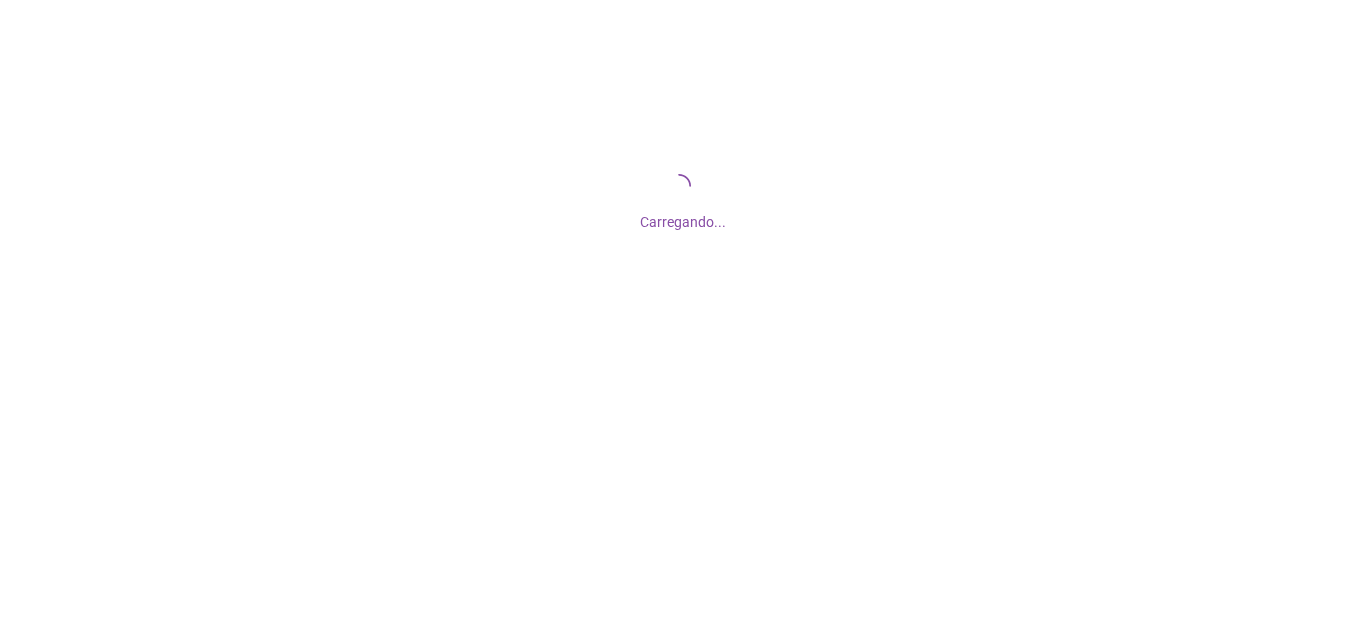 scroll, scrollTop: 0, scrollLeft: 0, axis: both 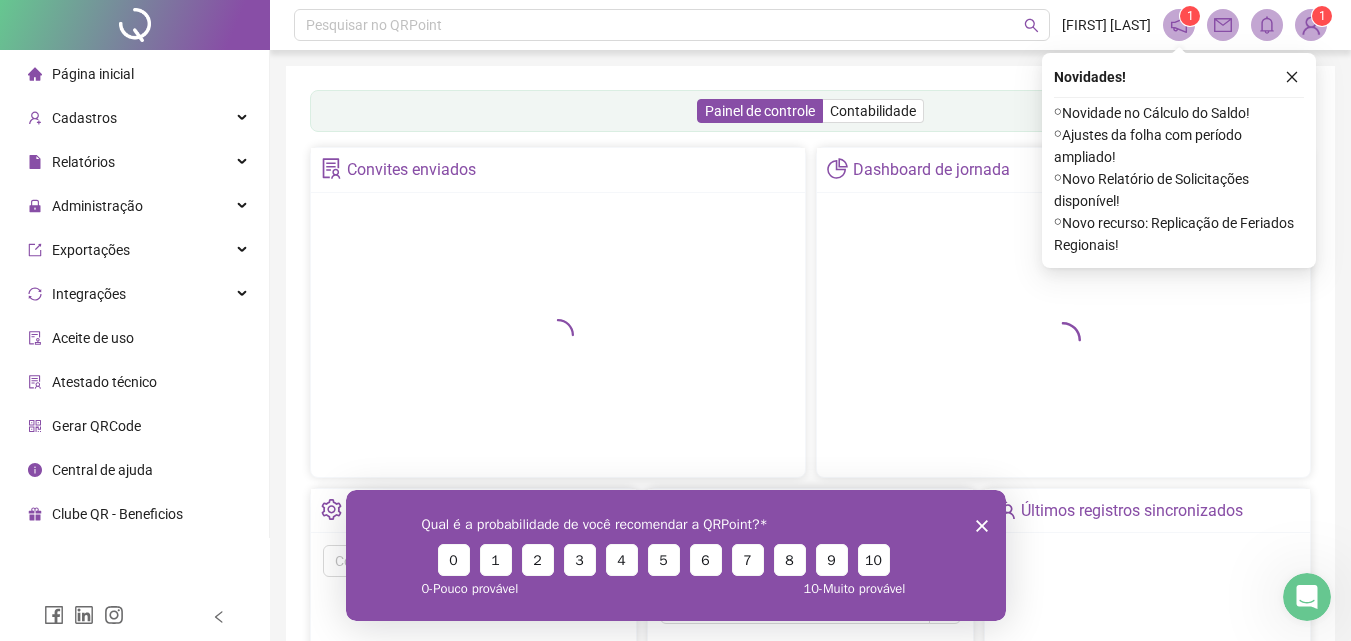 click on "Qual é a probabilidade de você recomendar a QRPoint? 0 1 2 3 4 5 6 7 8 9 10 0  -  Pouco provável 10  -  Muito provável" at bounding box center (675, 554) 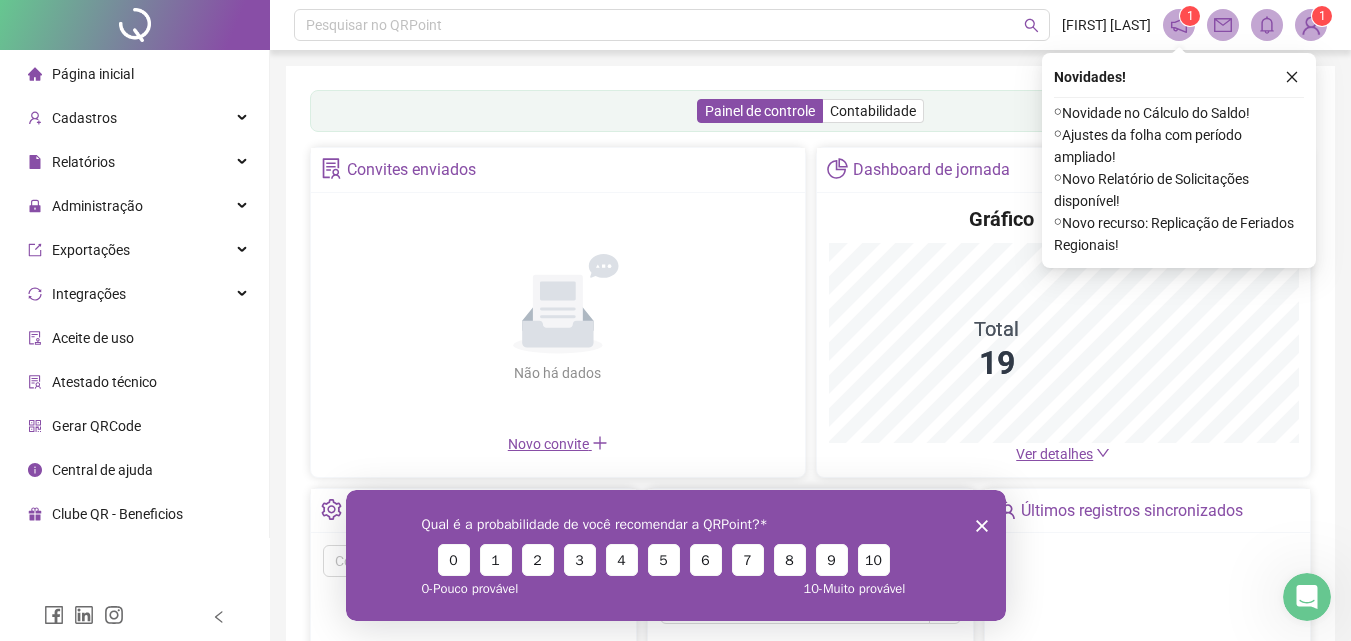 click 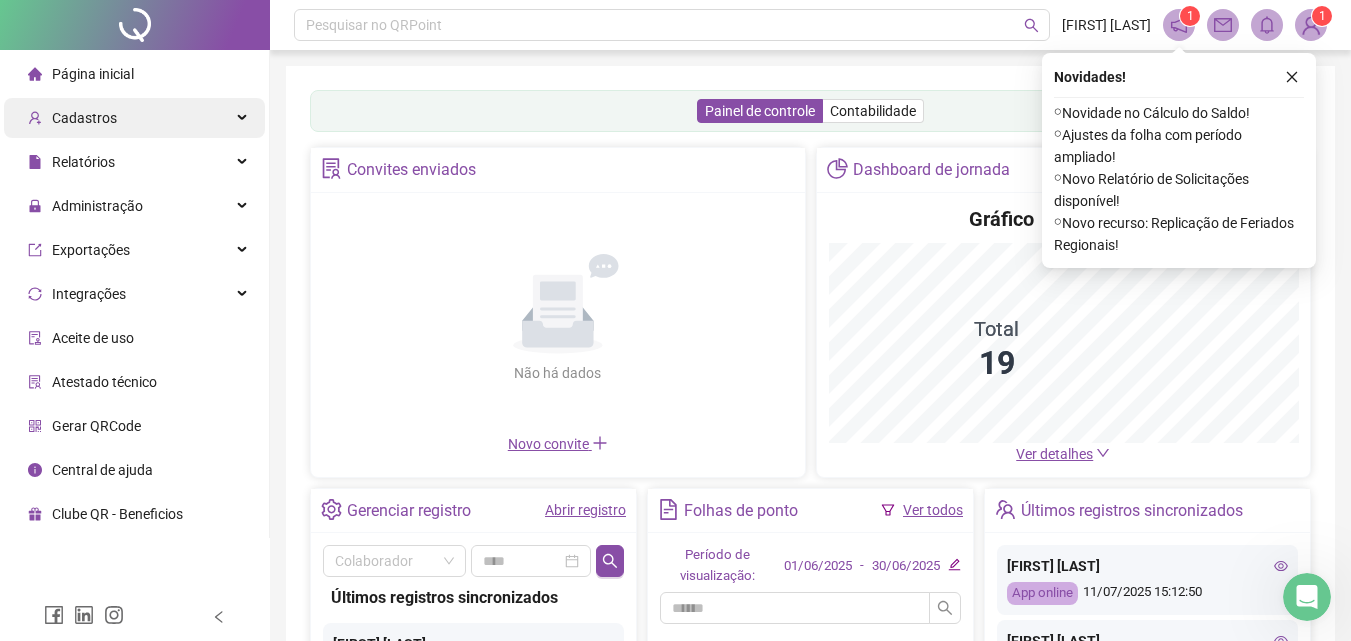 click on "Cadastros" at bounding box center [134, 118] 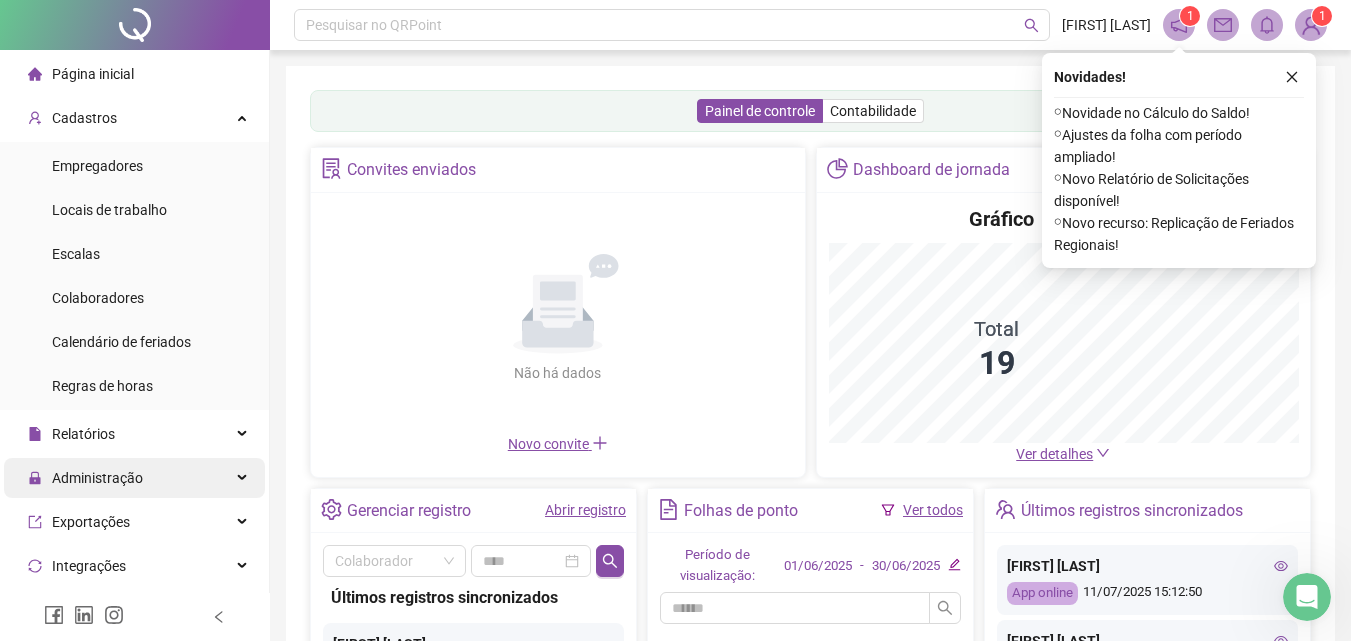 click on "Administração" at bounding box center [97, 478] 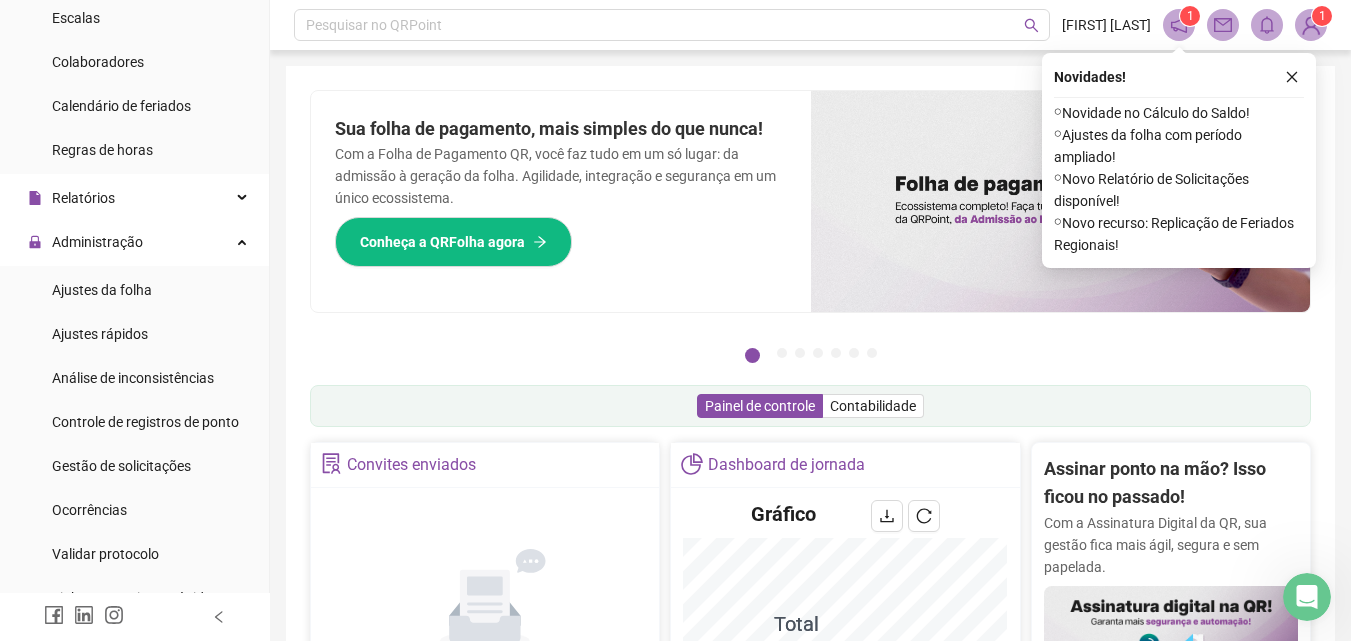 scroll, scrollTop: 237, scrollLeft: 0, axis: vertical 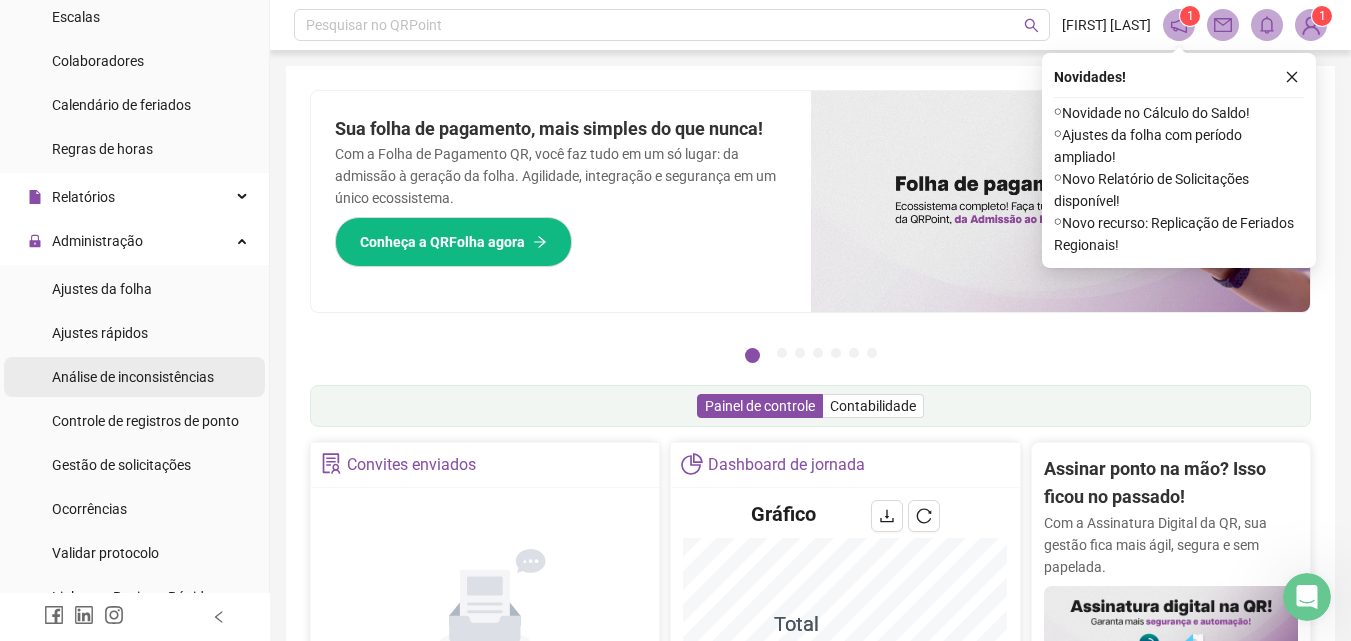 click on "Análise de inconsistências" at bounding box center [133, 377] 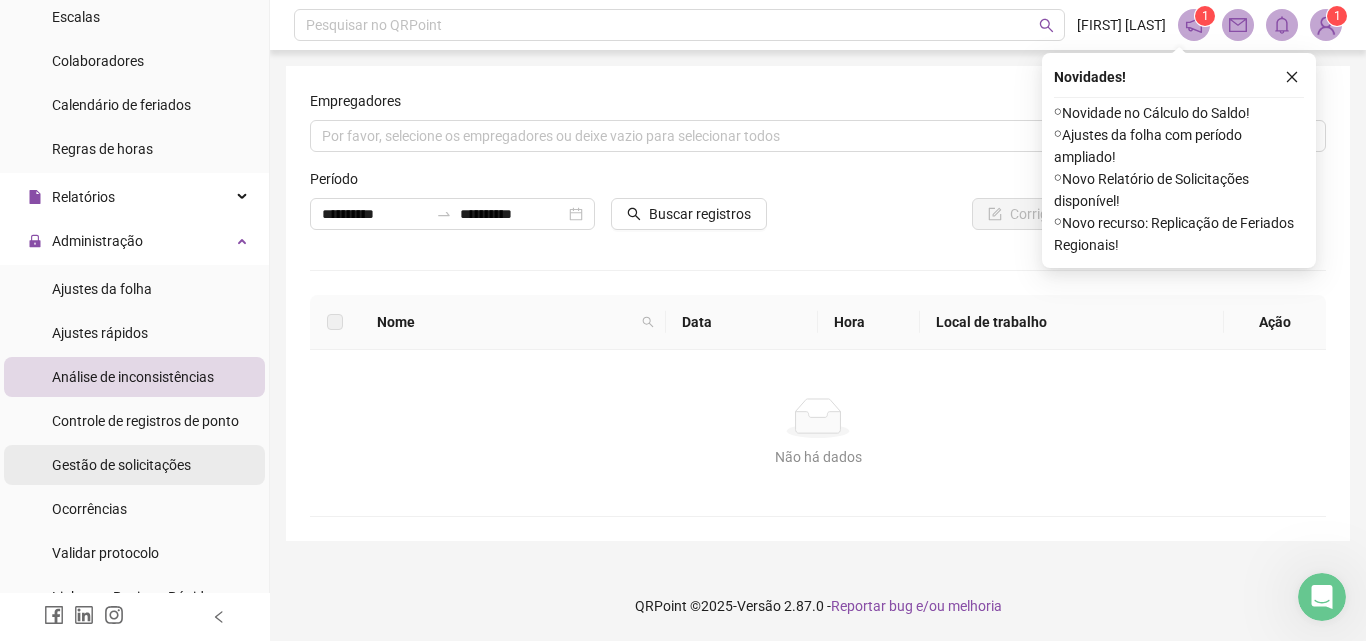 click on "Gestão de solicitações" at bounding box center (121, 465) 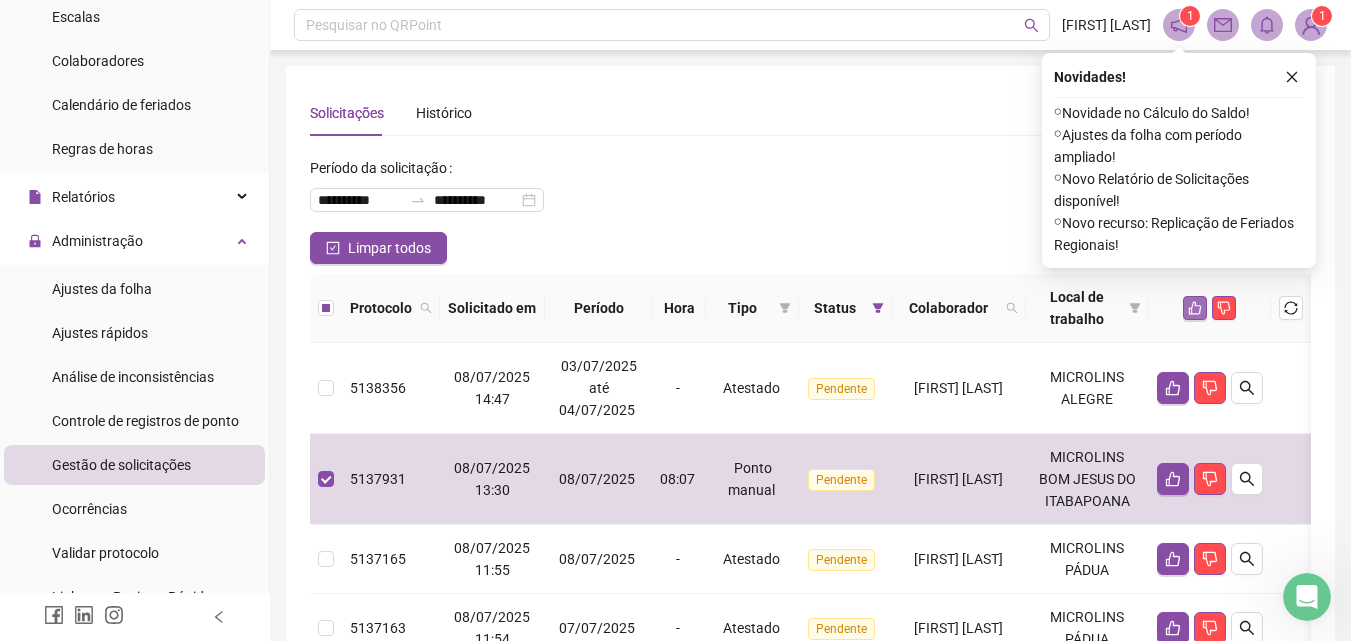 click 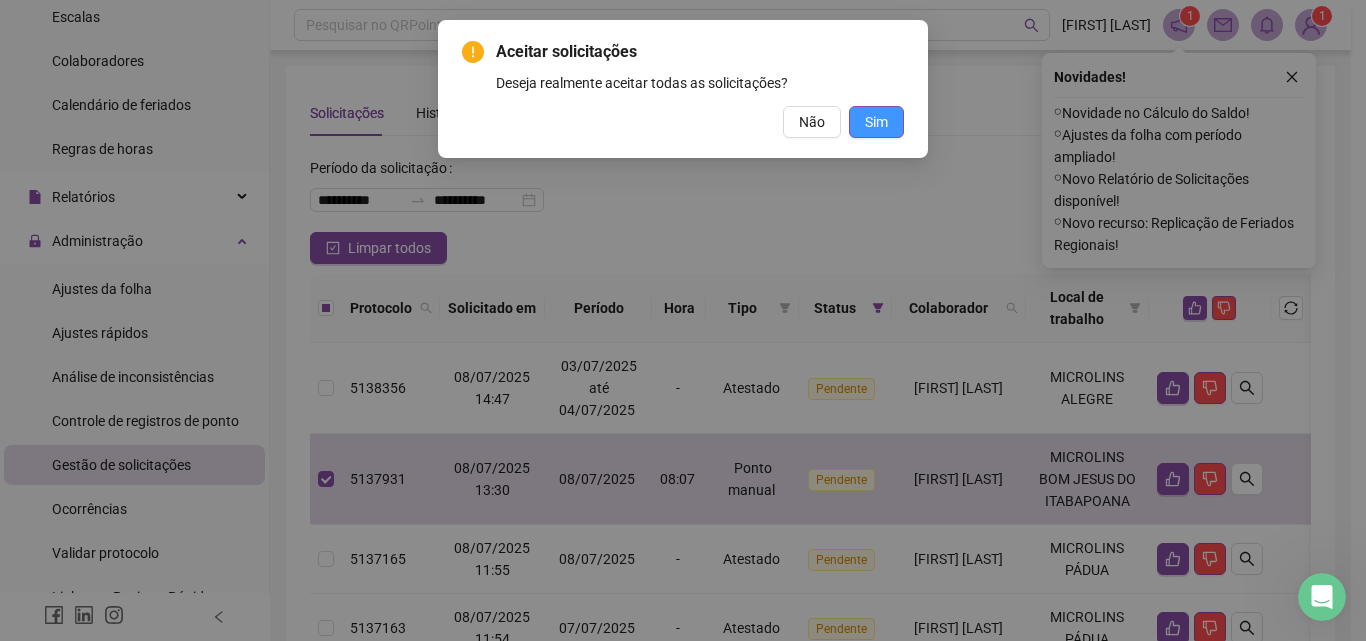 click on "Sim" at bounding box center [876, 122] 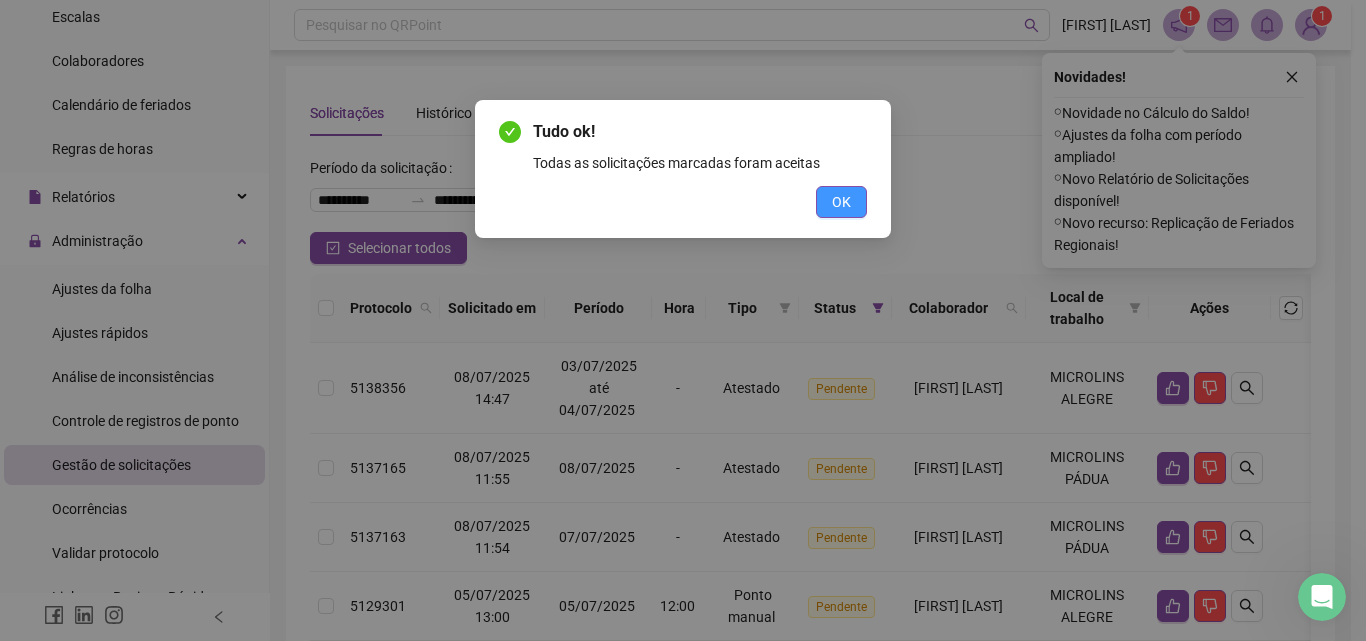 click on "OK" at bounding box center (841, 202) 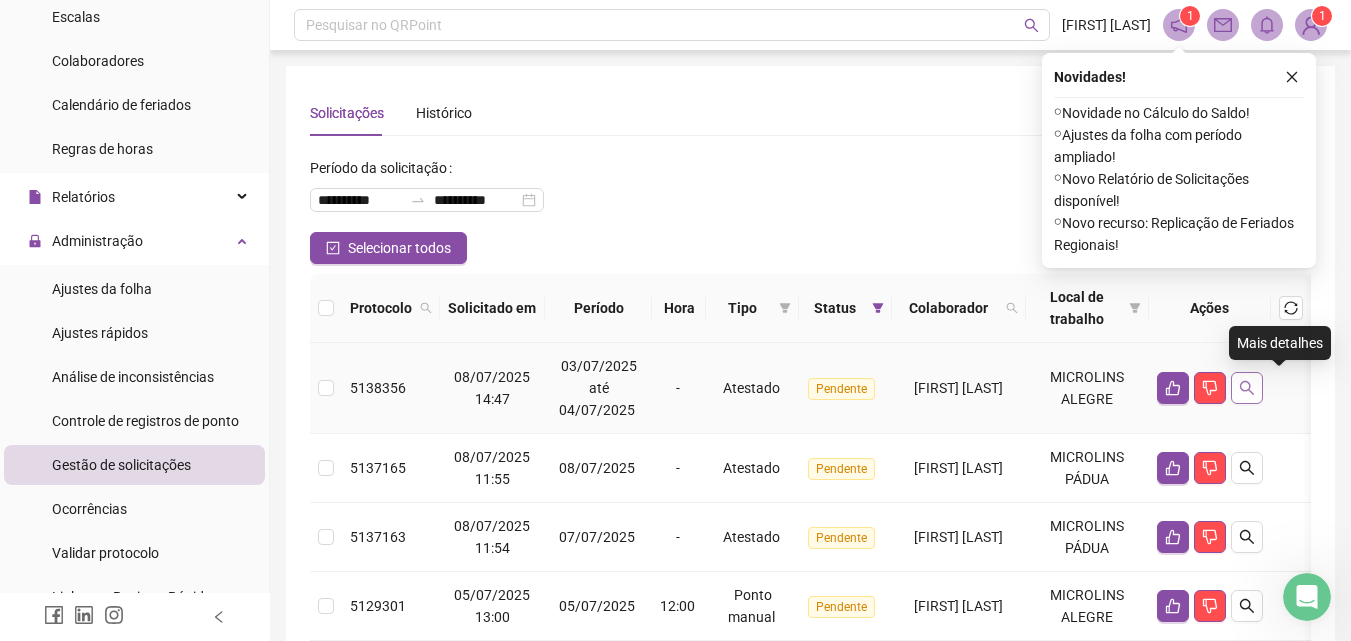 click at bounding box center [1247, 388] 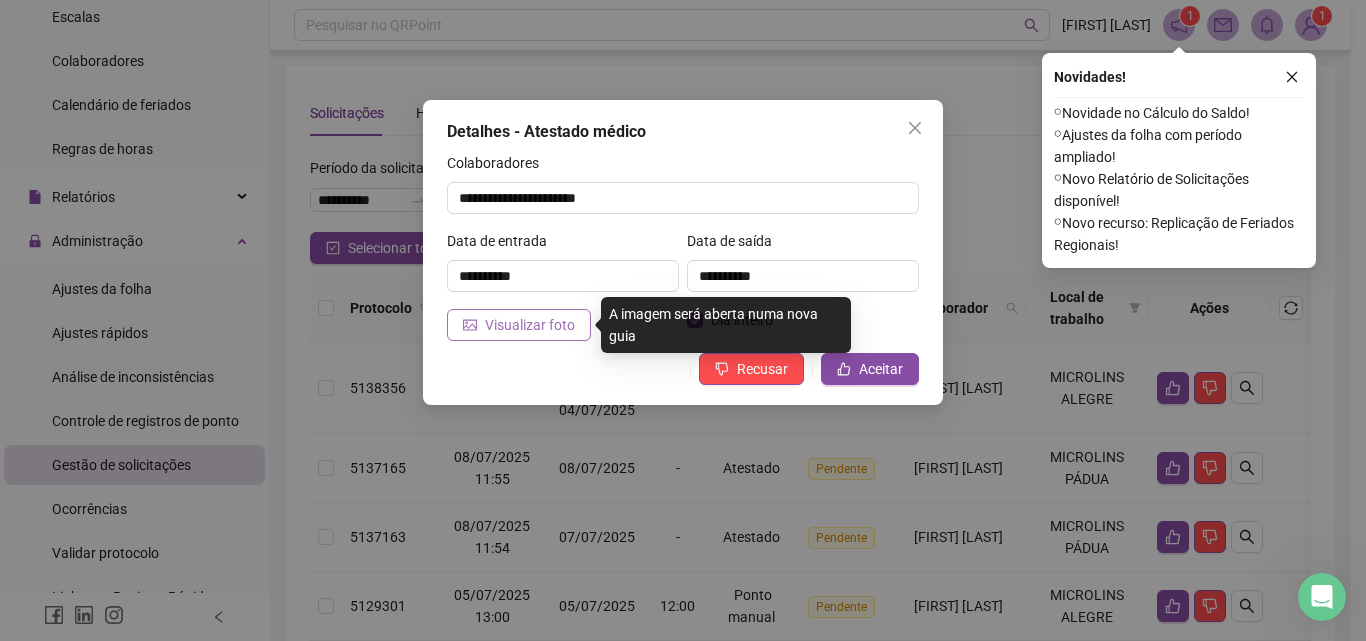 click on "Visualizar foto" at bounding box center (530, 325) 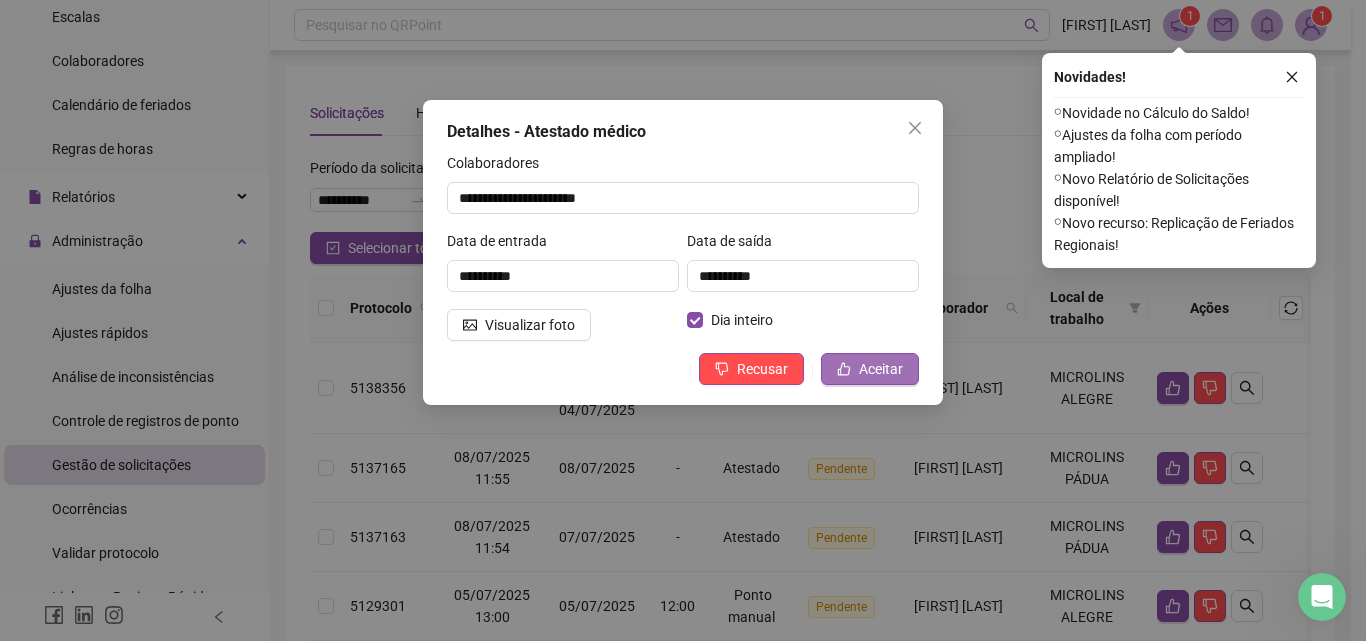 click on "Aceitar" at bounding box center (881, 369) 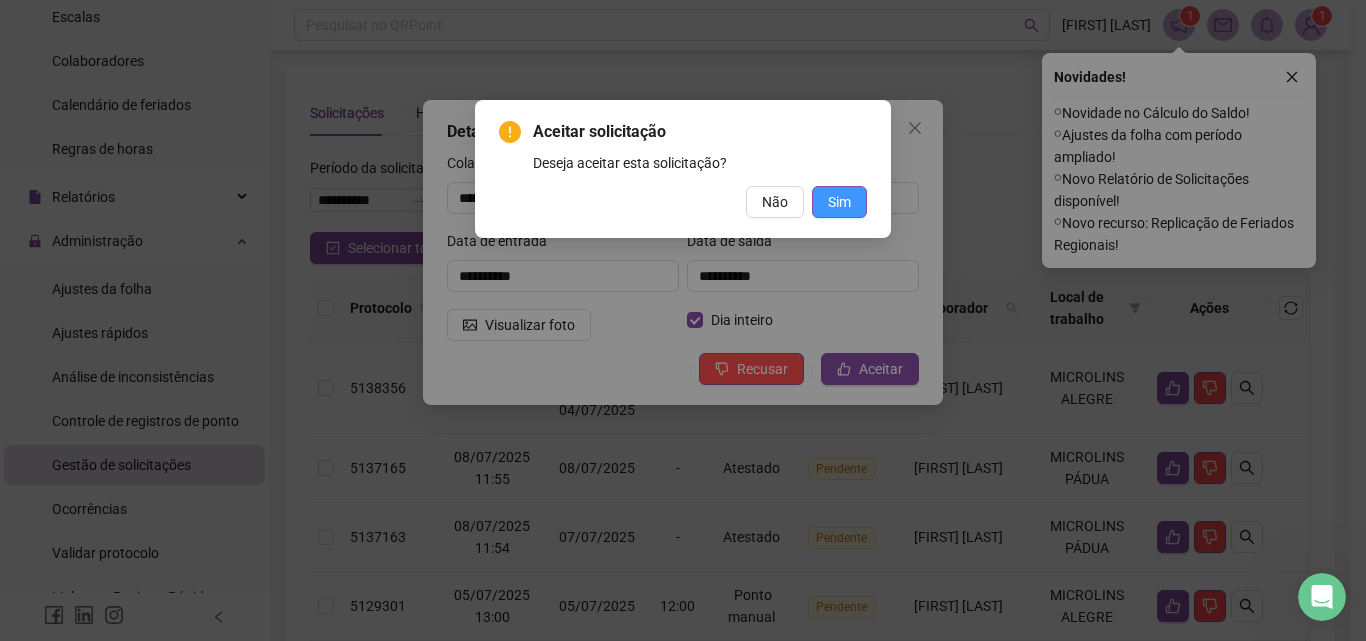 click on "Sim" at bounding box center (839, 202) 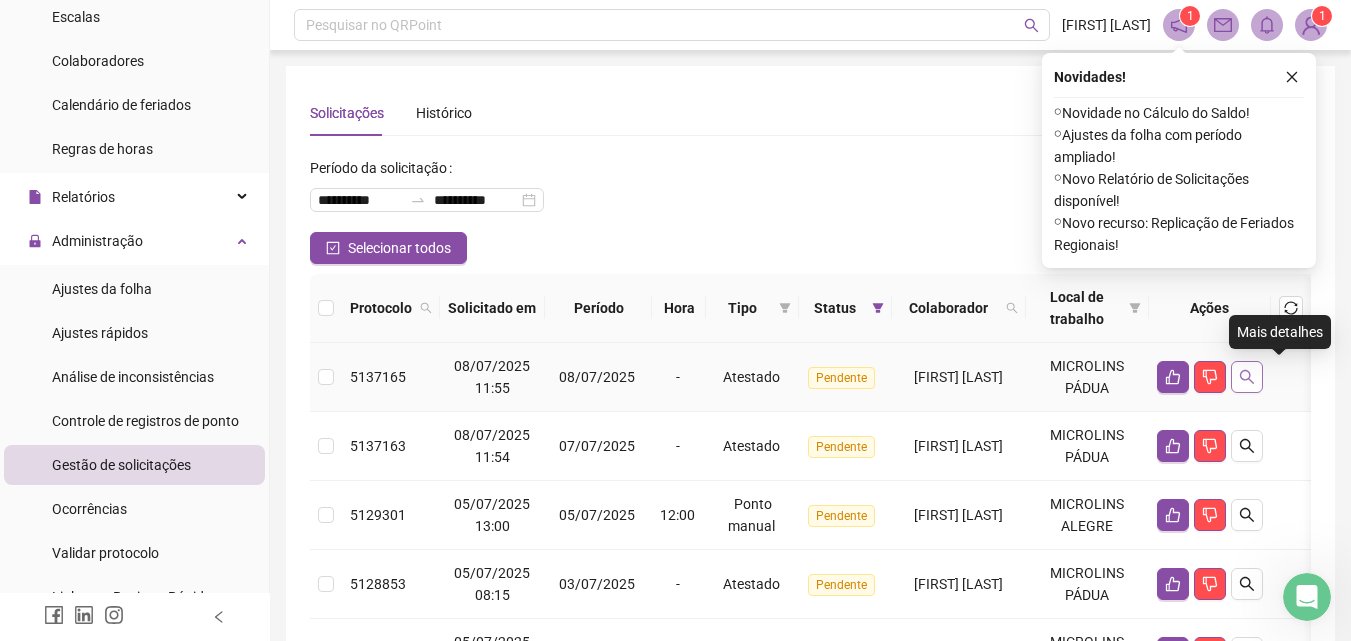 click 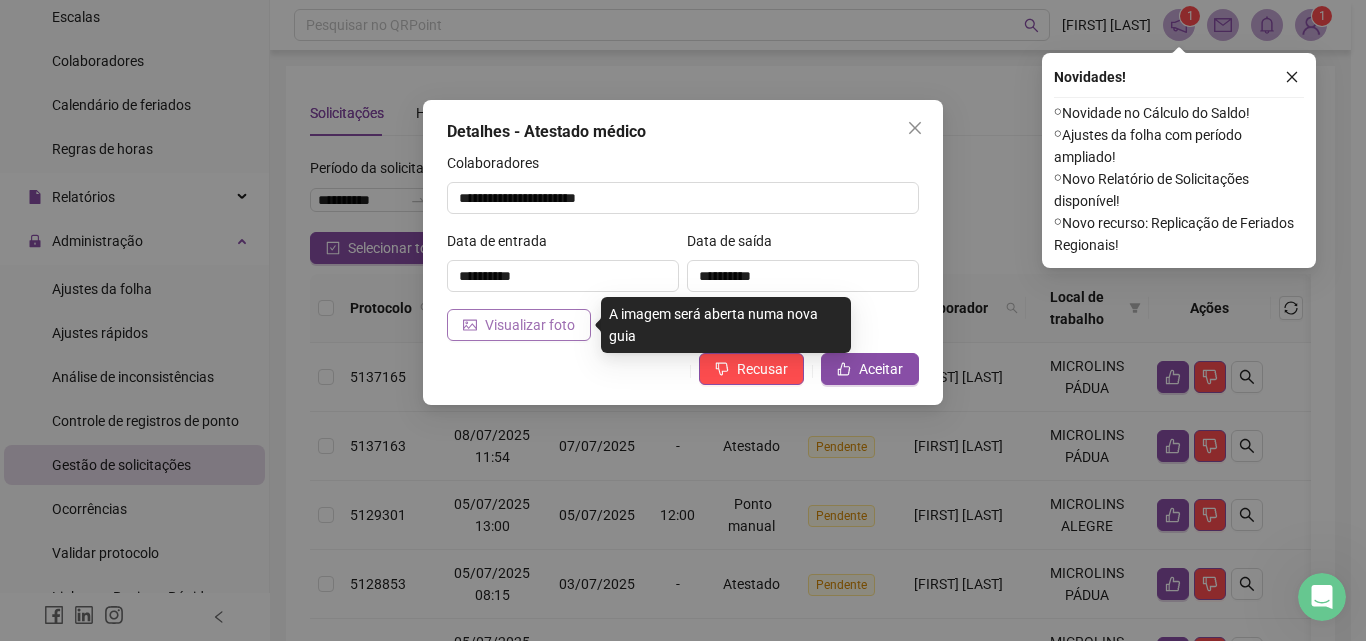 click on "Visualizar foto" at bounding box center (530, 325) 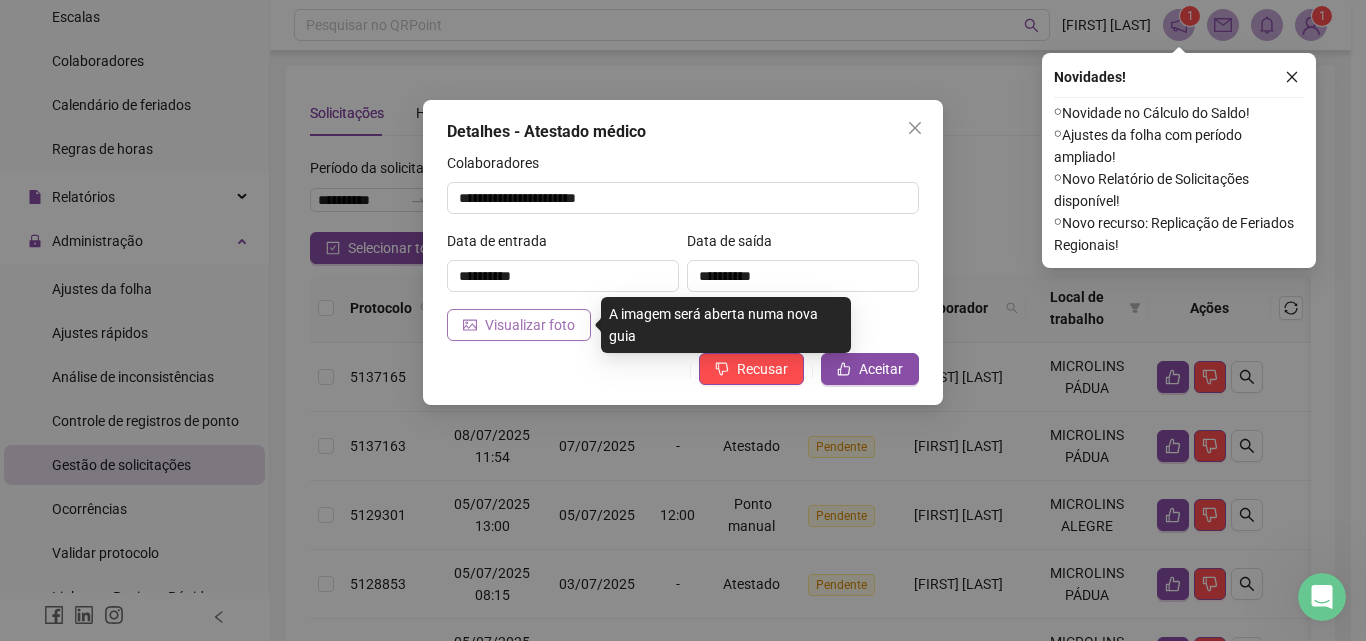 click on "Visualizar foto" at bounding box center [530, 325] 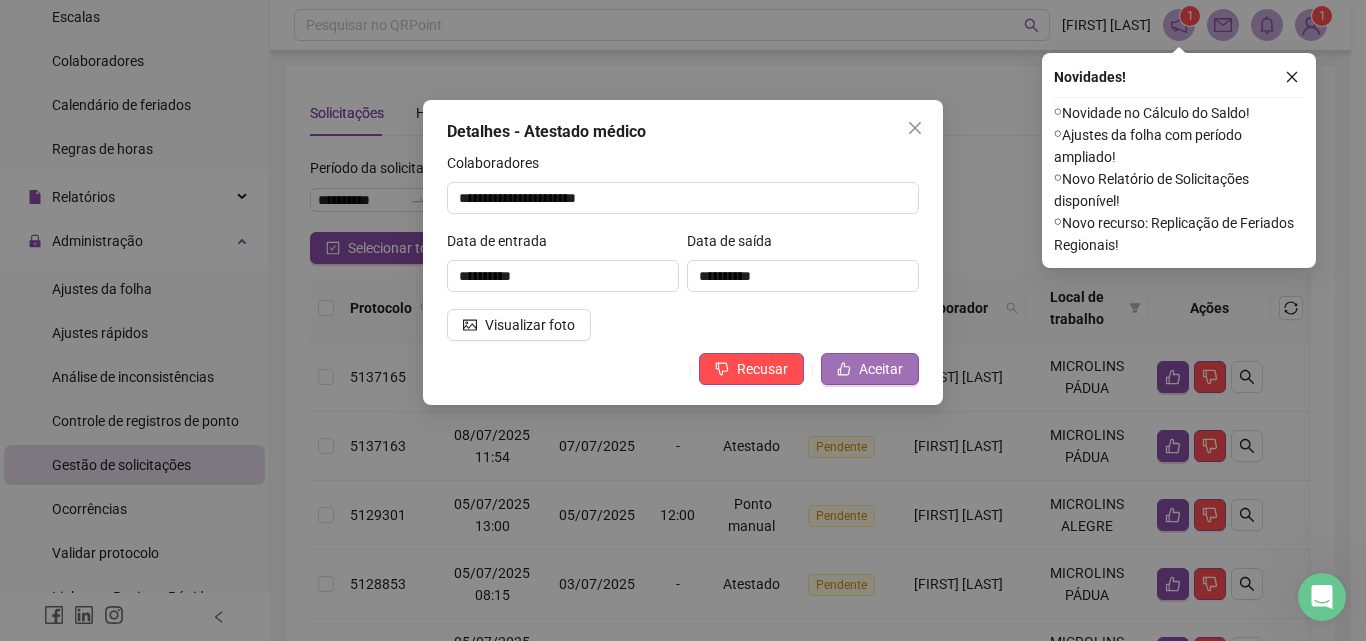 click on "Aceitar" at bounding box center [881, 369] 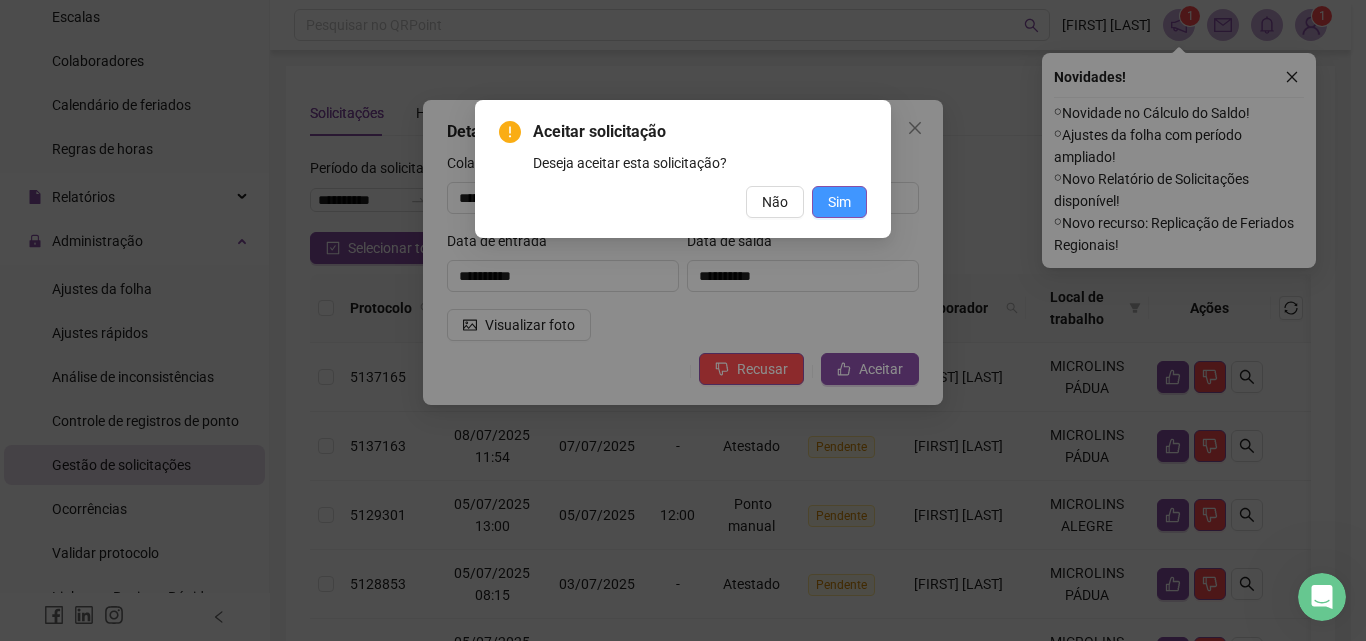 click on "Sim" at bounding box center (839, 202) 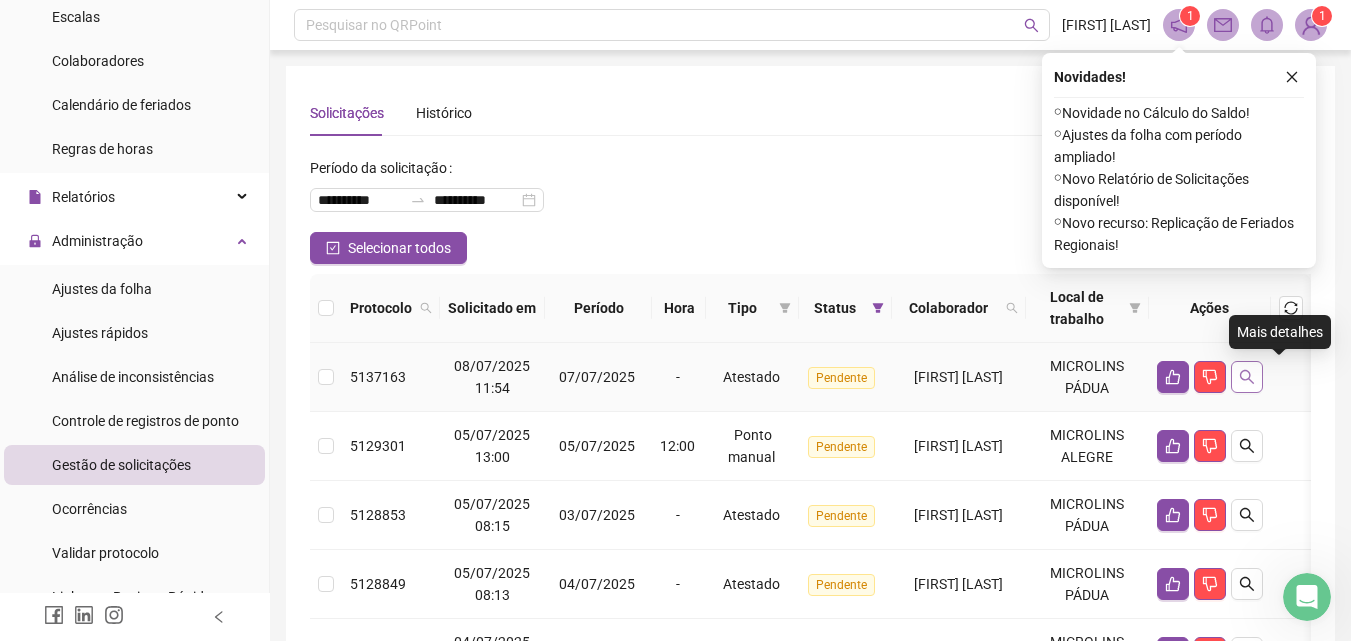 click 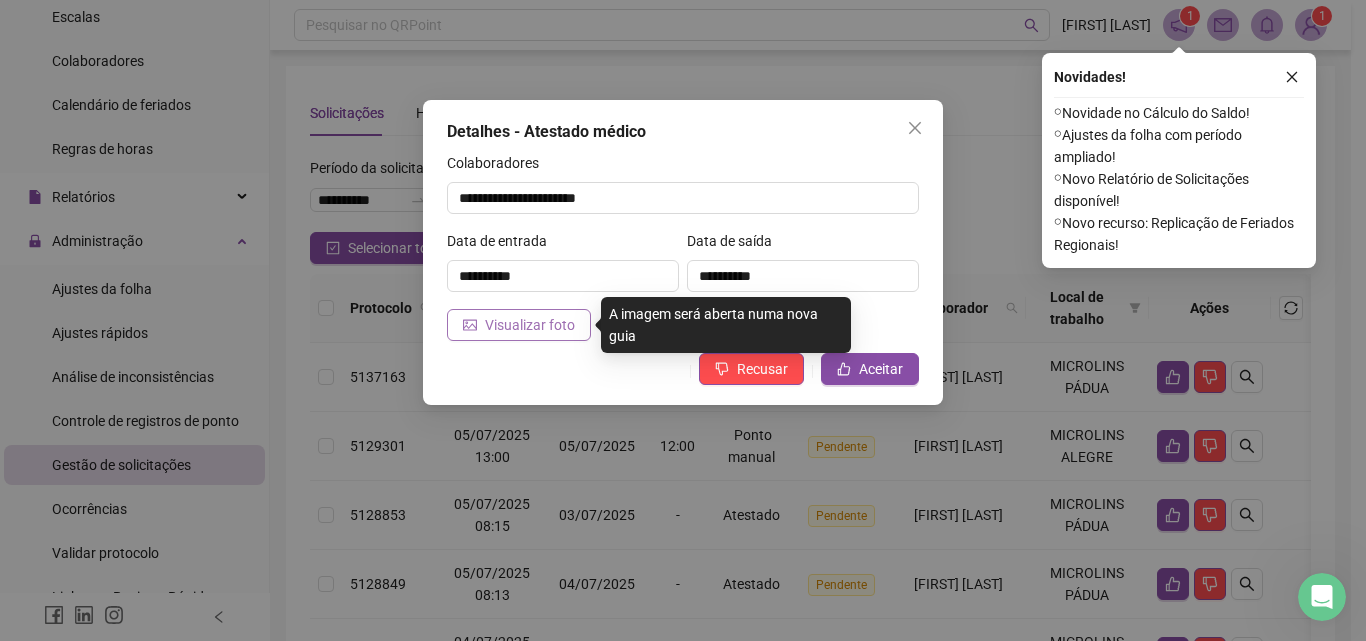 click on "Visualizar foto" at bounding box center (530, 325) 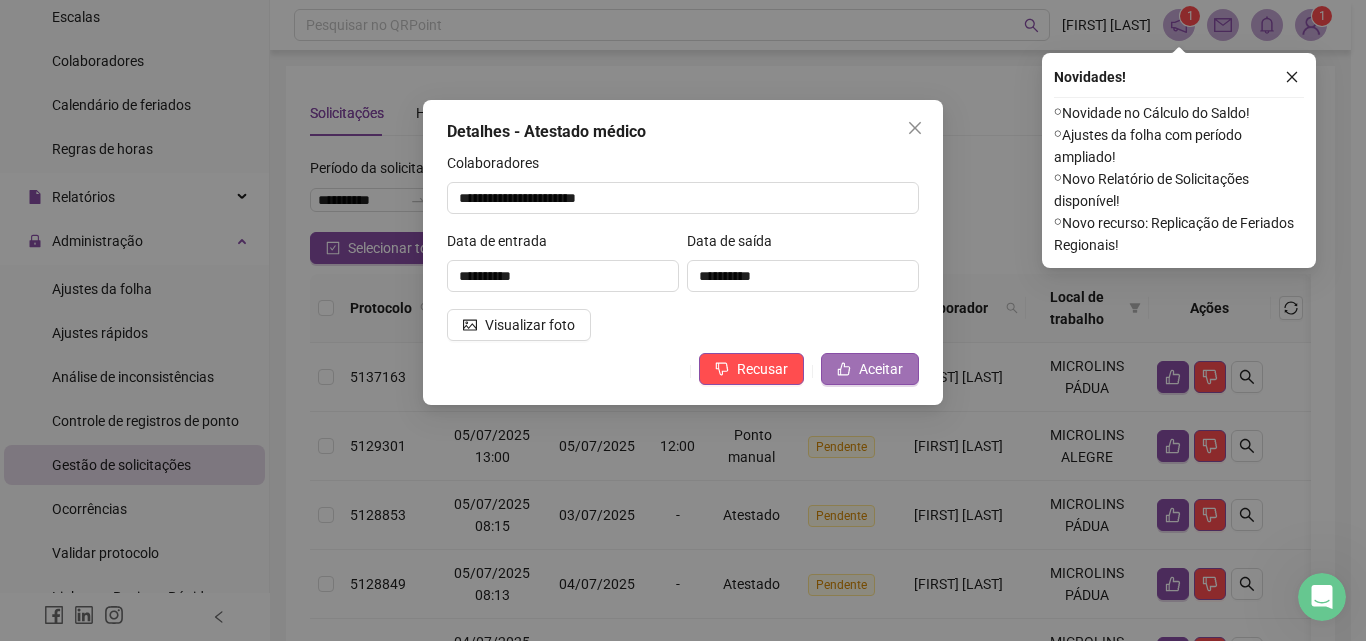 click on "Aceitar" at bounding box center (881, 369) 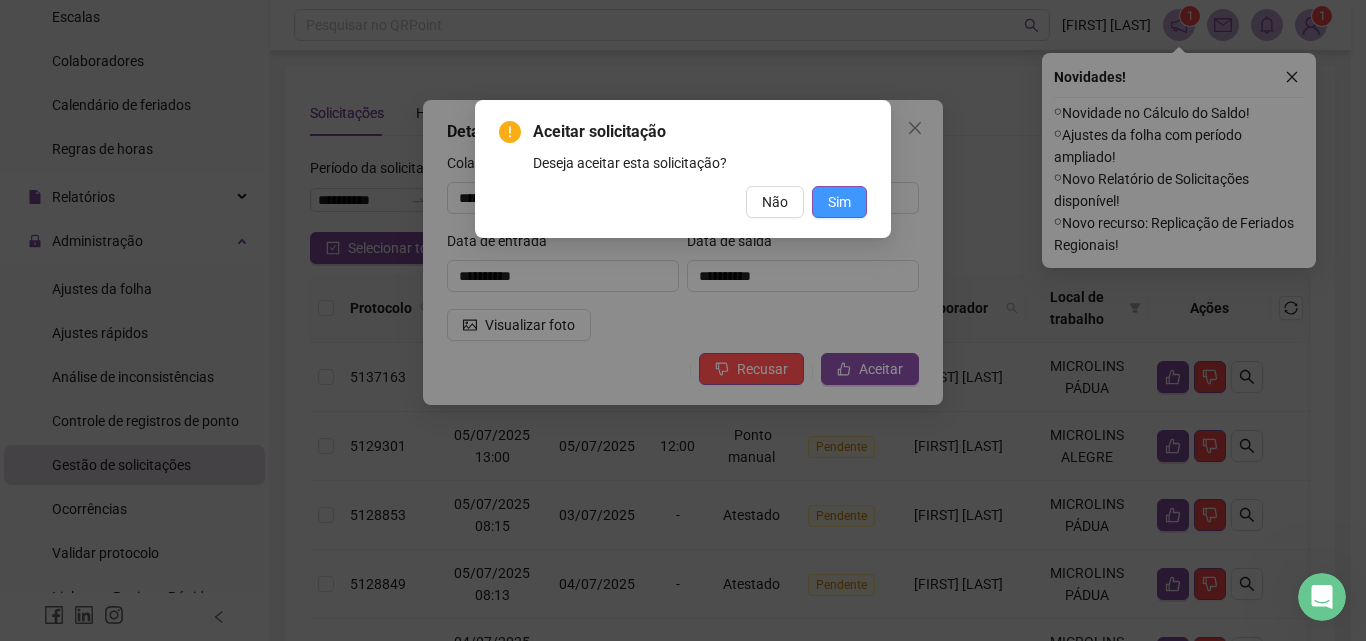 click on "Sim" at bounding box center (839, 202) 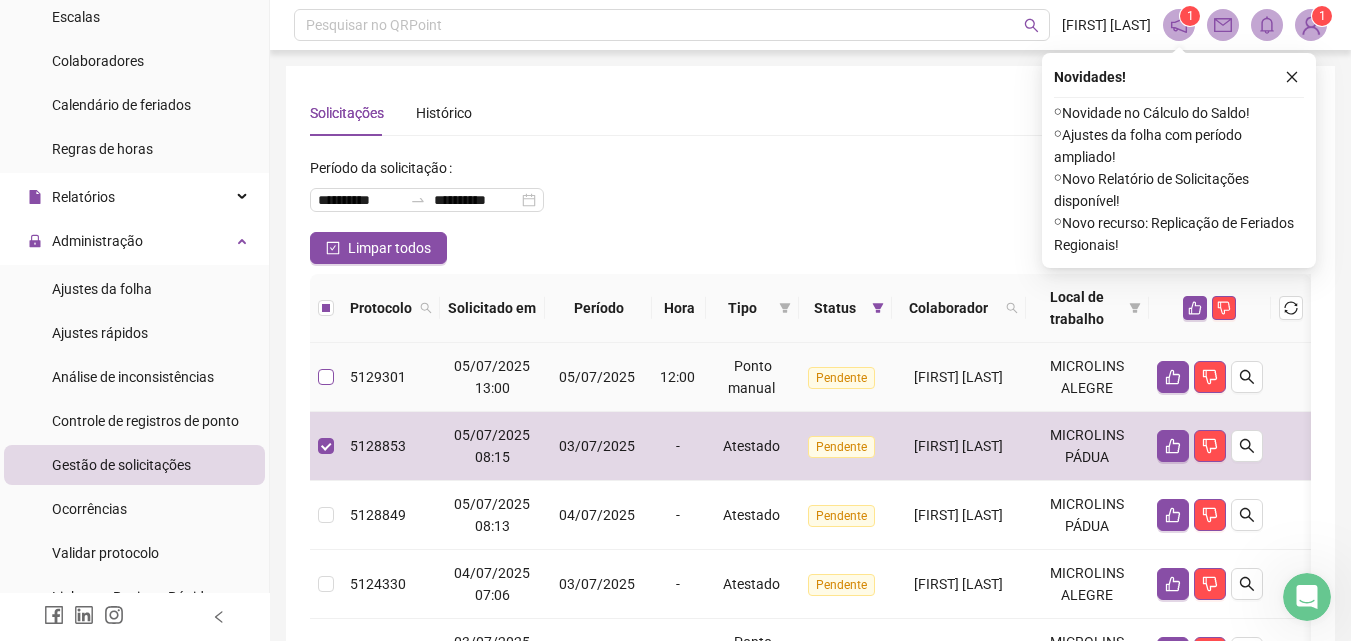 click at bounding box center (326, 377) 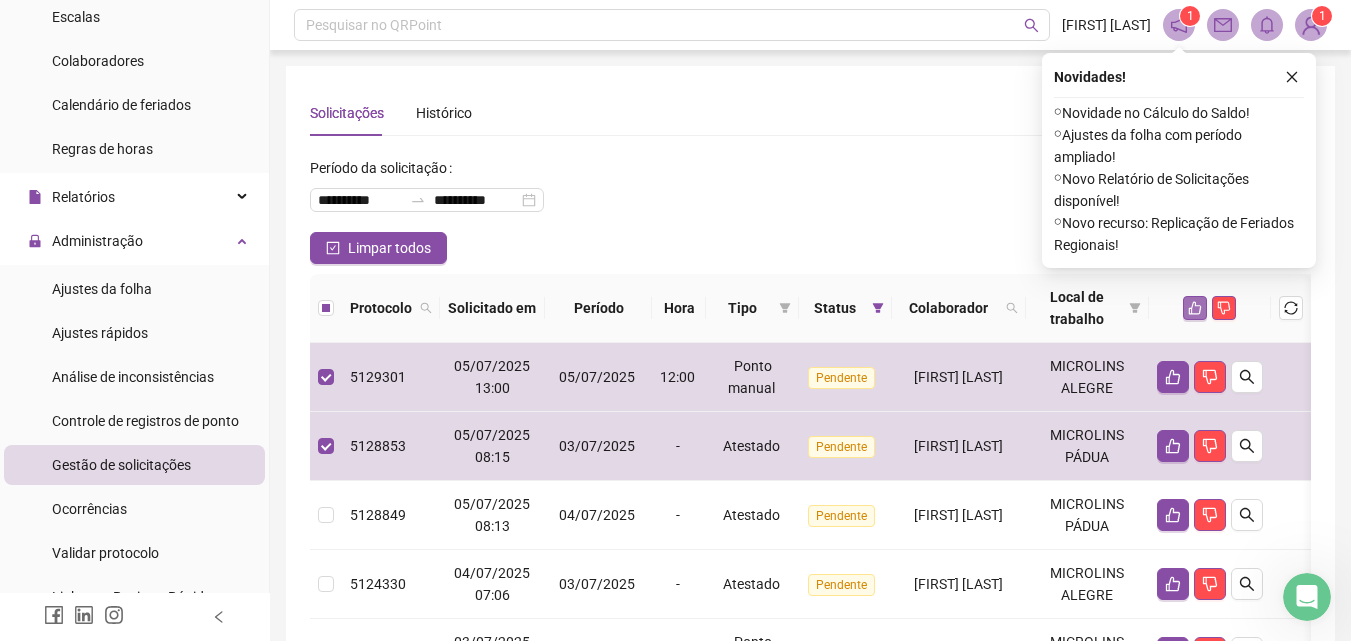click 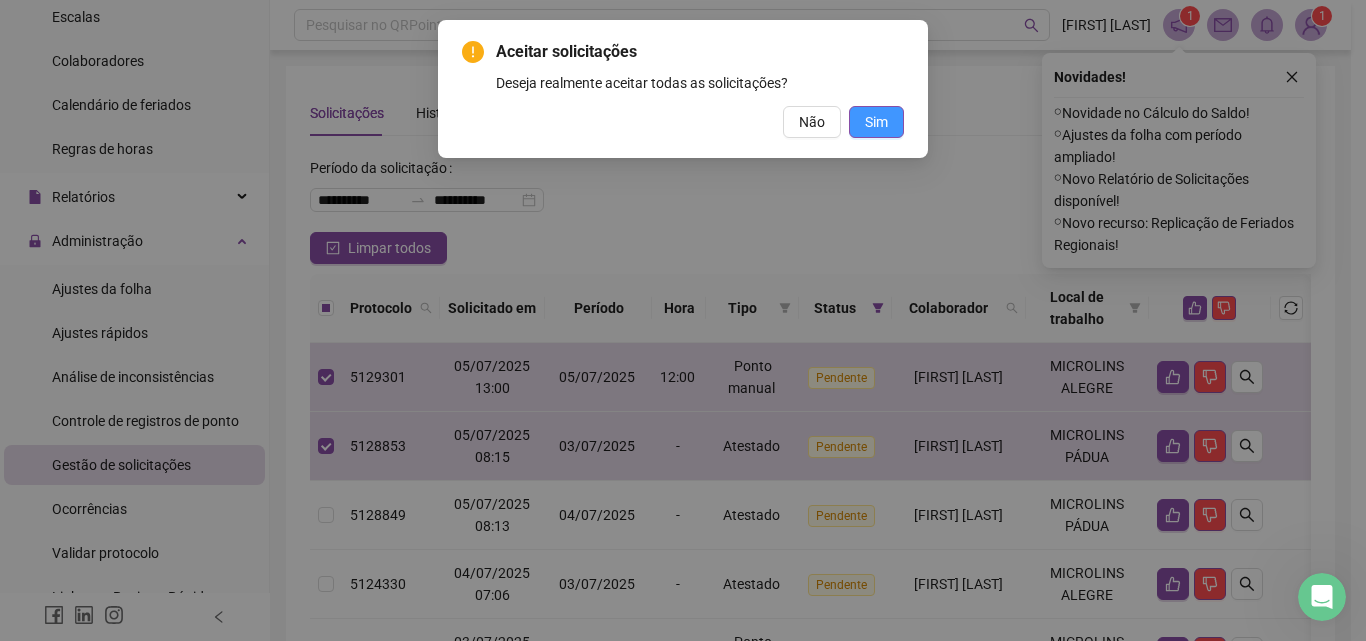 click on "Sim" at bounding box center (876, 122) 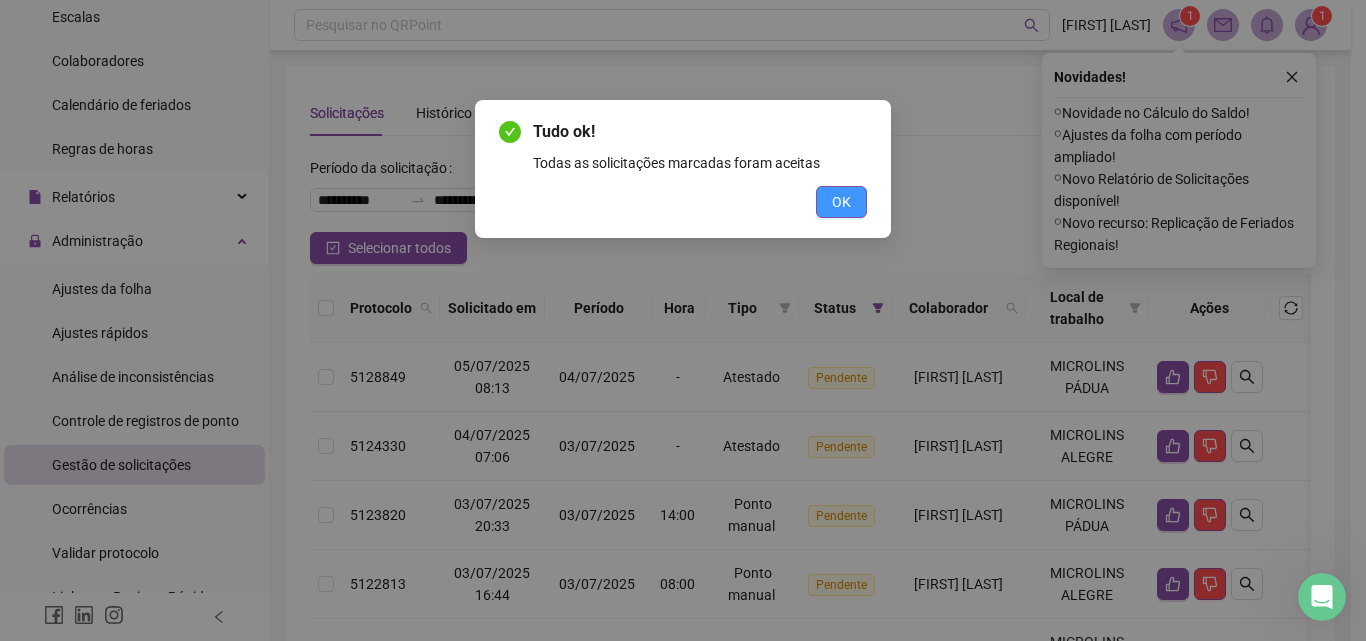 click on "OK" at bounding box center [841, 202] 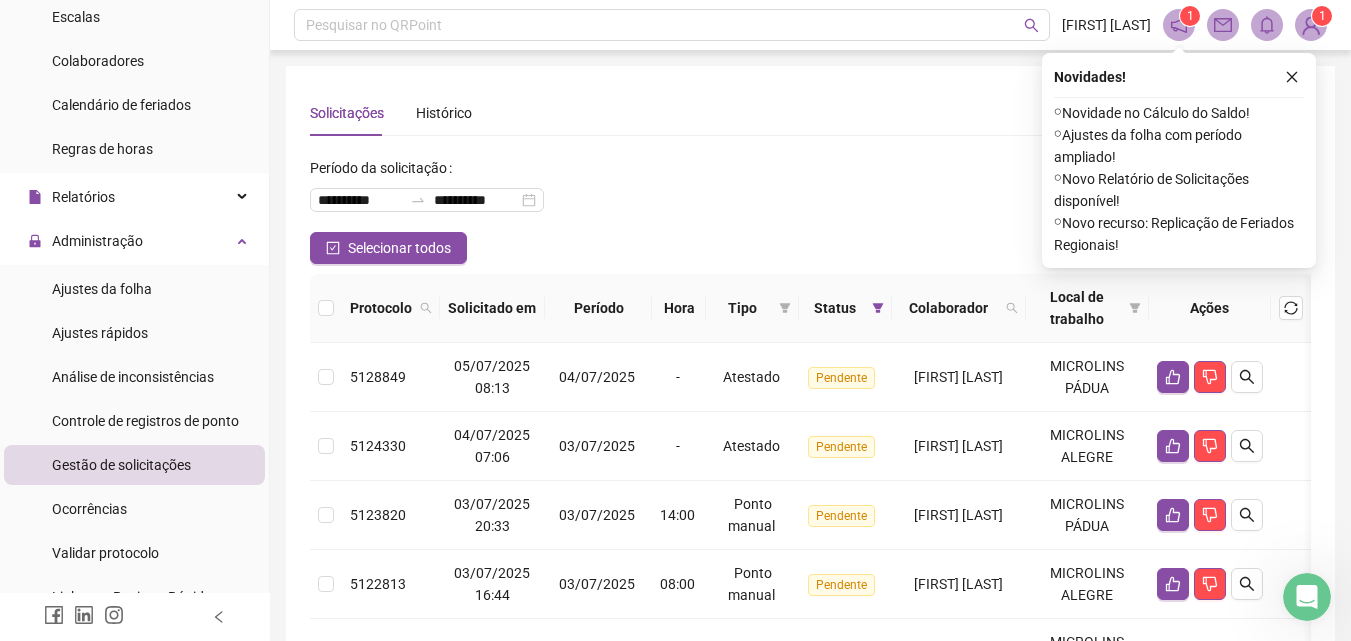 scroll, scrollTop: 560, scrollLeft: 0, axis: vertical 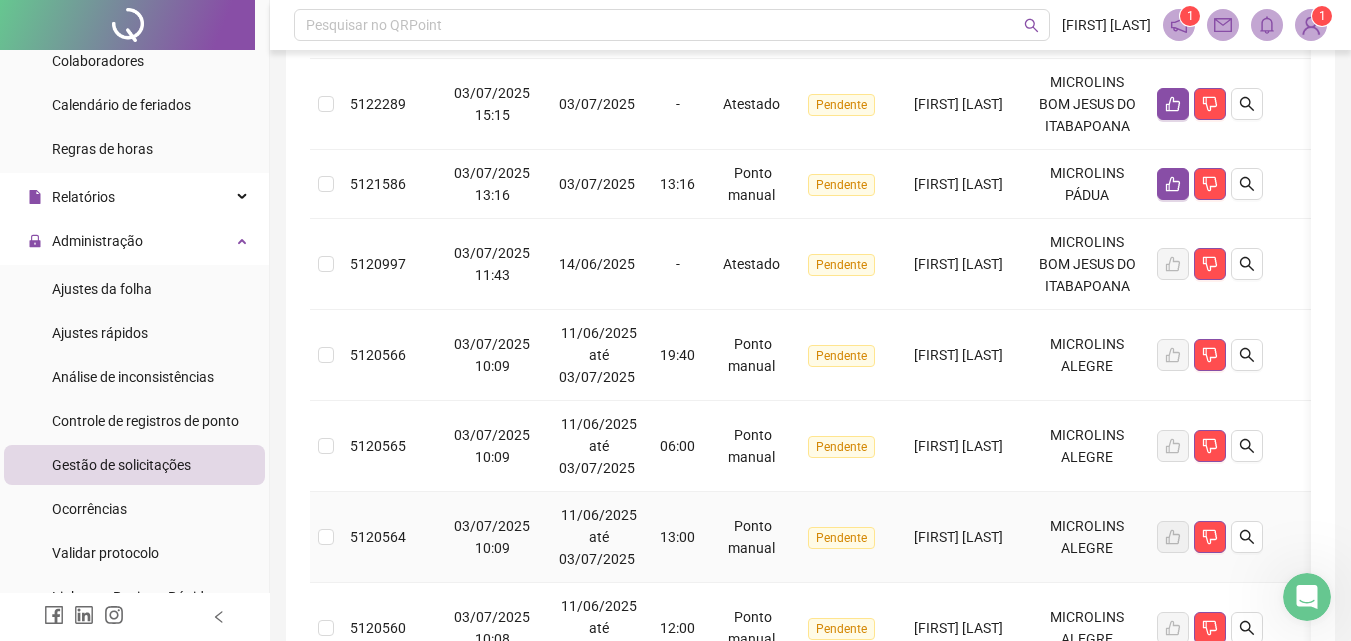 click at bounding box center [326, 537] 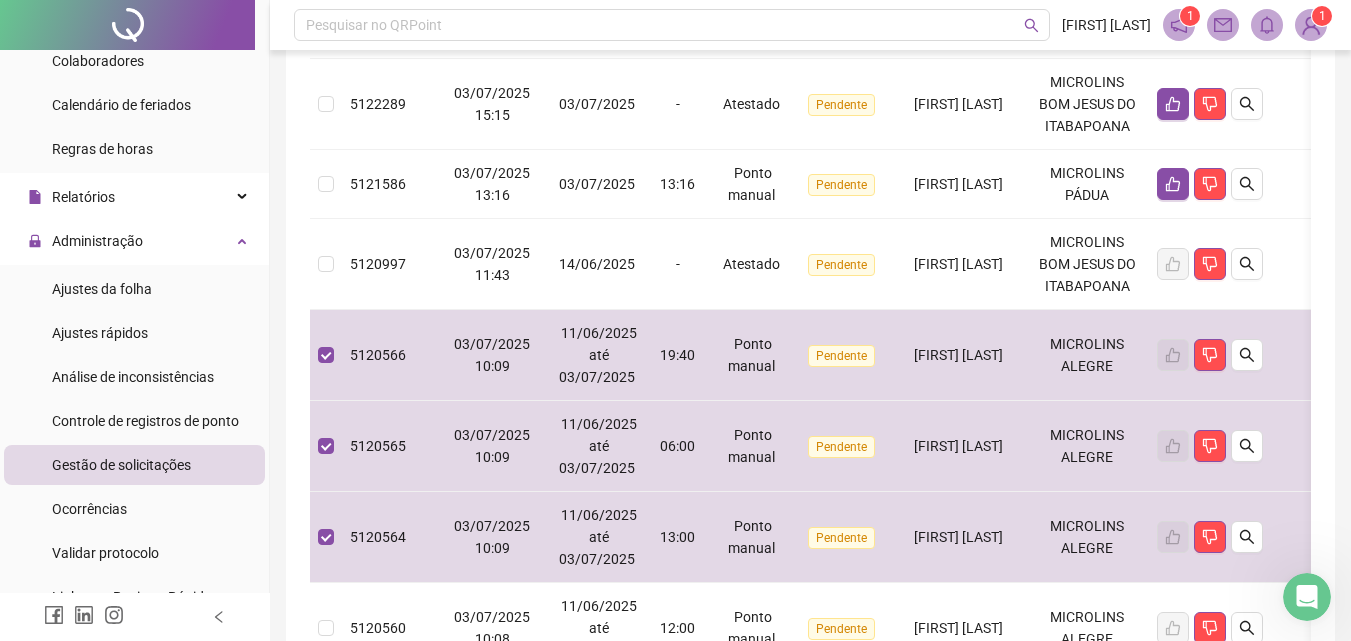 scroll, scrollTop: 0, scrollLeft: 0, axis: both 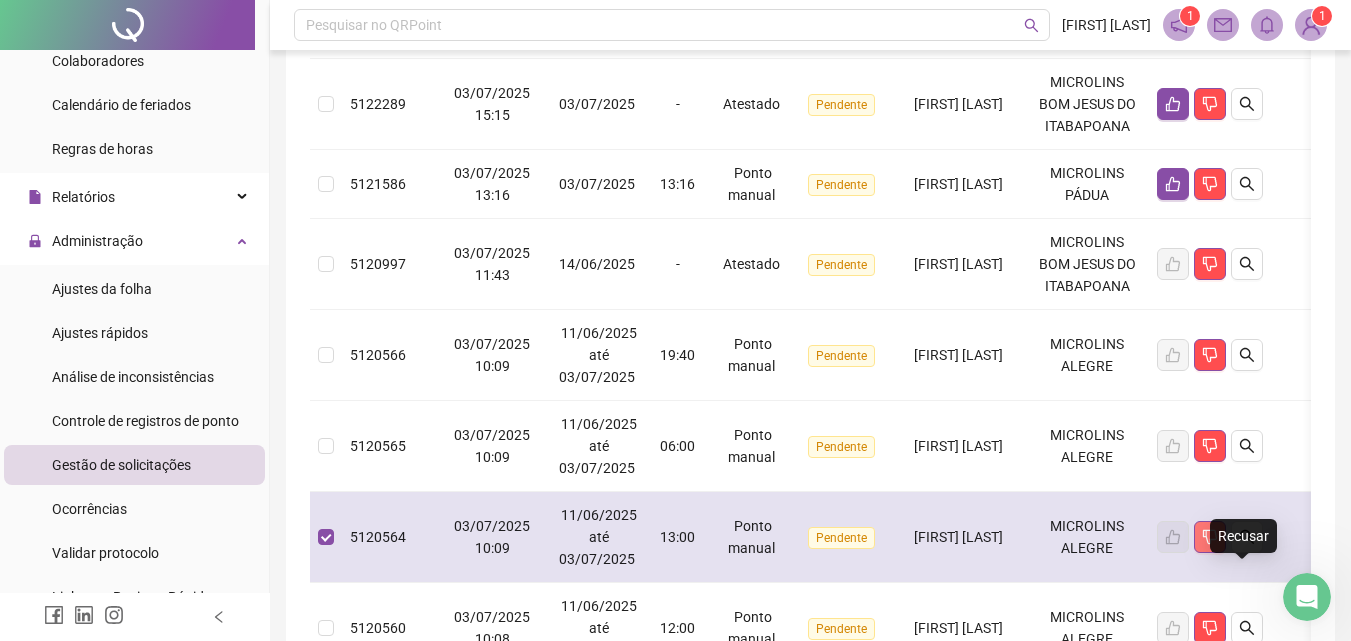click 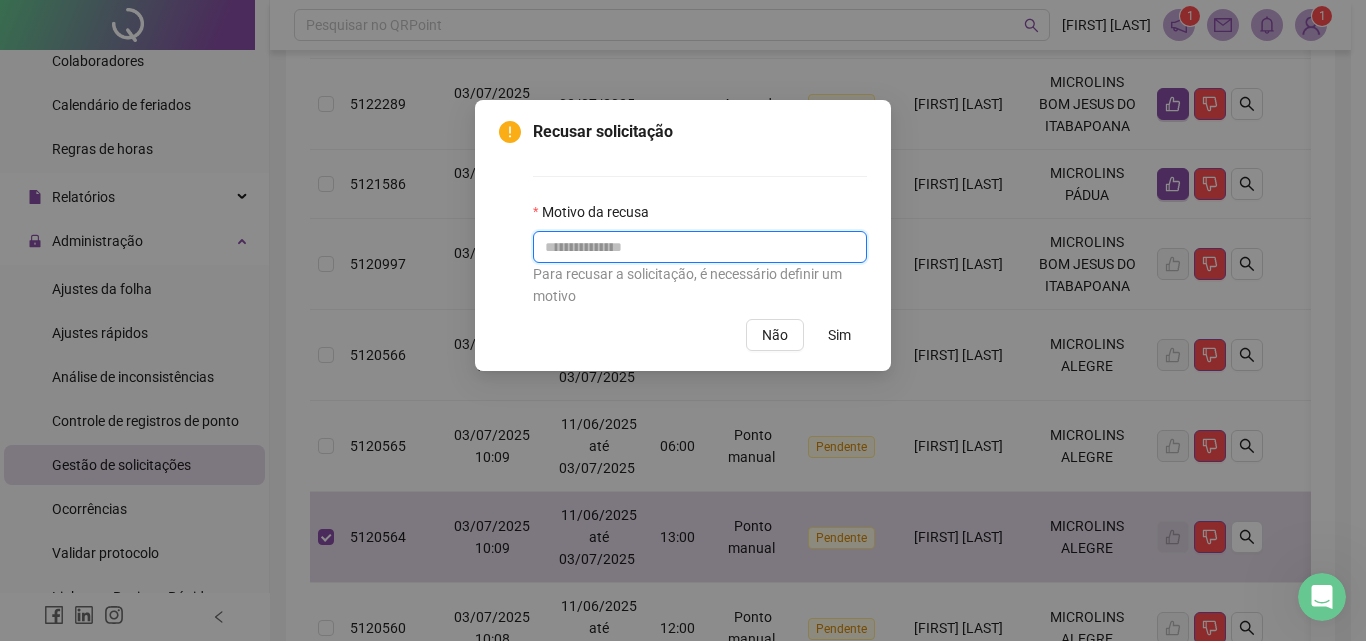 click at bounding box center [700, 247] 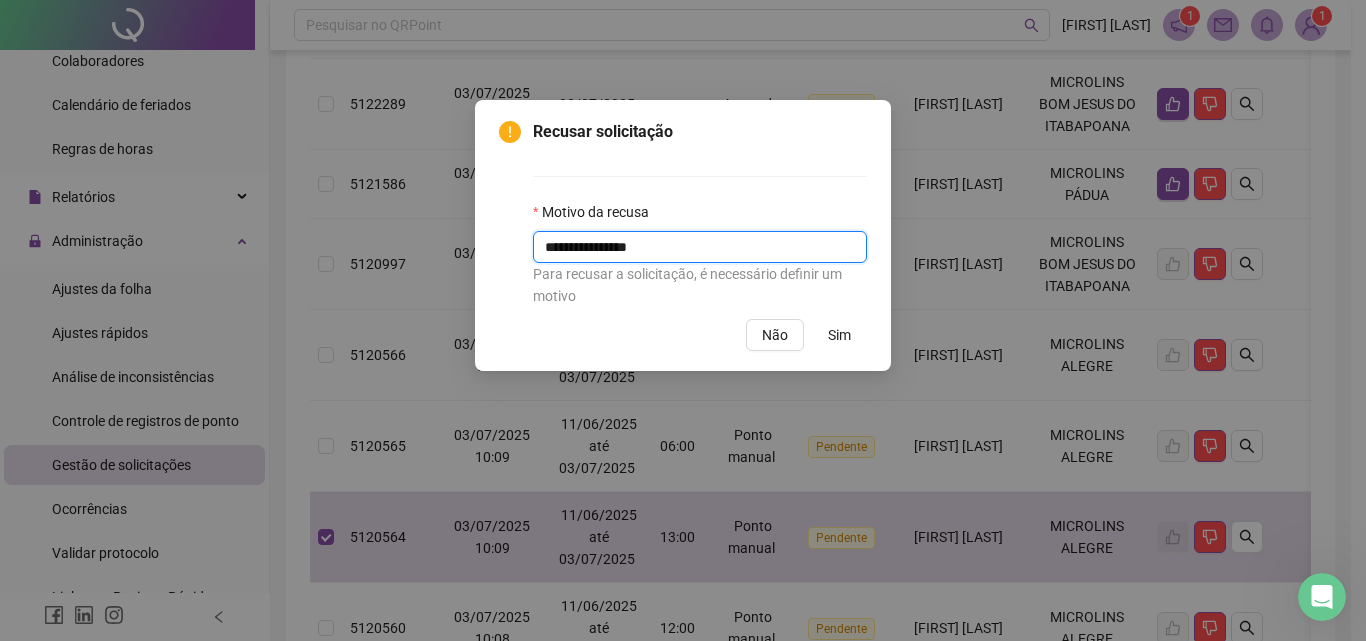type on "**********" 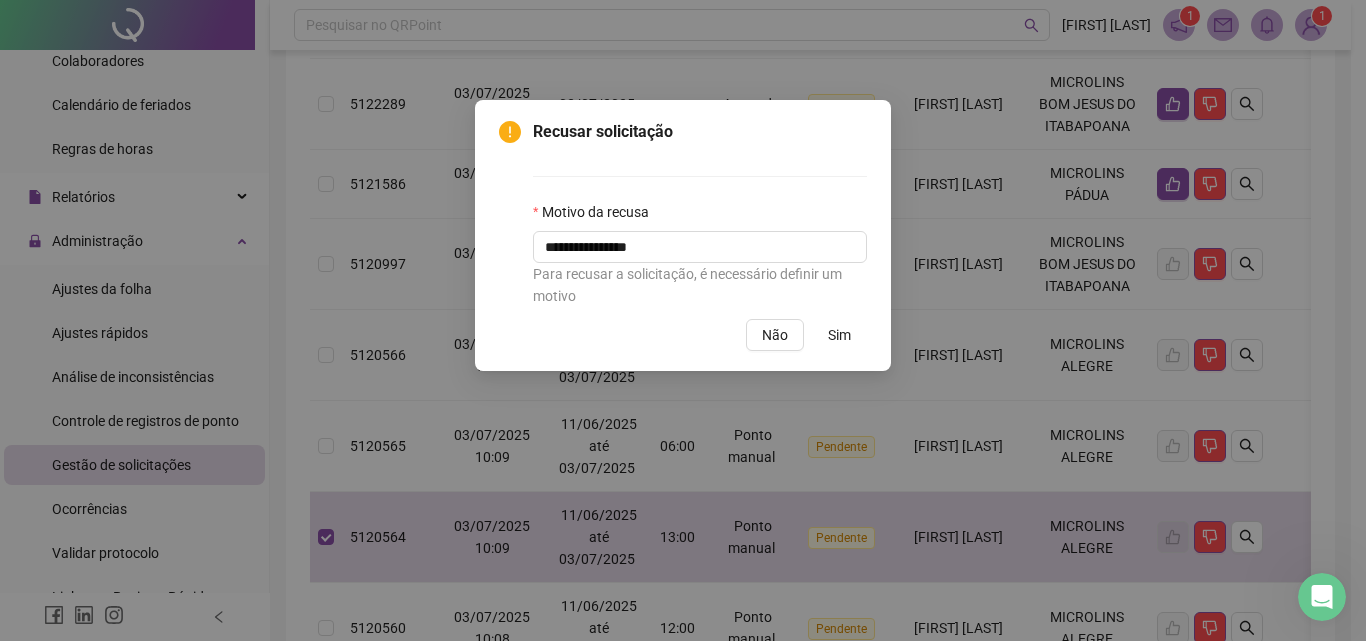 click on "Sim" at bounding box center (839, 335) 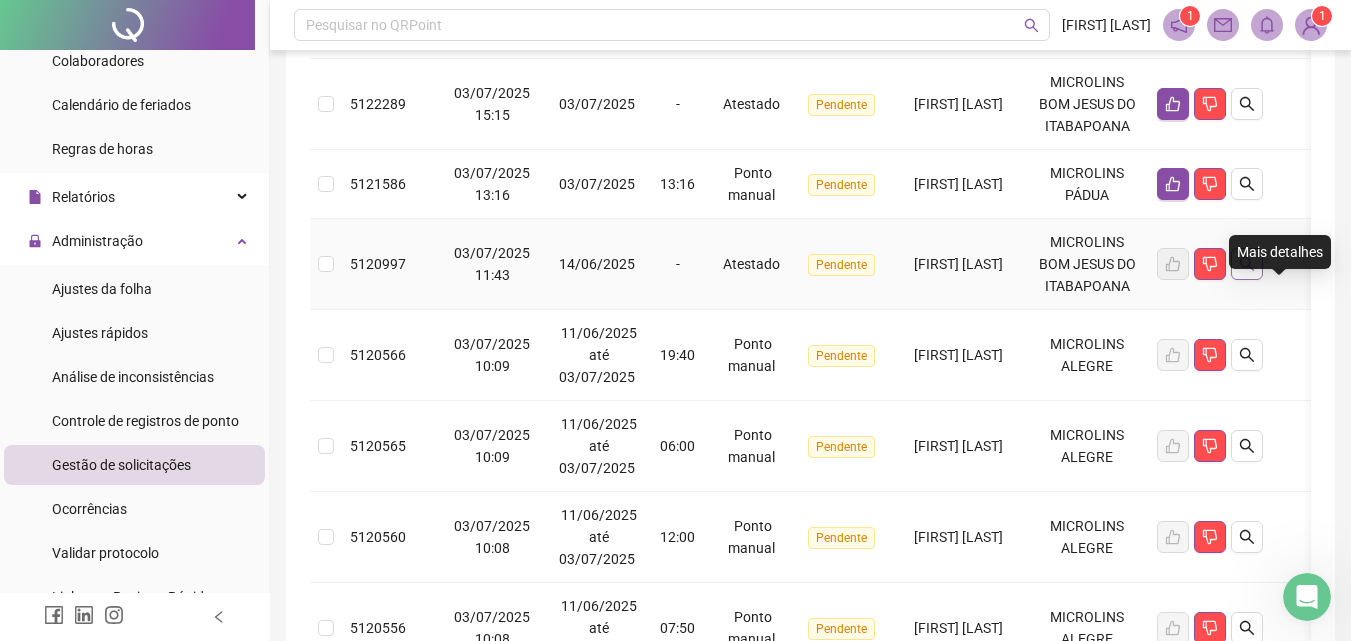 click 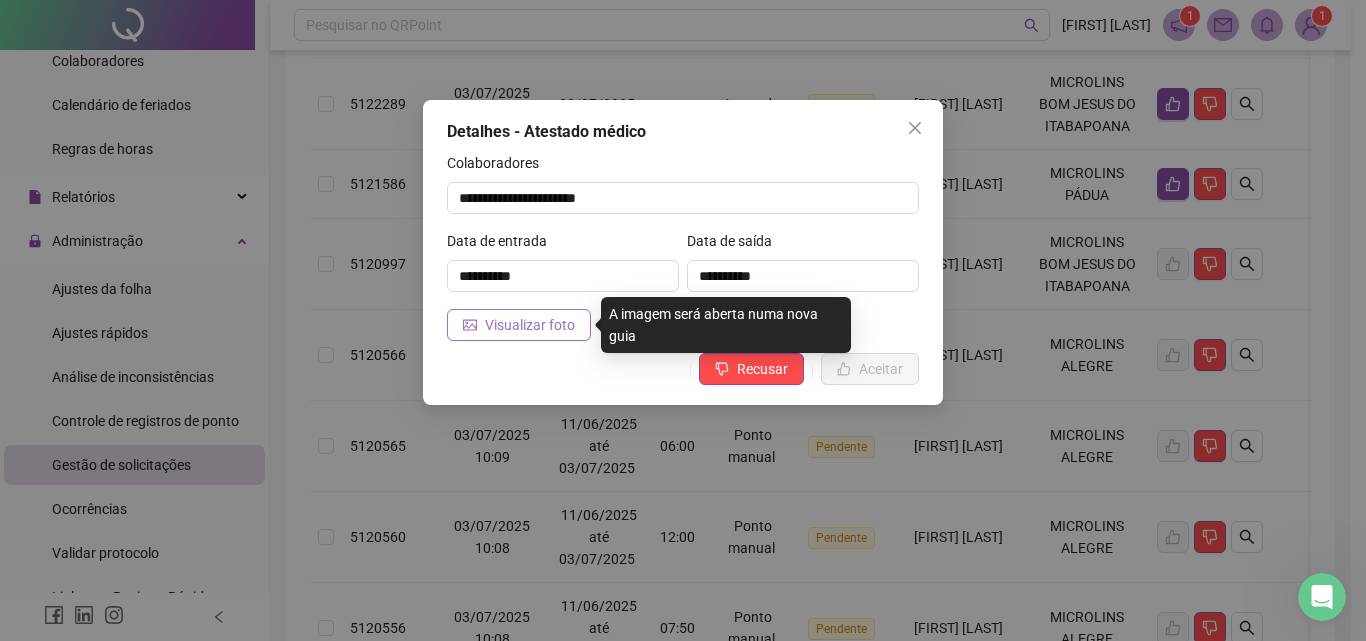 click on "Visualizar foto" at bounding box center [519, 325] 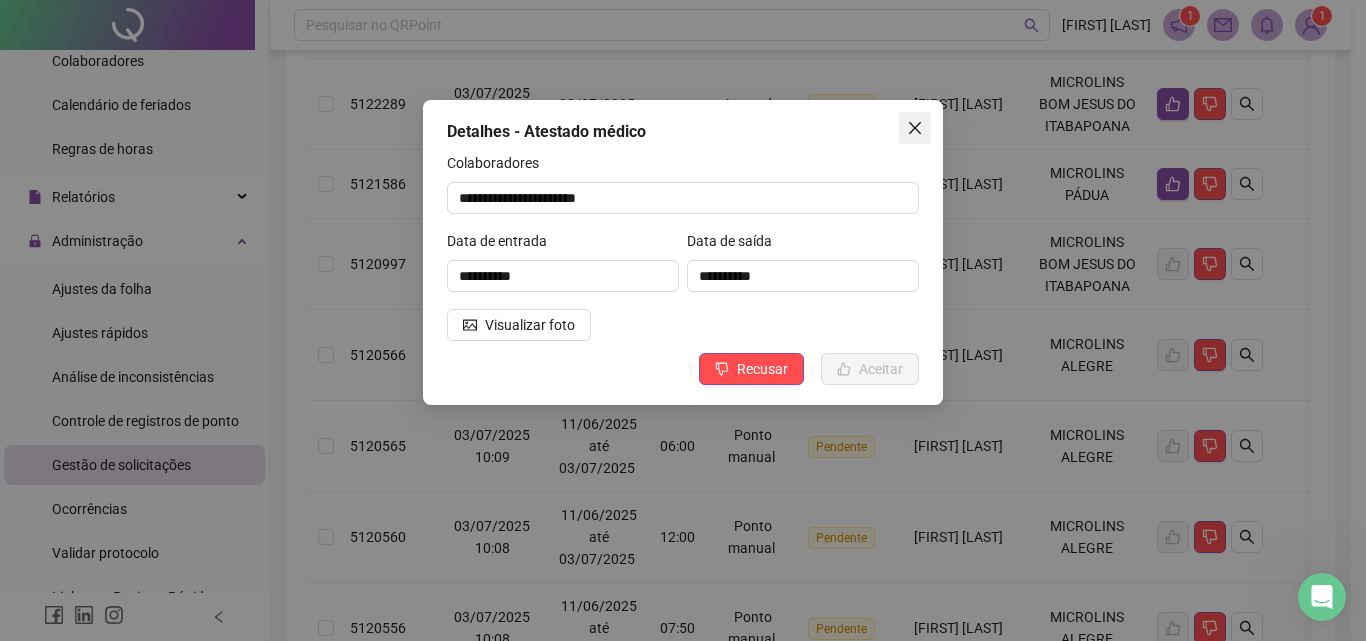 click at bounding box center [915, 128] 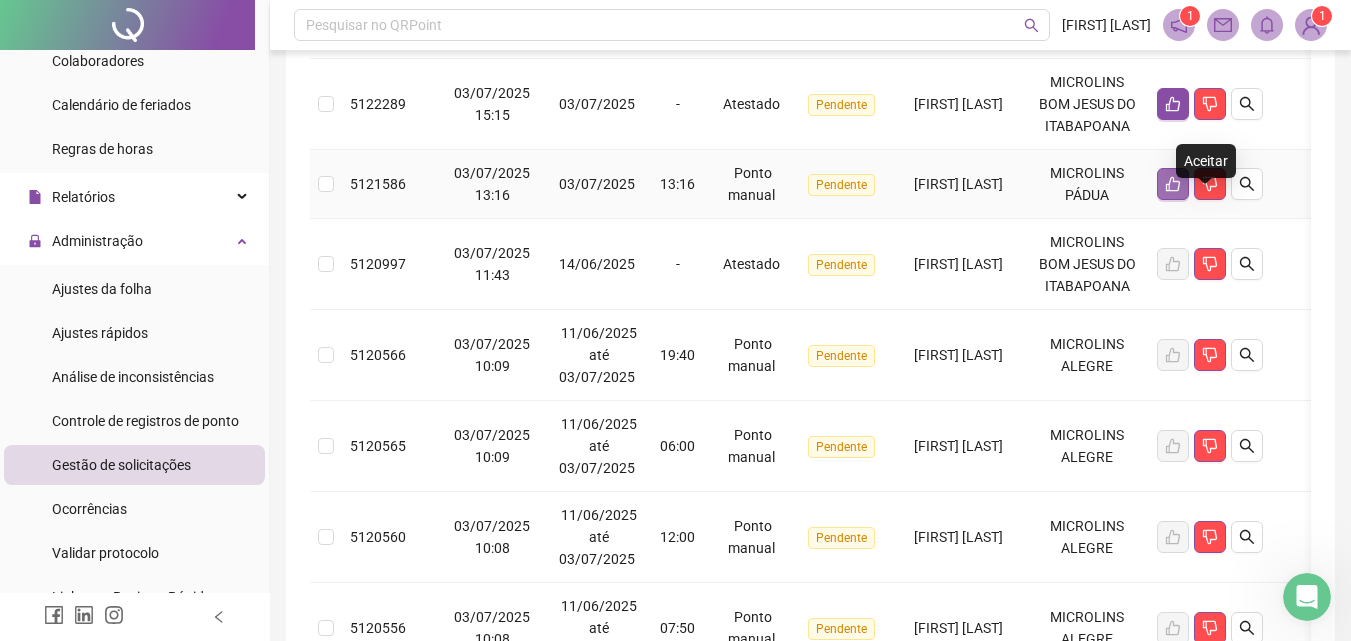 click 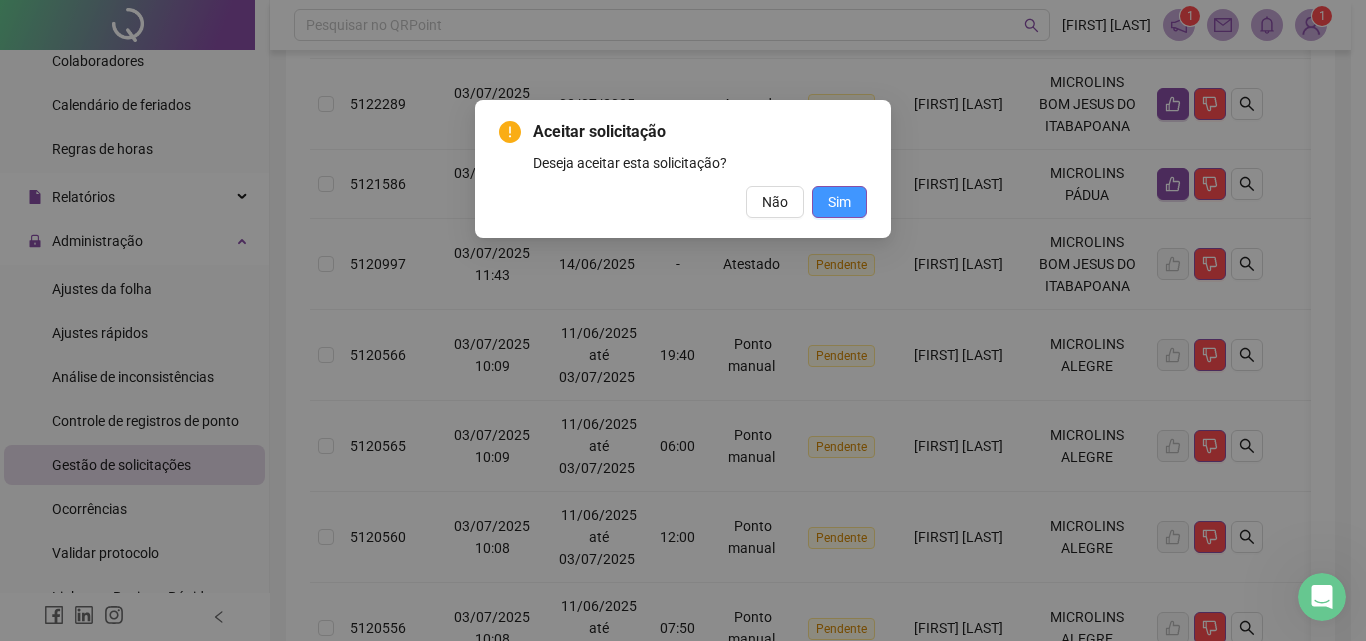 click on "Sim" at bounding box center [839, 202] 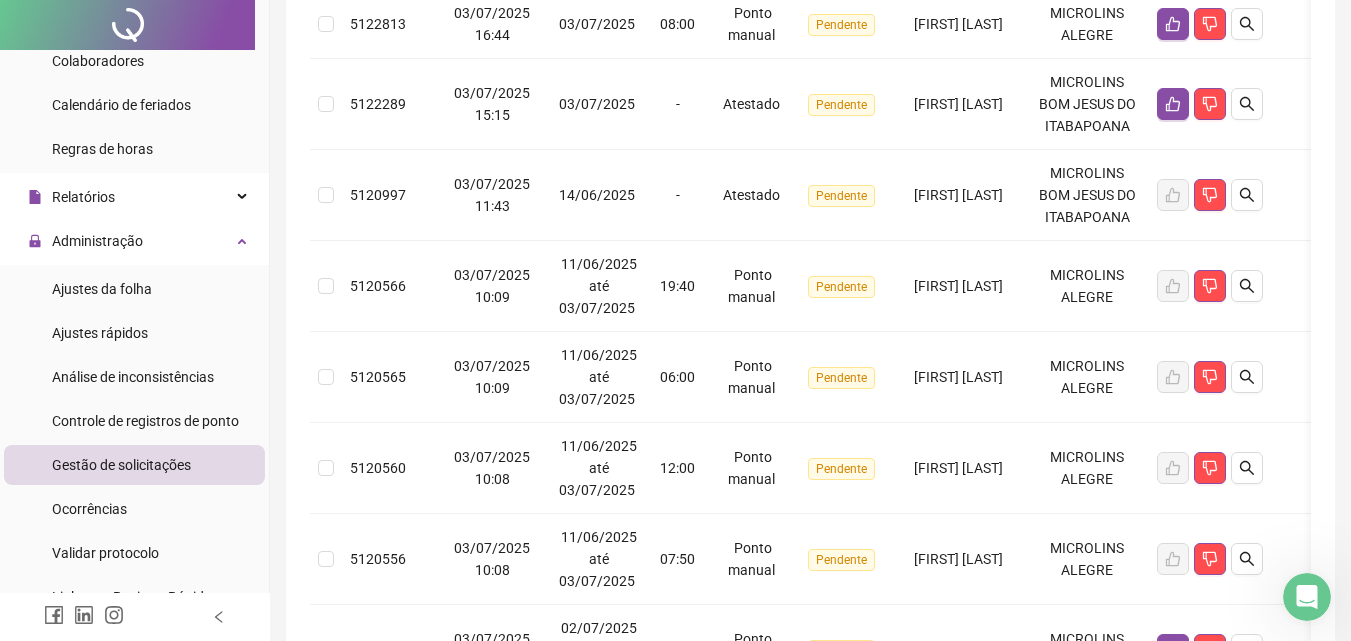 scroll, scrollTop: 0, scrollLeft: 0, axis: both 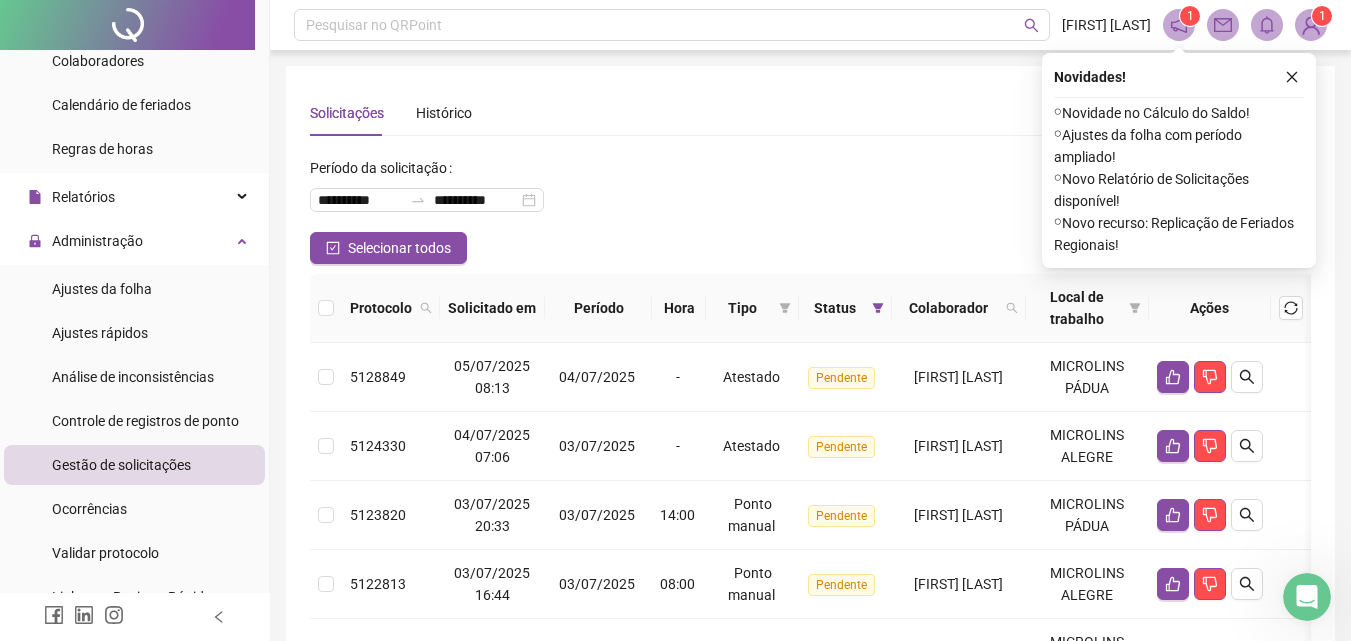 click on "**********" at bounding box center (810, 746) 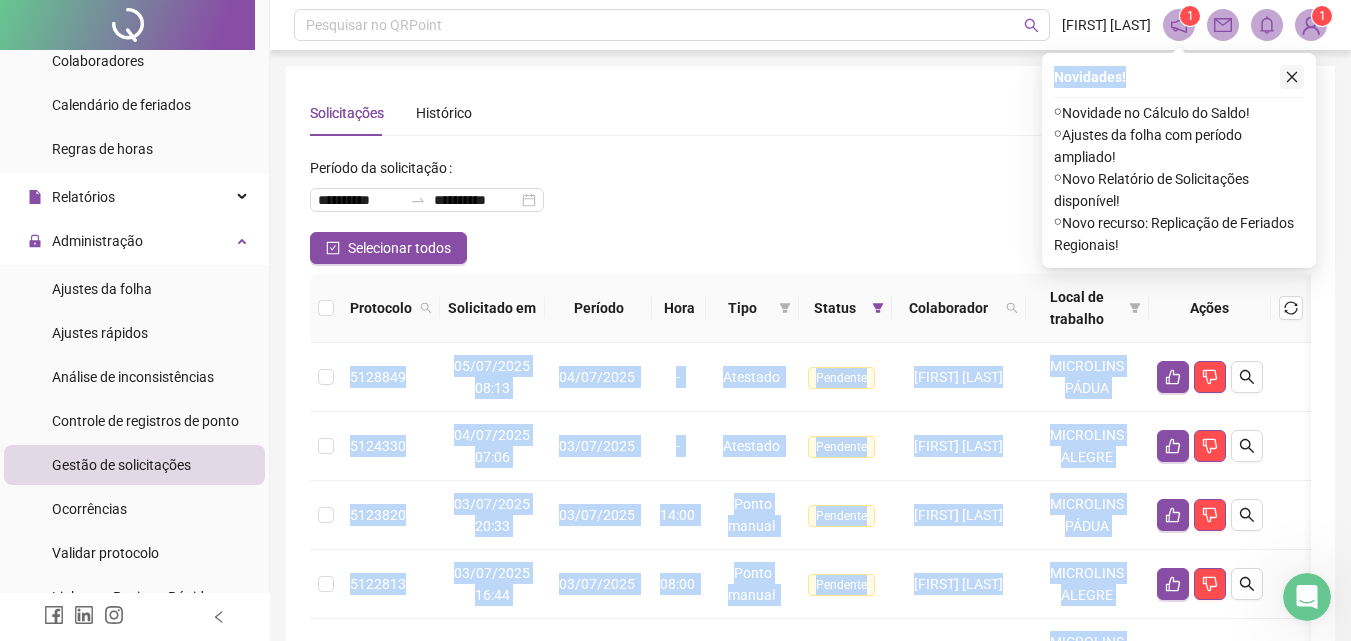 drag, startPoint x: 1325, startPoint y: 320, endPoint x: 1291, endPoint y: 77, distance: 245.36707 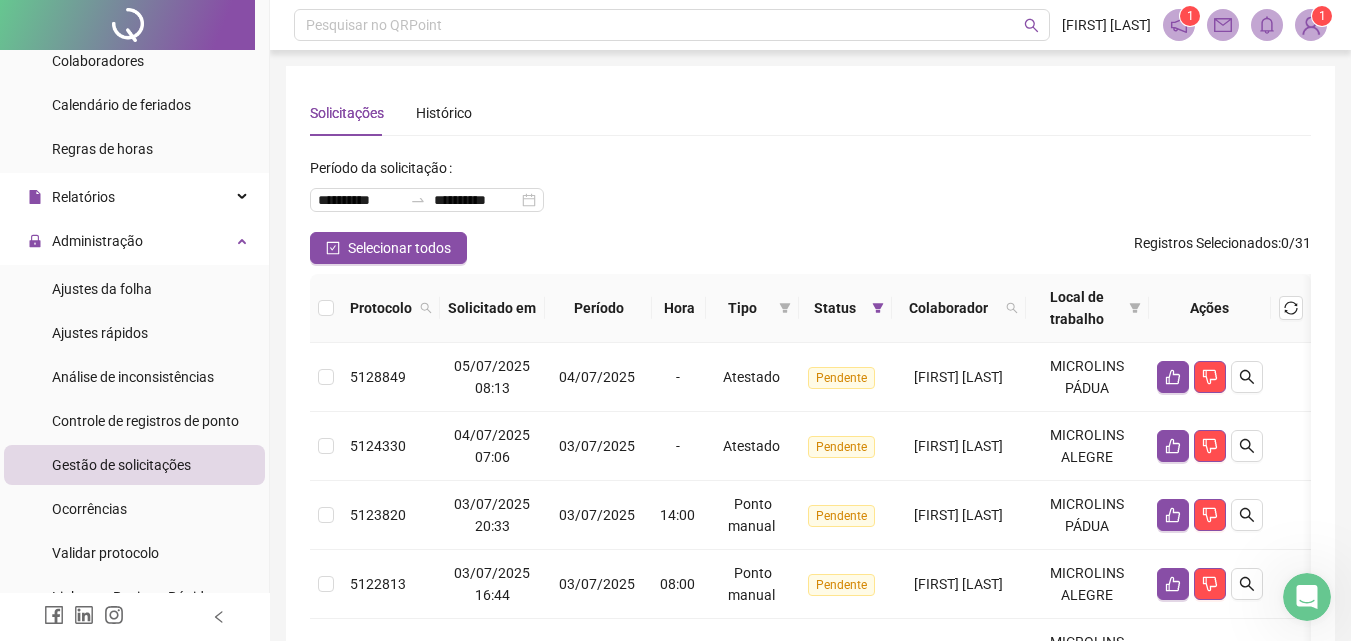 click on "**********" at bounding box center [810, 746] 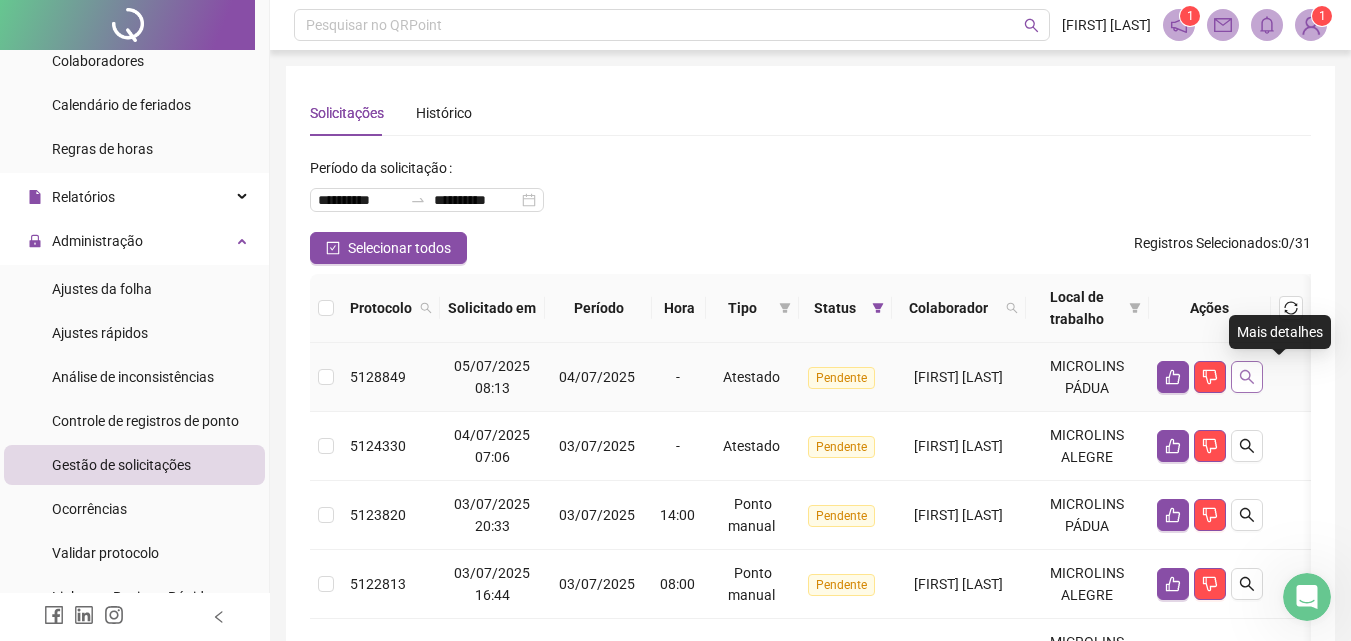 click 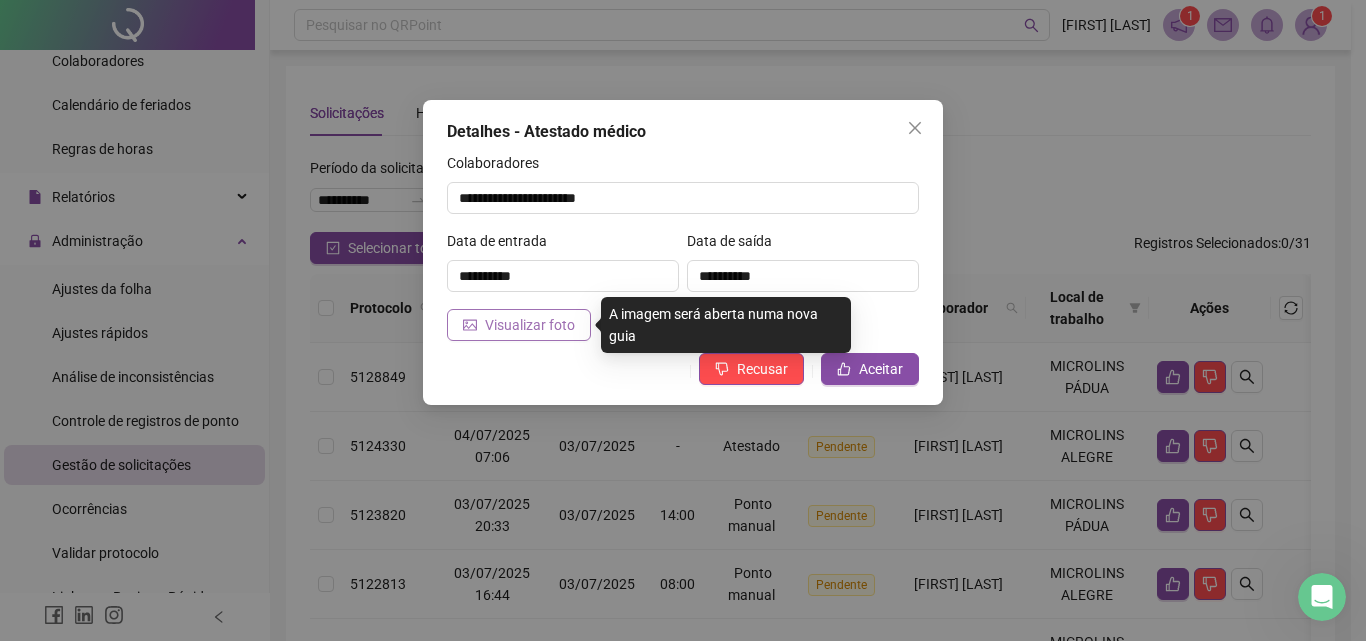 click on "Visualizar foto" at bounding box center (530, 325) 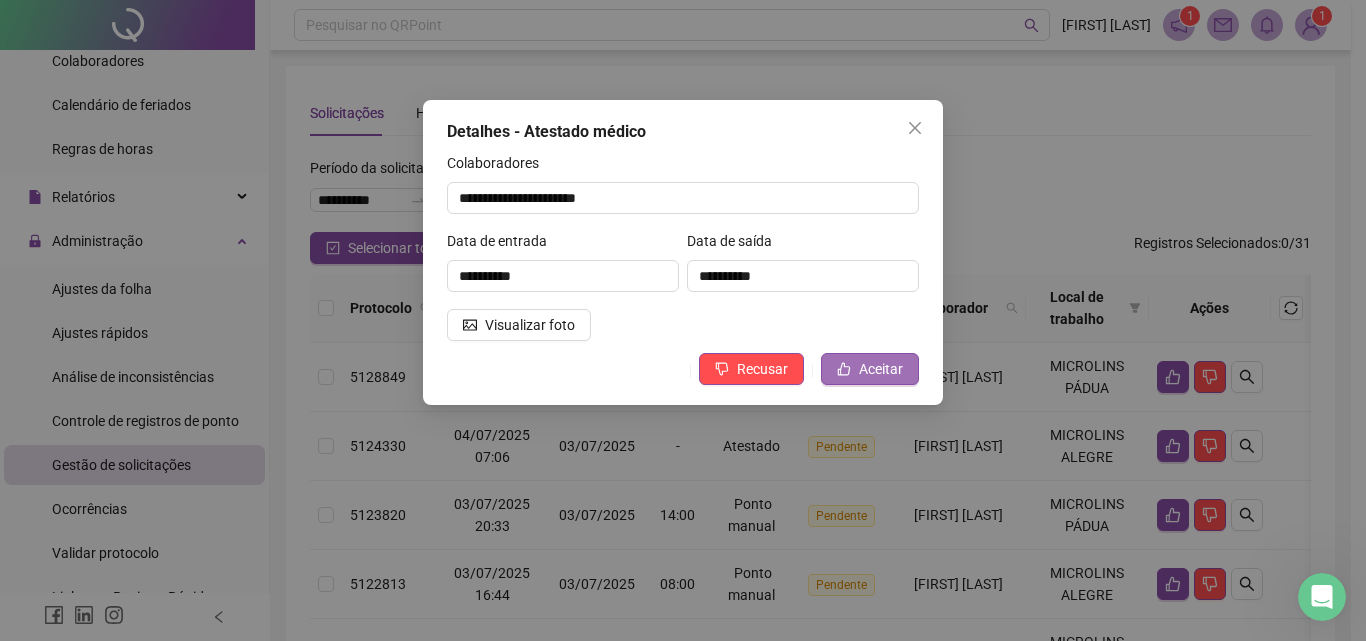 click on "Aceitar" at bounding box center (881, 369) 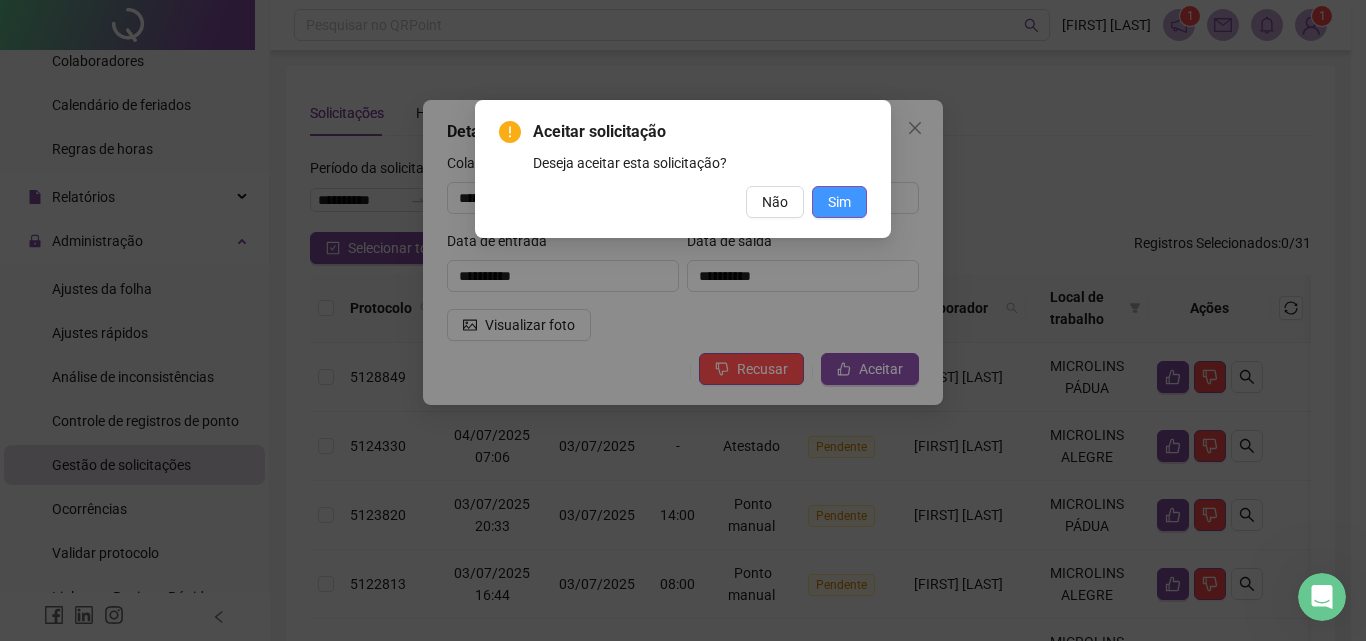 click on "Sim" at bounding box center (839, 202) 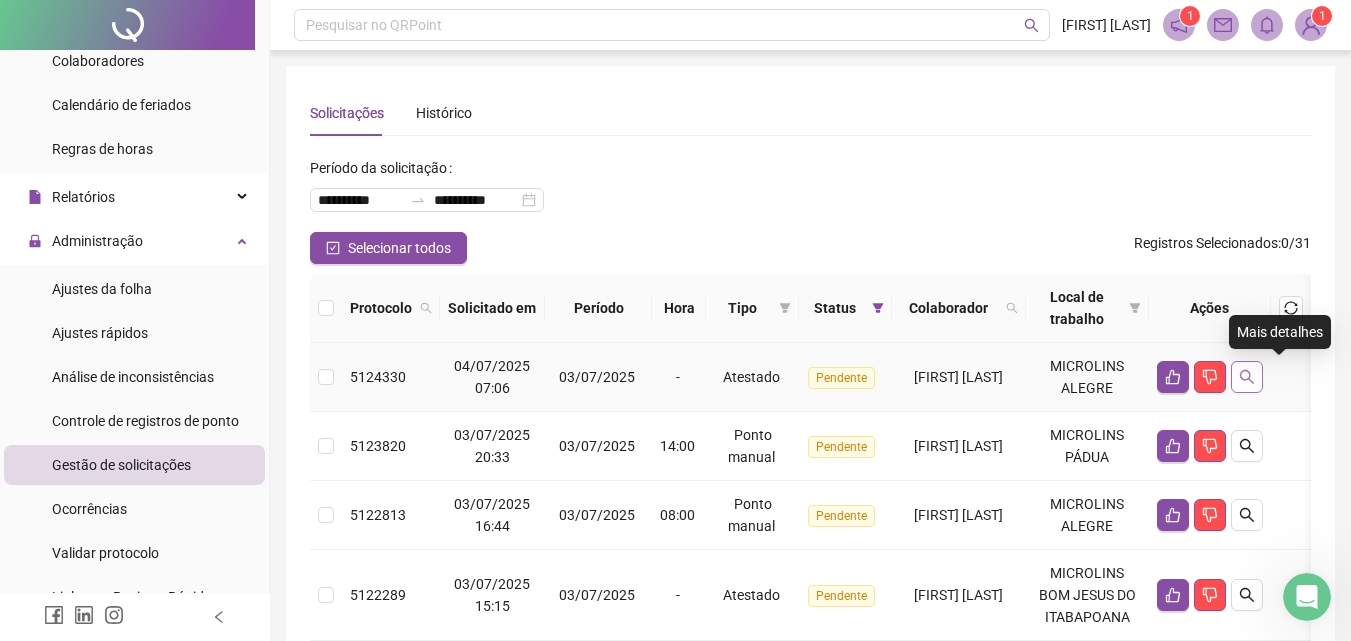 click 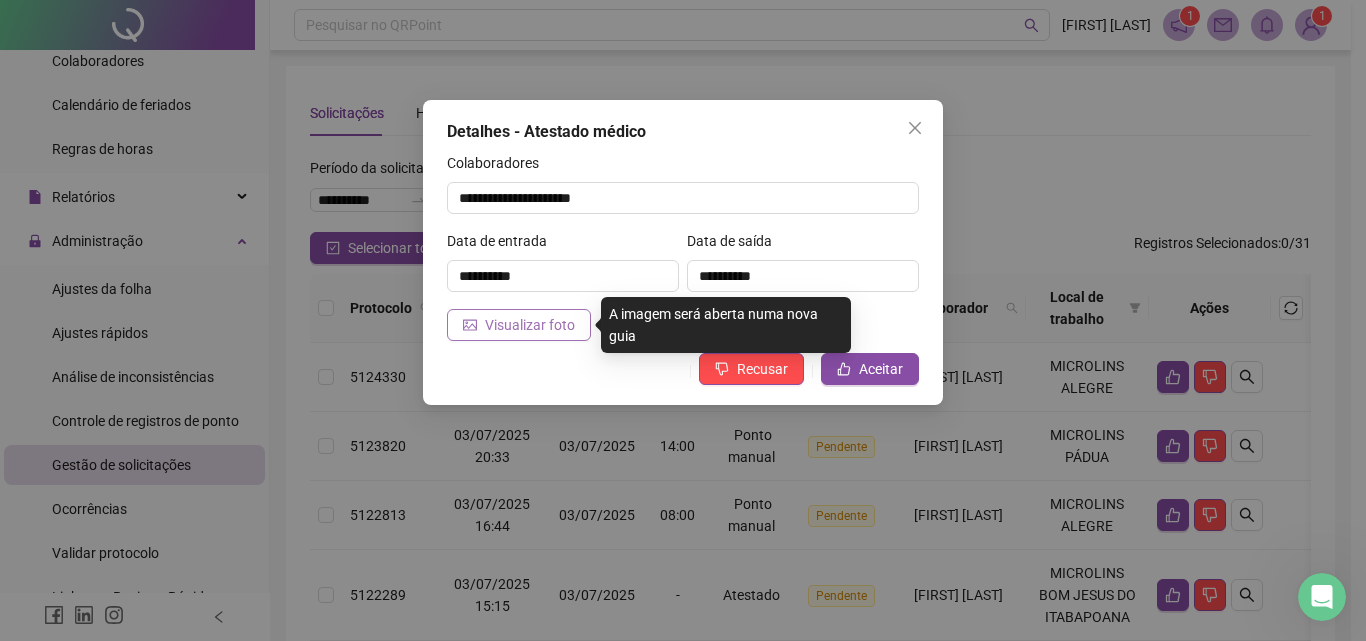 click on "Visualizar foto" at bounding box center (530, 325) 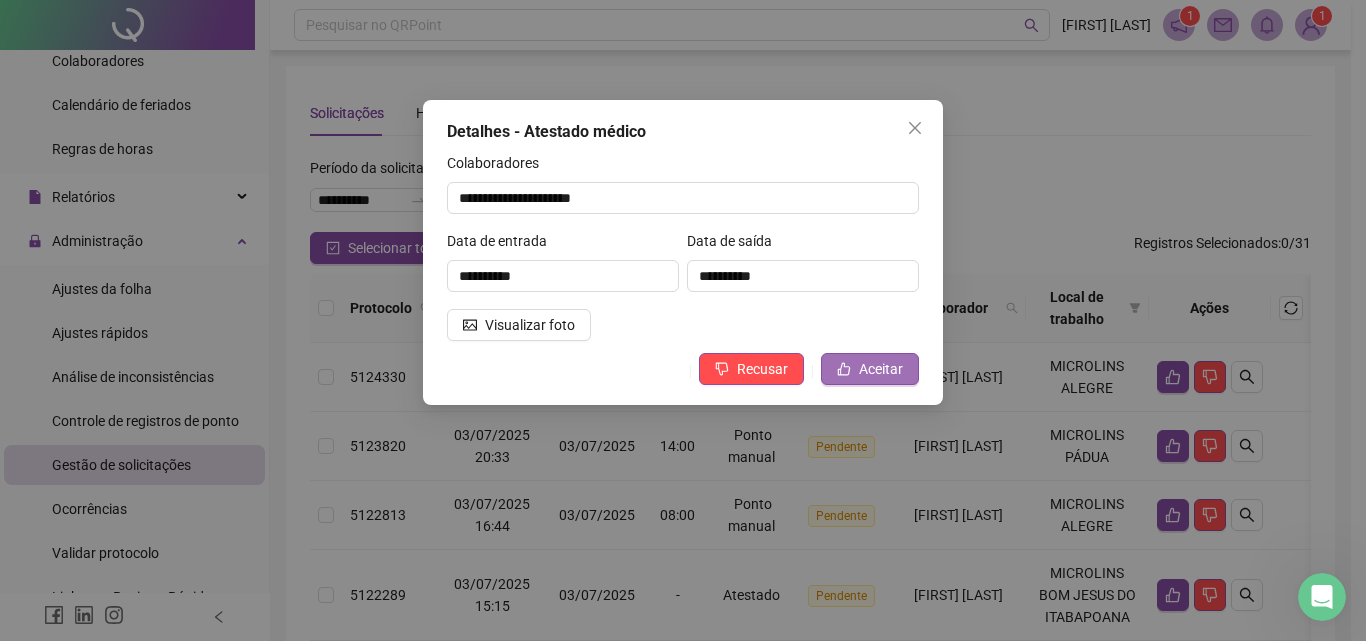 click on "Aceitar" at bounding box center (870, 369) 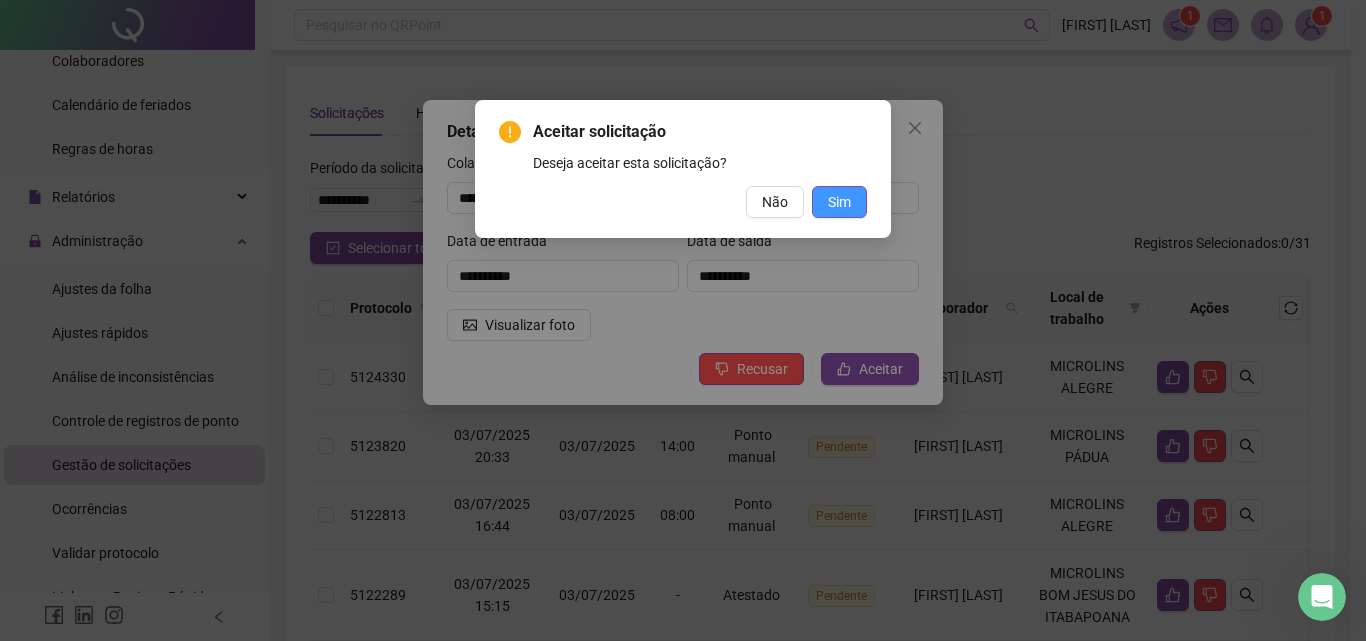 click on "Sim" at bounding box center [839, 202] 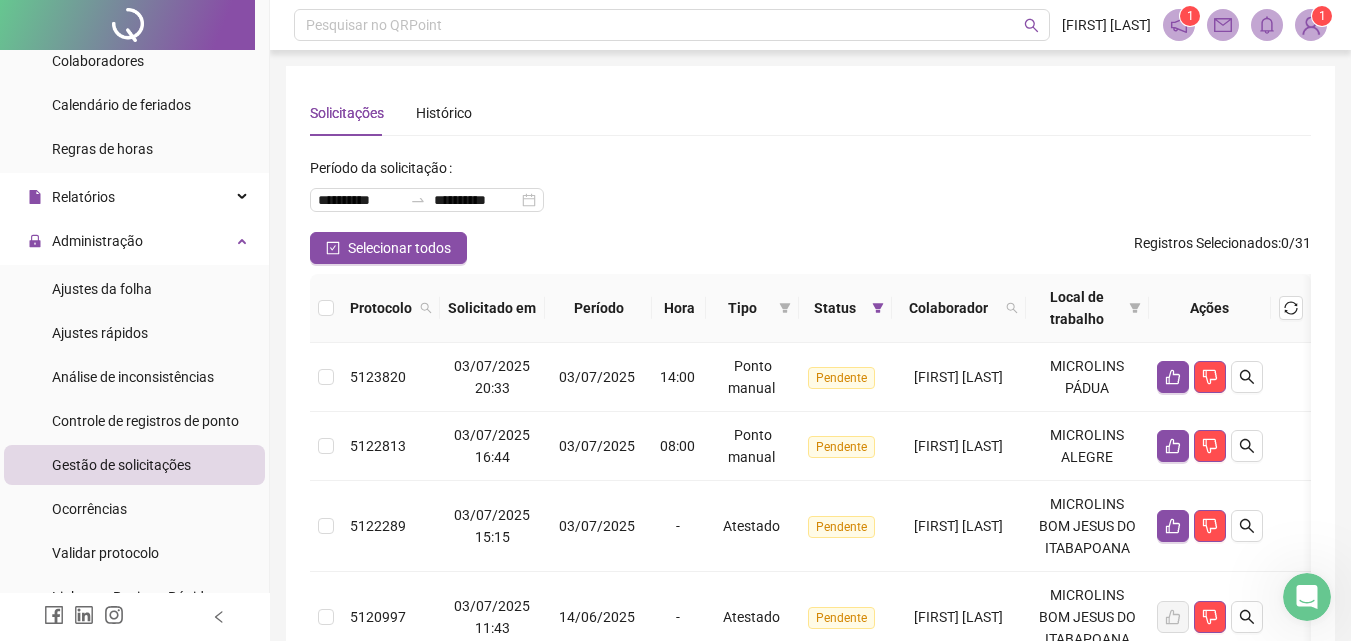 scroll, scrollTop: 560, scrollLeft: 0, axis: vertical 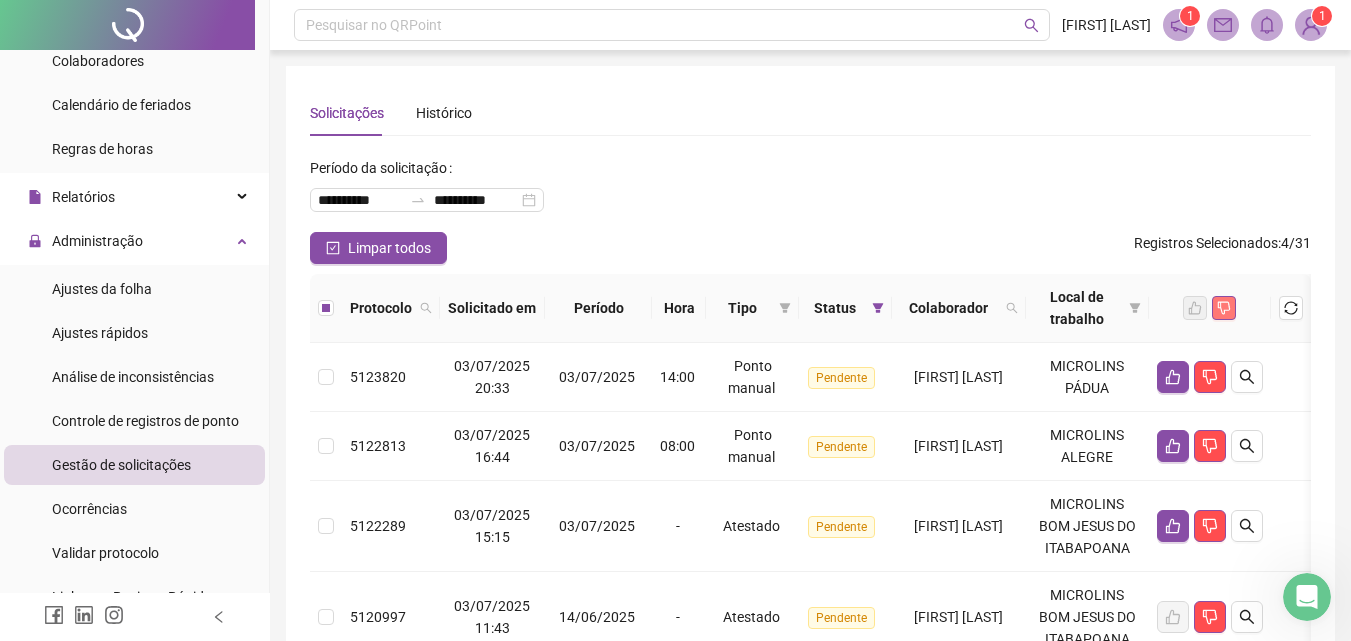 click at bounding box center [1224, 308] 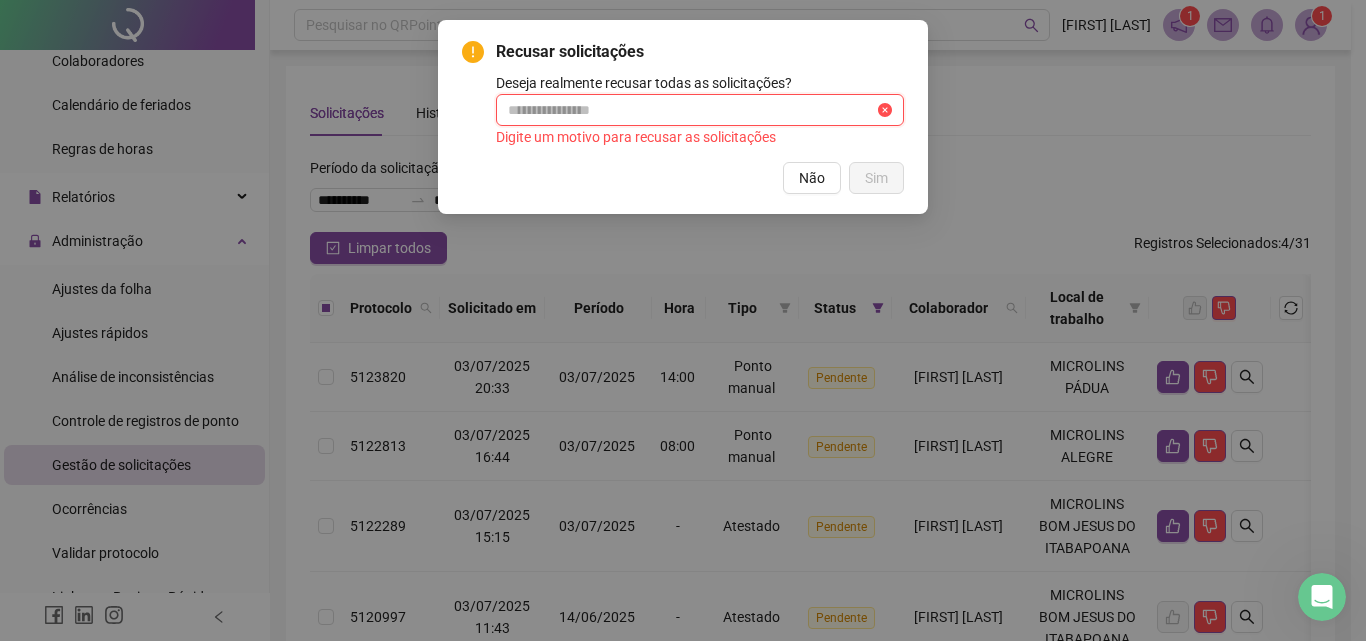 click at bounding box center (691, 110) 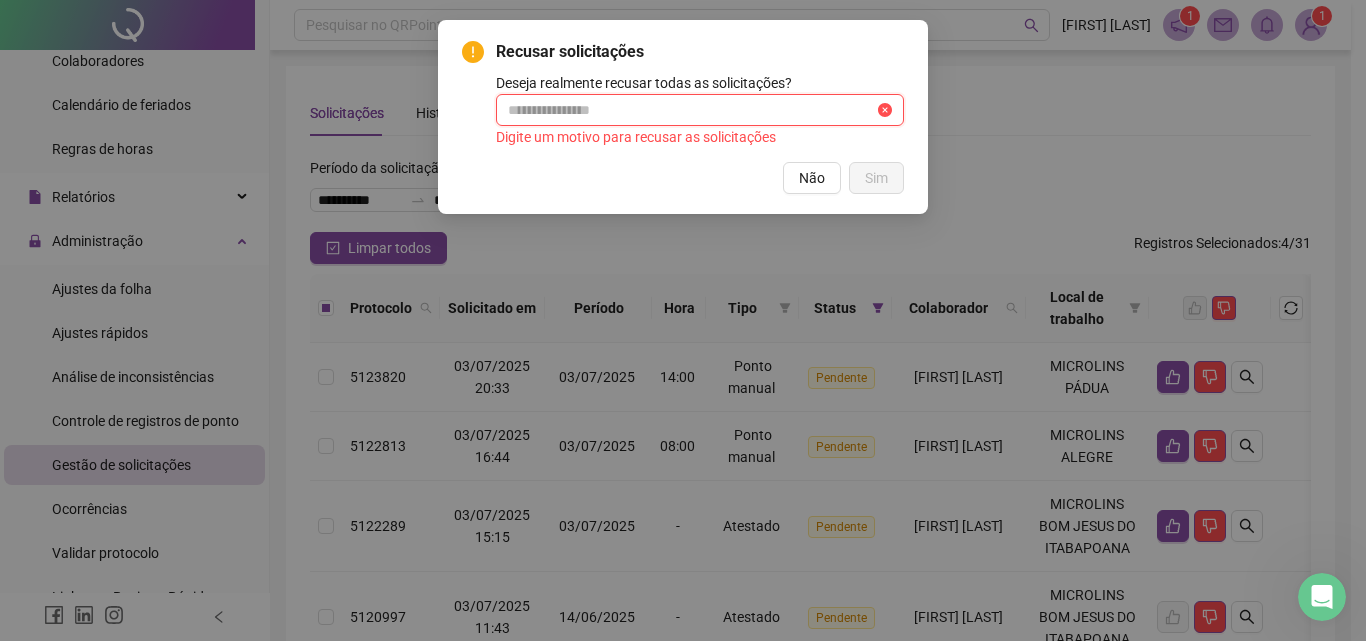 type on "**********" 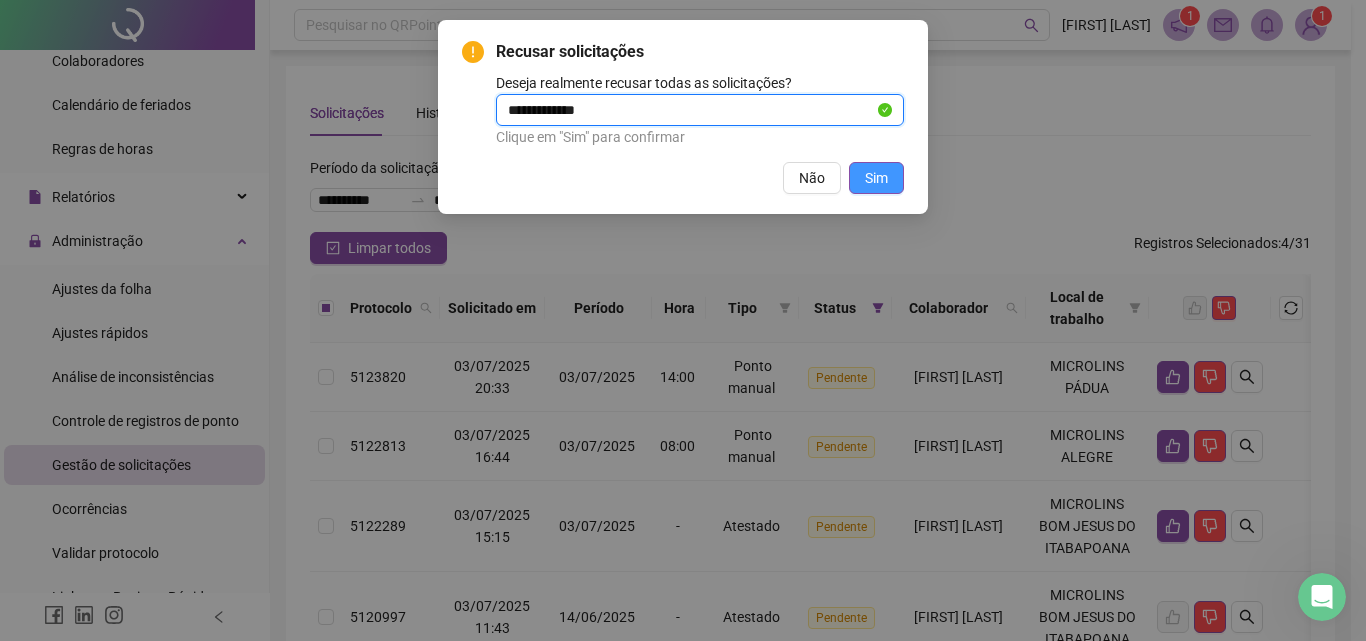 click on "Sim" at bounding box center (876, 178) 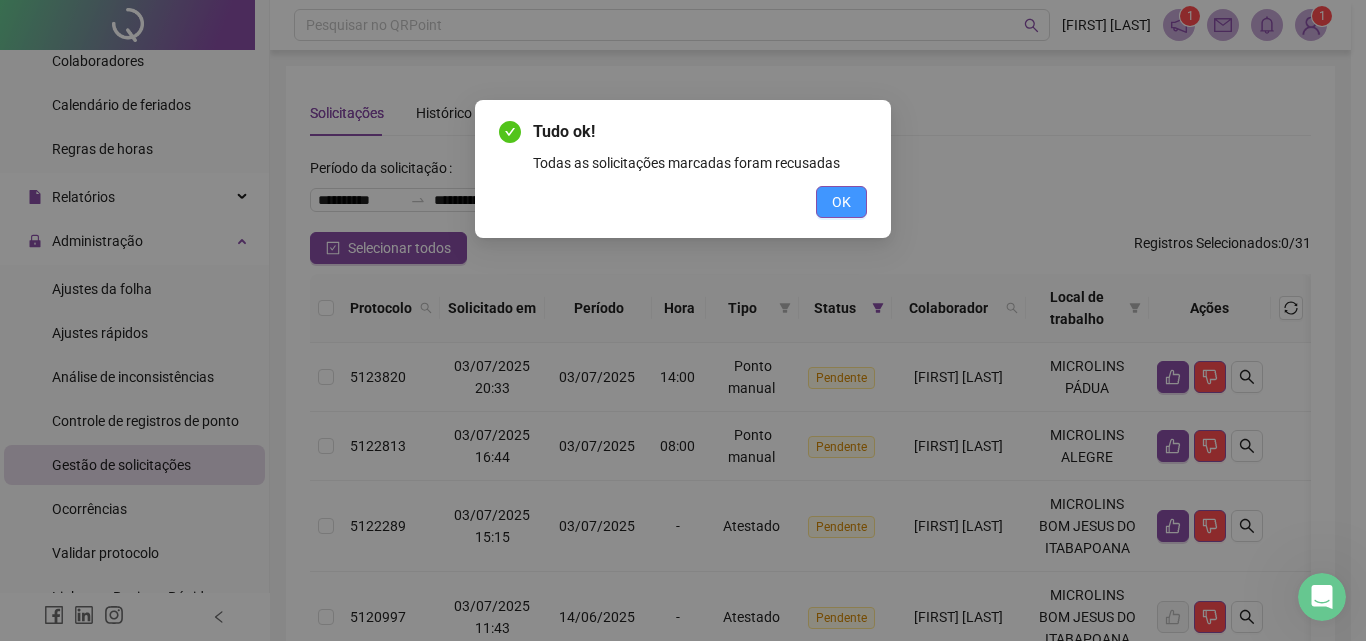 click on "OK" at bounding box center (841, 202) 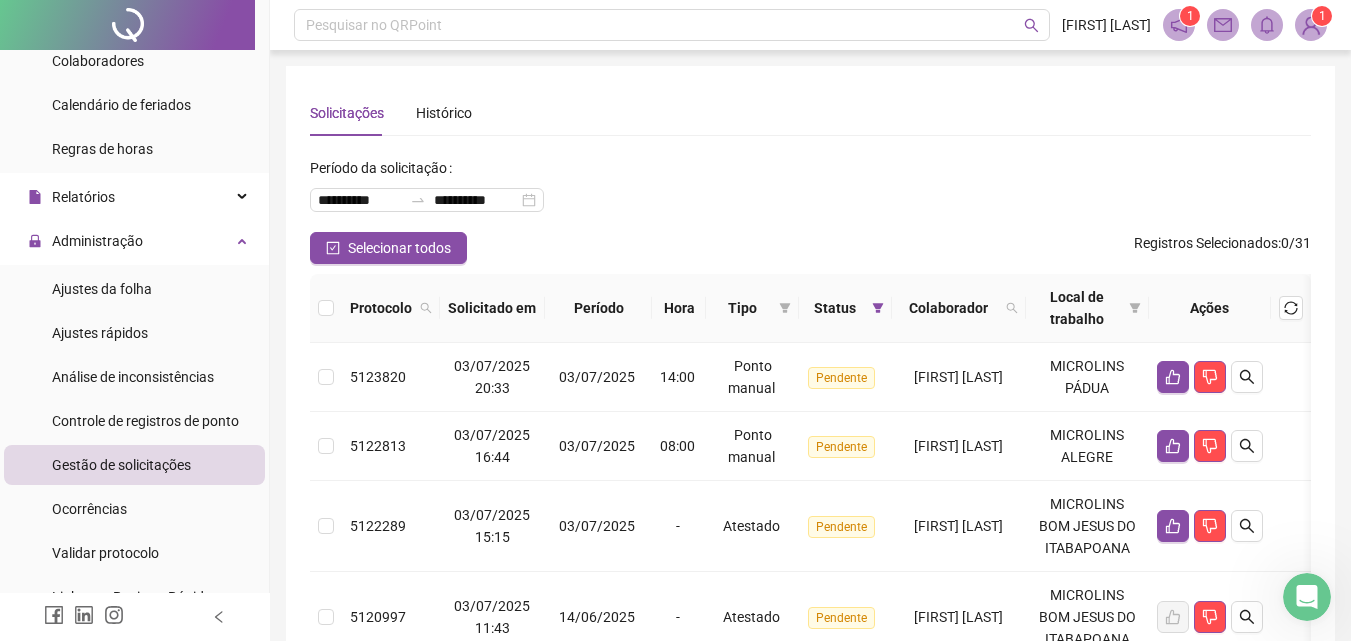 drag, startPoint x: 1365, startPoint y: 147, endPoint x: 816, endPoint y: 149, distance: 549.00366 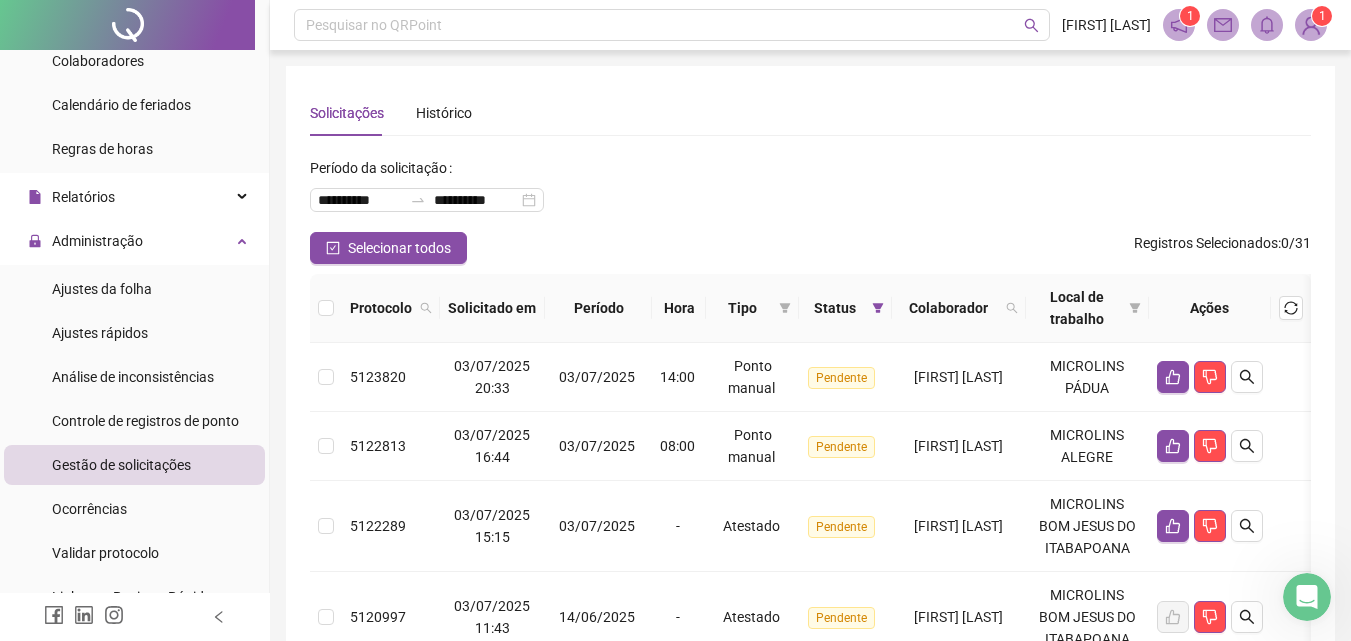 scroll, scrollTop: 560, scrollLeft: 0, axis: vertical 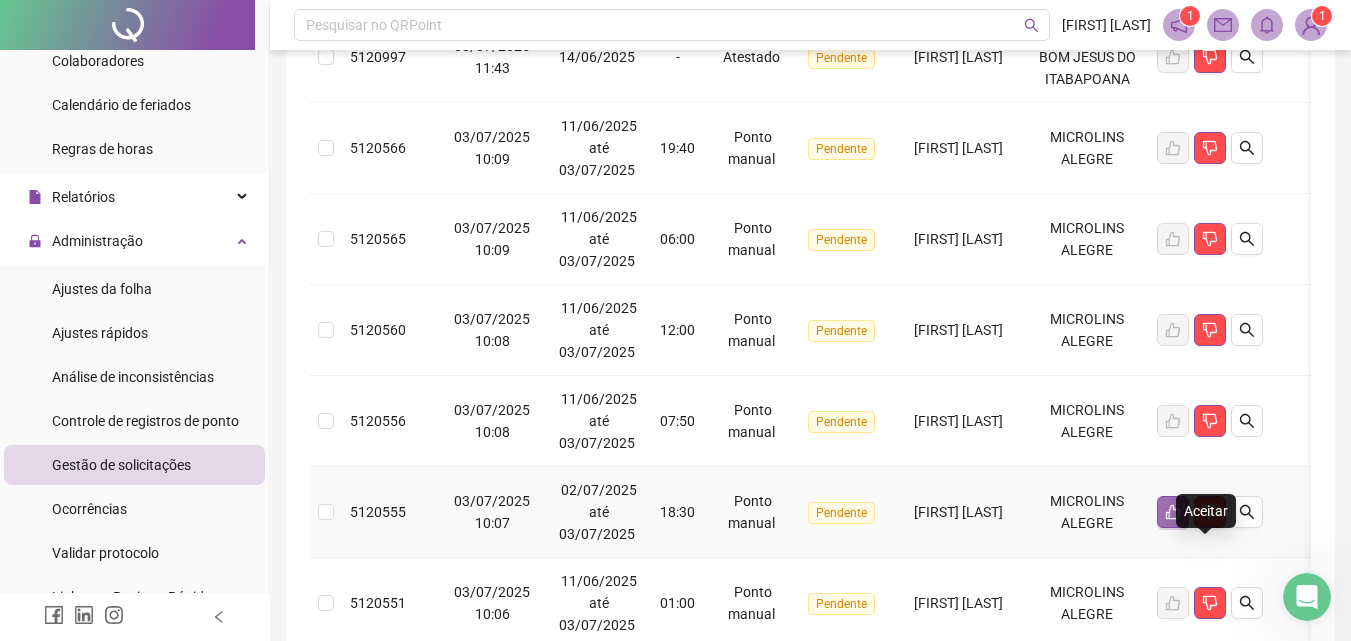 click 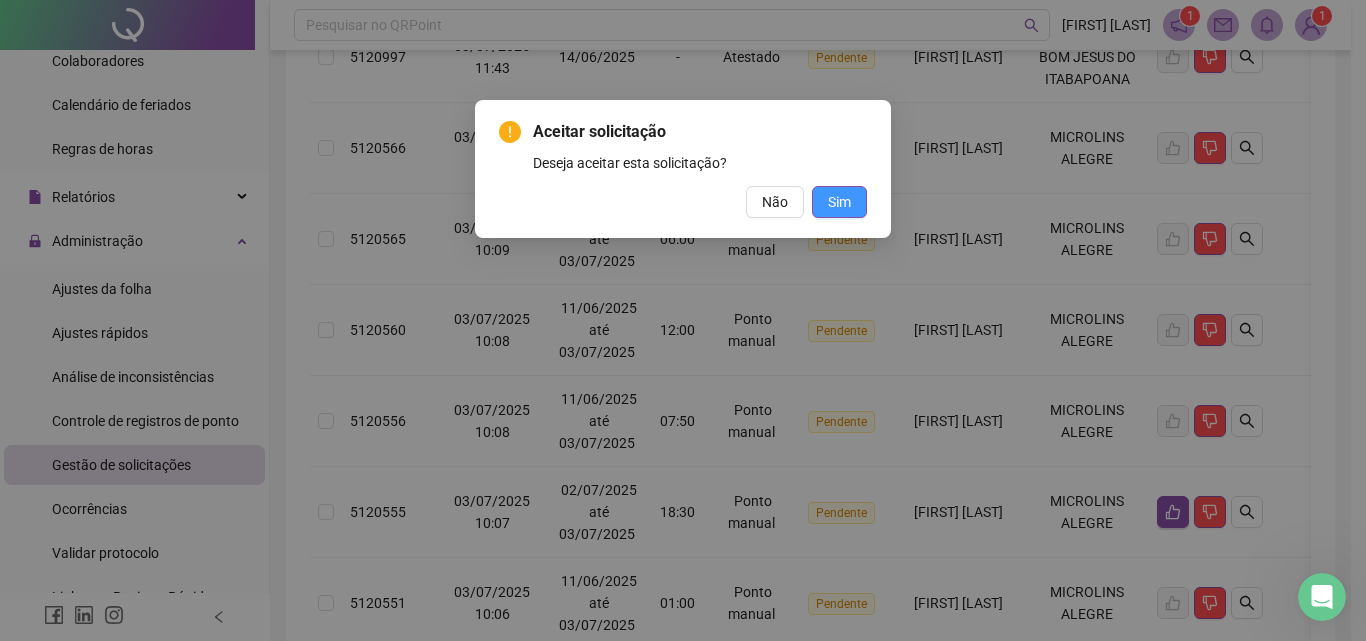 click on "Sim" at bounding box center (839, 202) 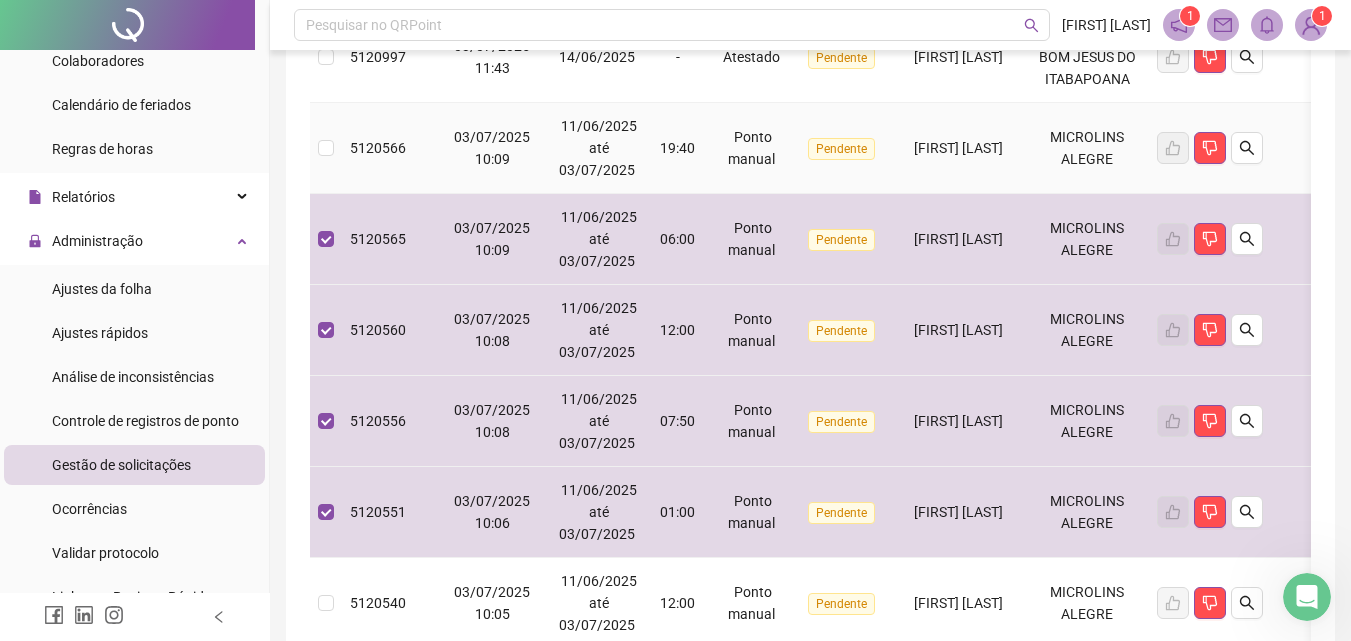 click at bounding box center [326, 148] 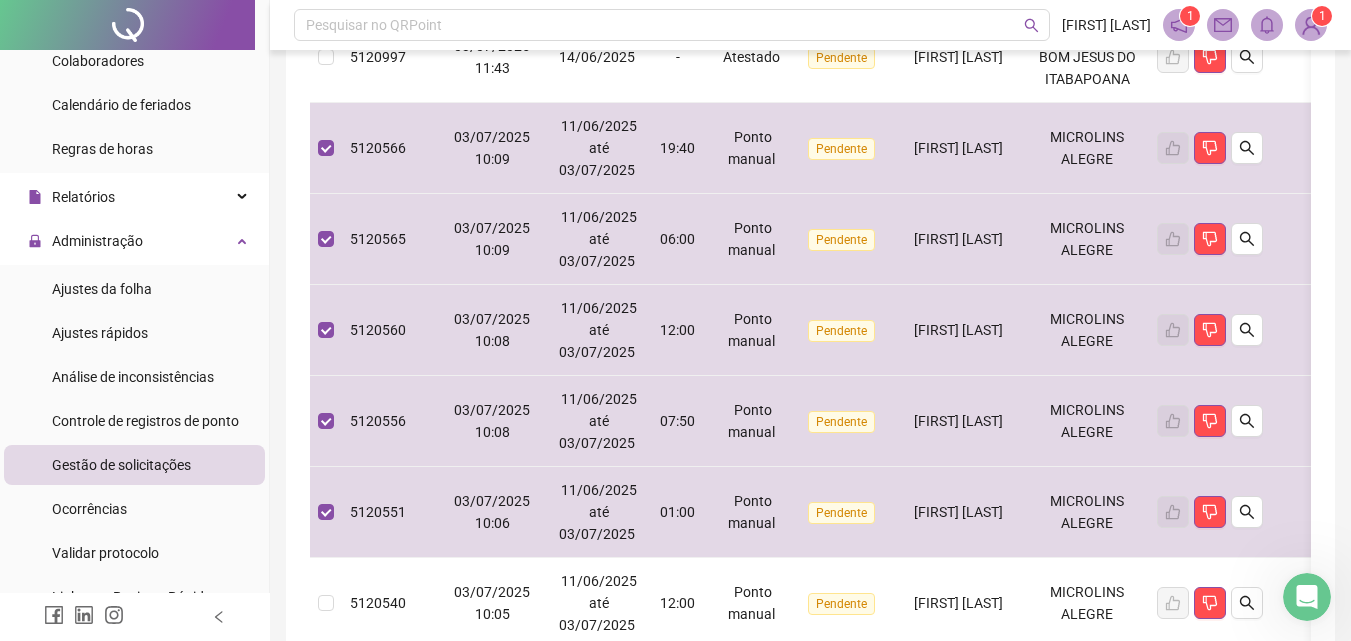 scroll, scrollTop: 884, scrollLeft: 0, axis: vertical 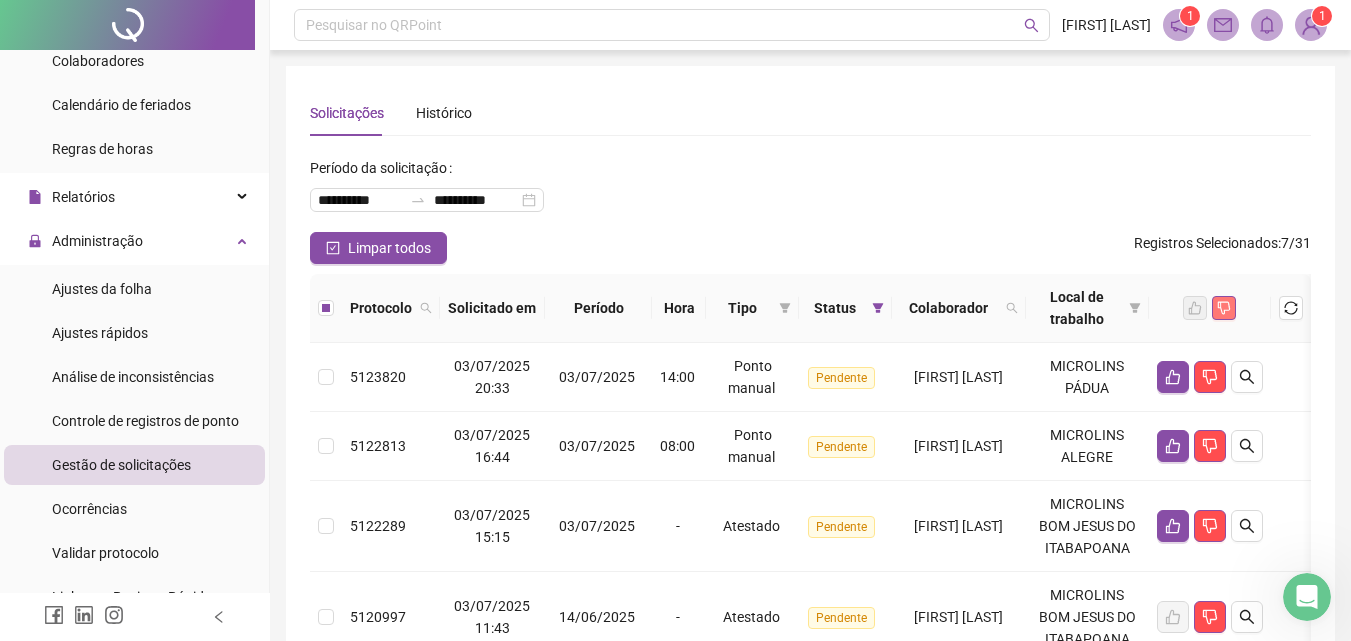 click 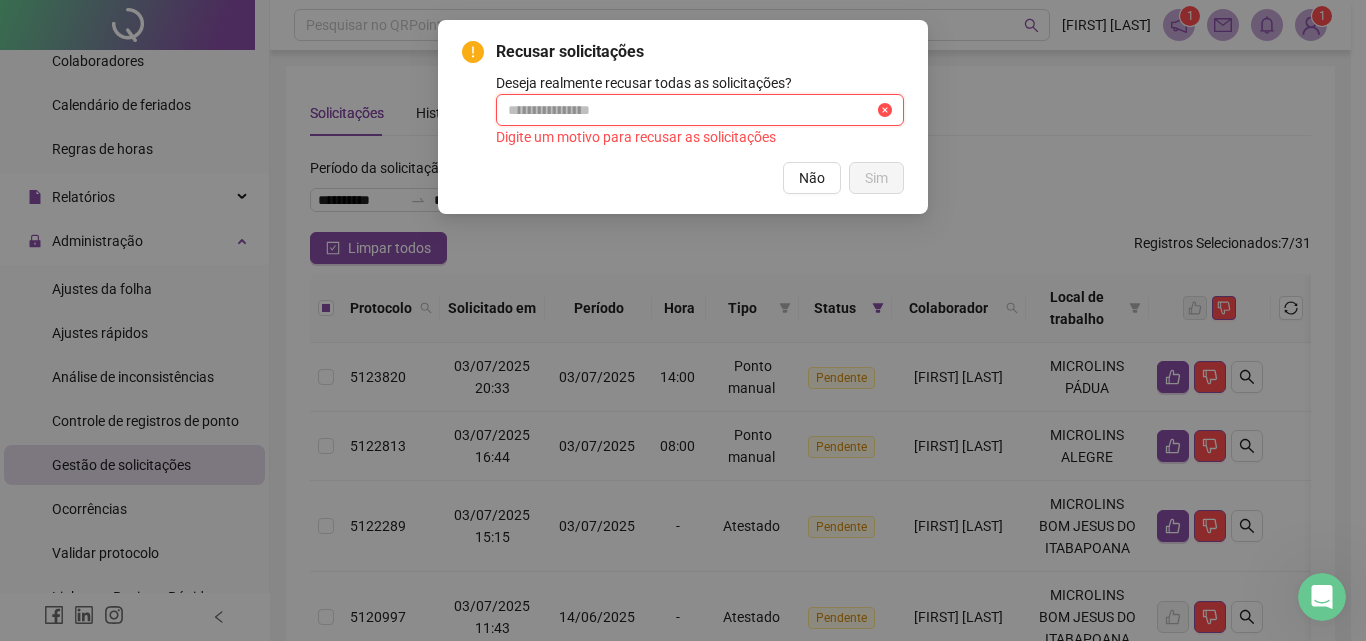 click at bounding box center [691, 110] 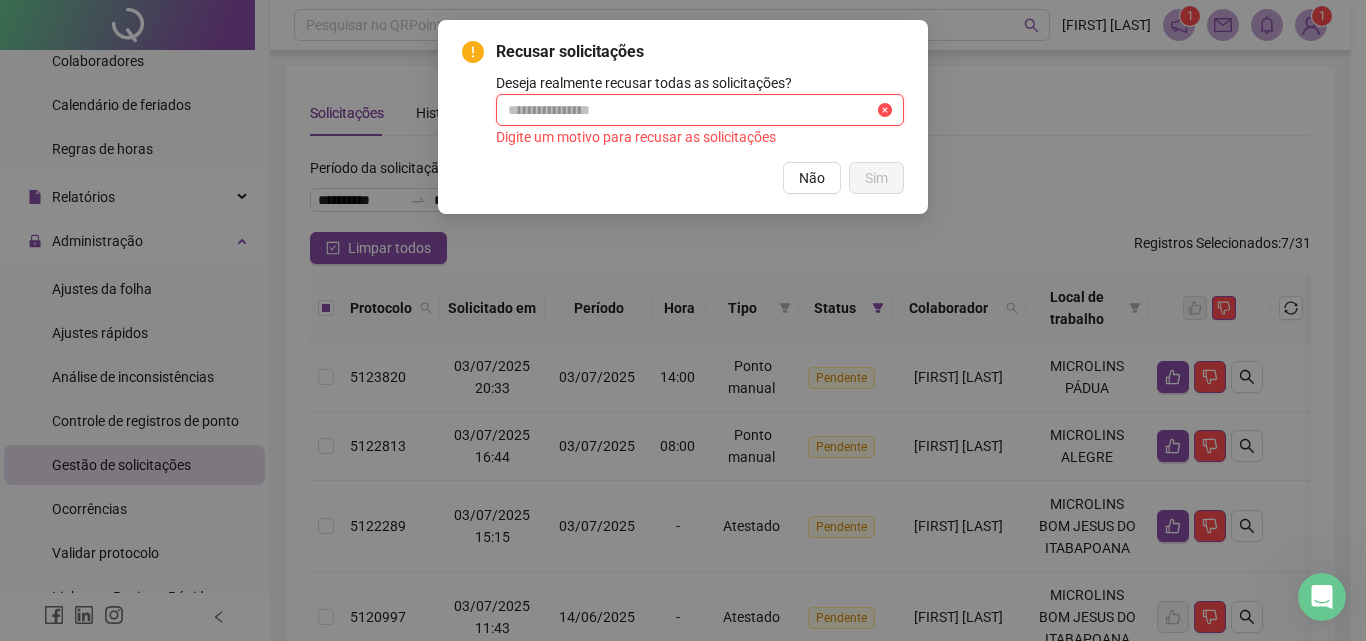 type on "**********" 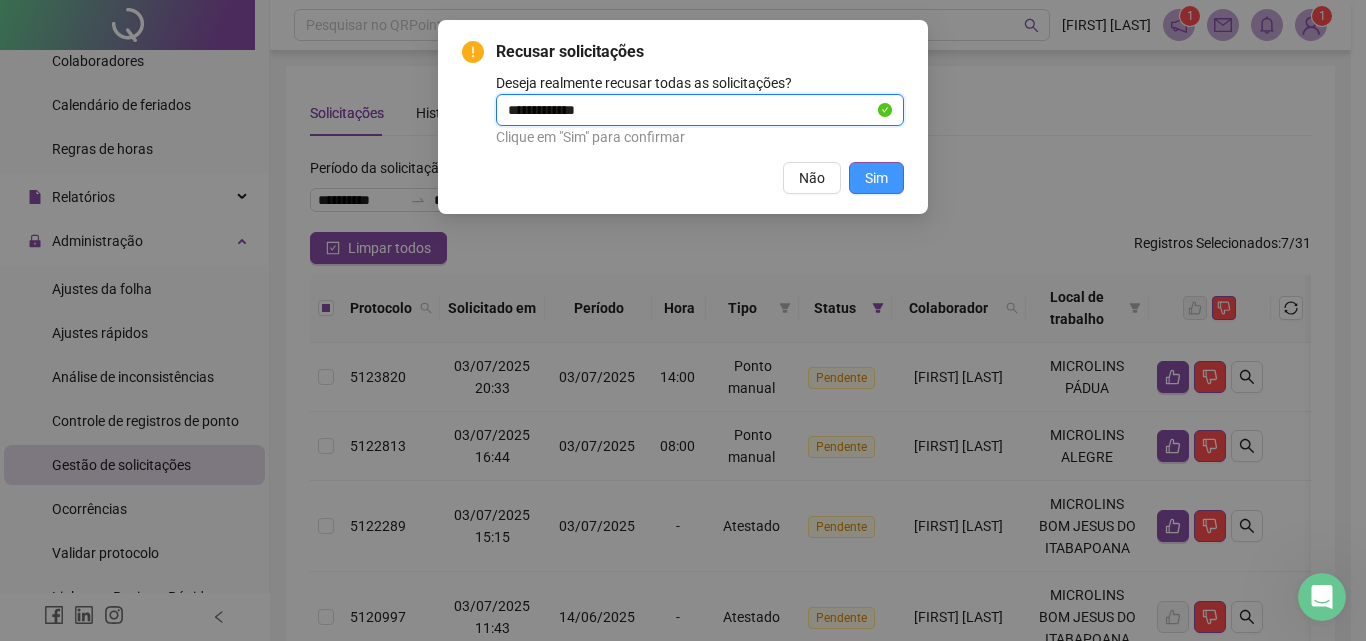 click on "Sim" at bounding box center (876, 178) 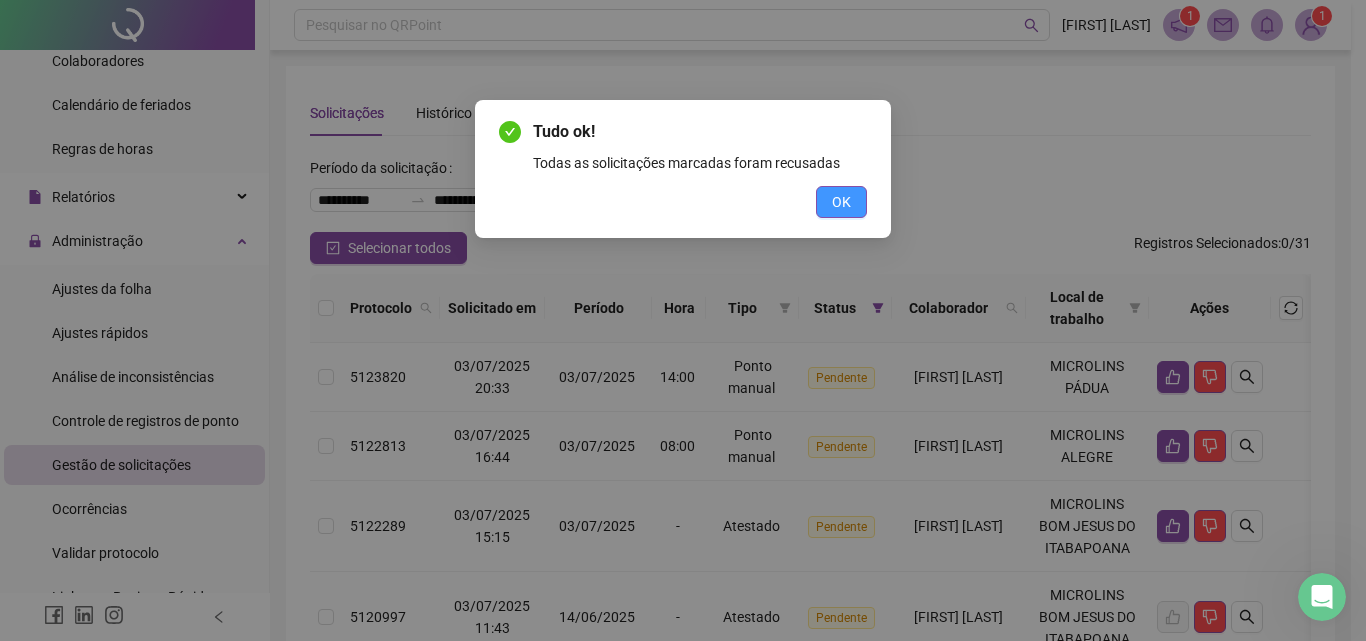 click on "OK" at bounding box center [841, 202] 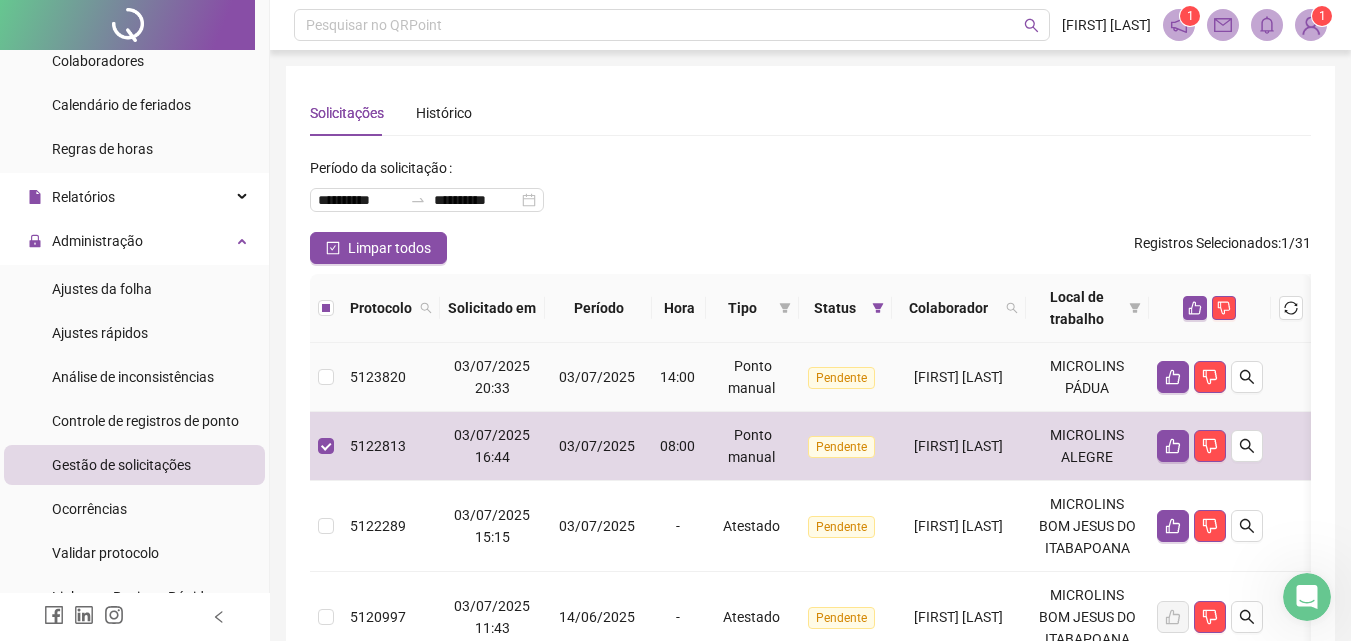 click at bounding box center [326, 377] 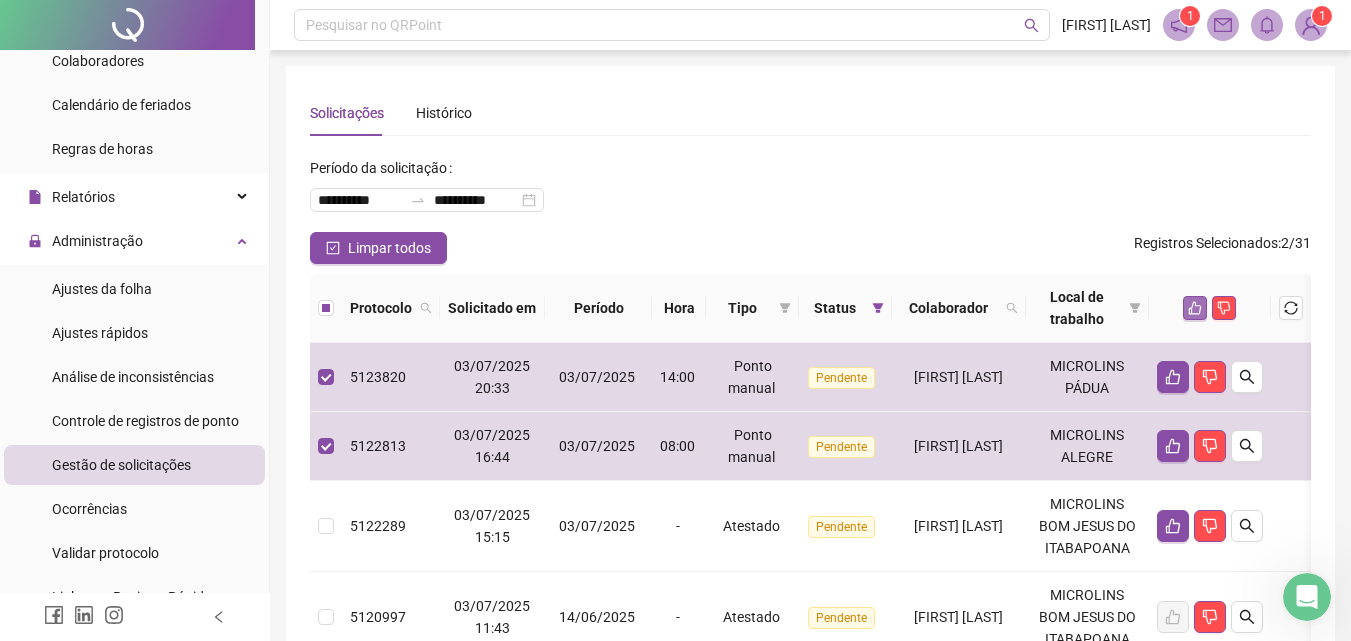 click 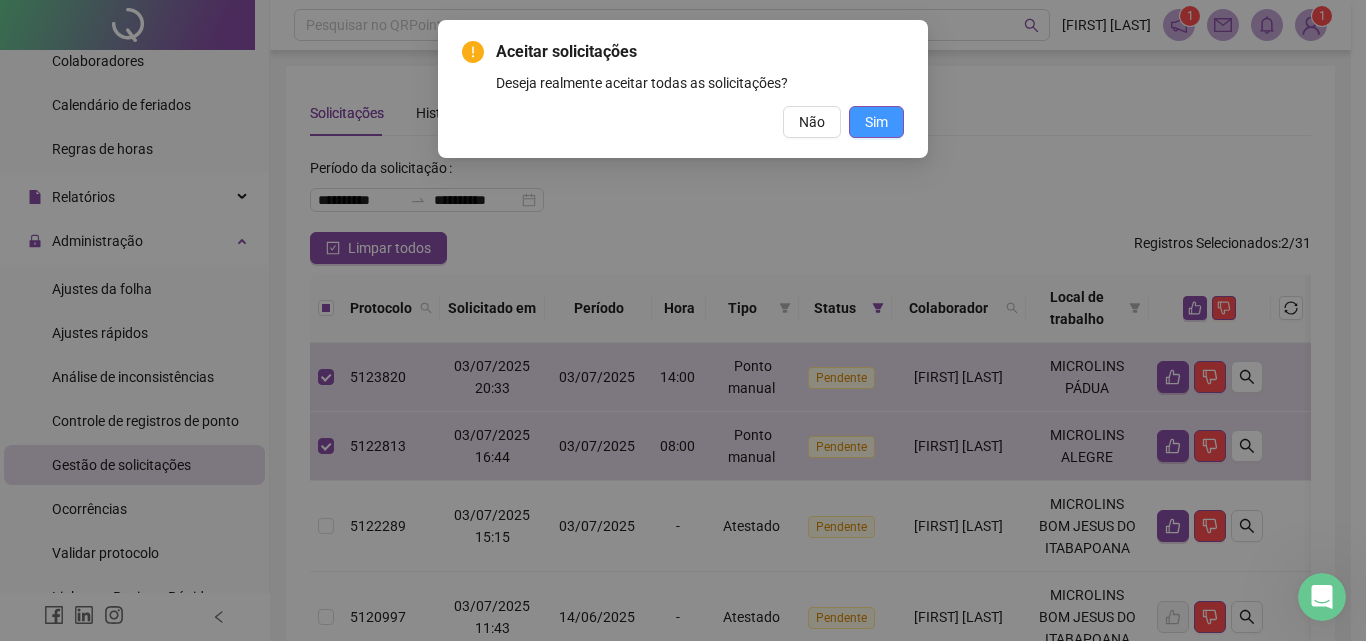 click on "Sim" at bounding box center [876, 122] 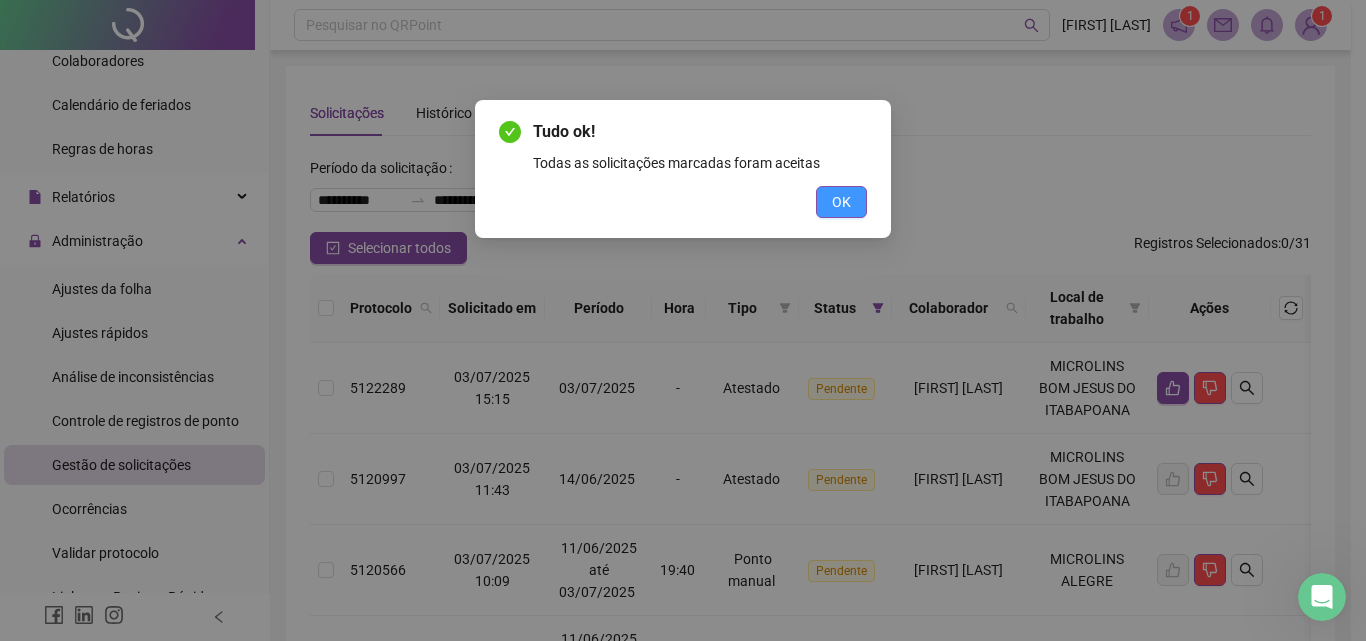 click on "OK" at bounding box center (841, 202) 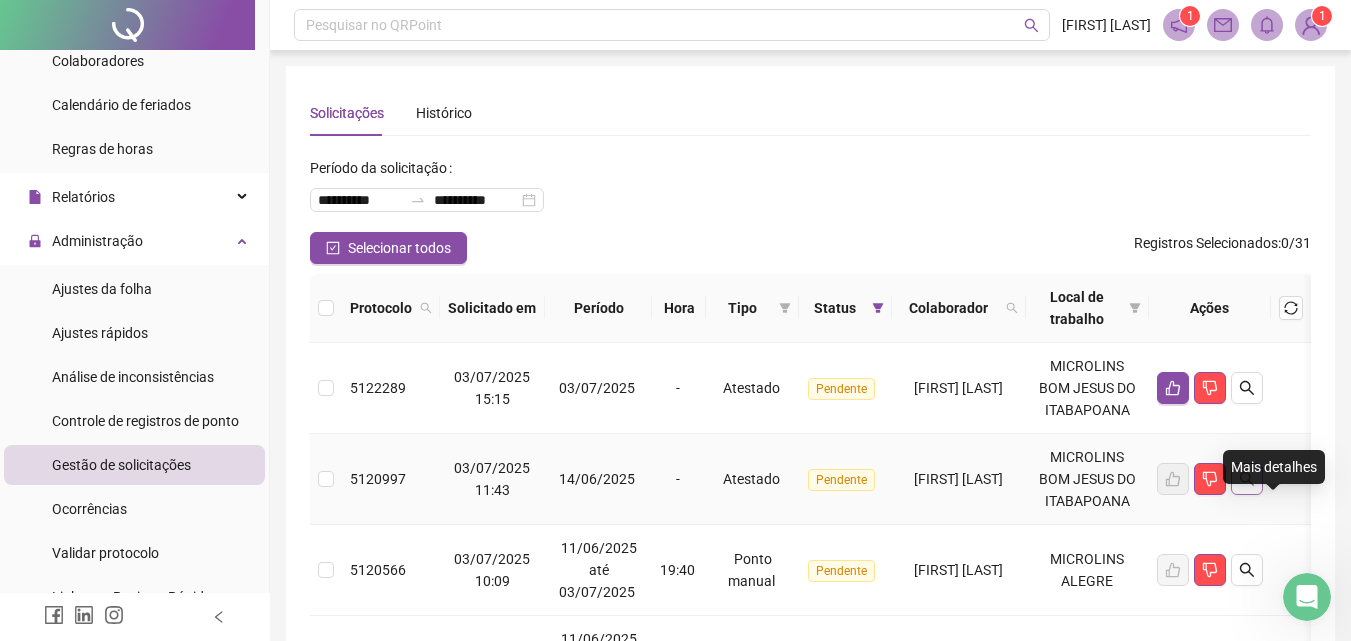 click 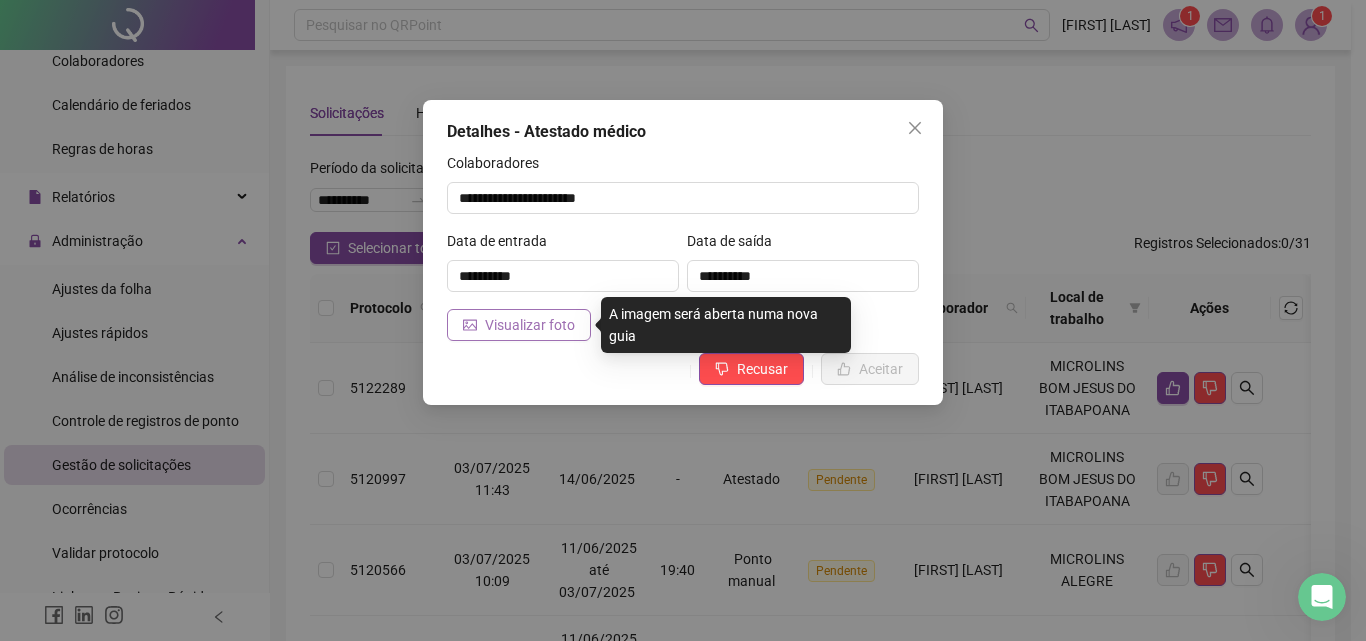 click on "Visualizar foto" at bounding box center (530, 325) 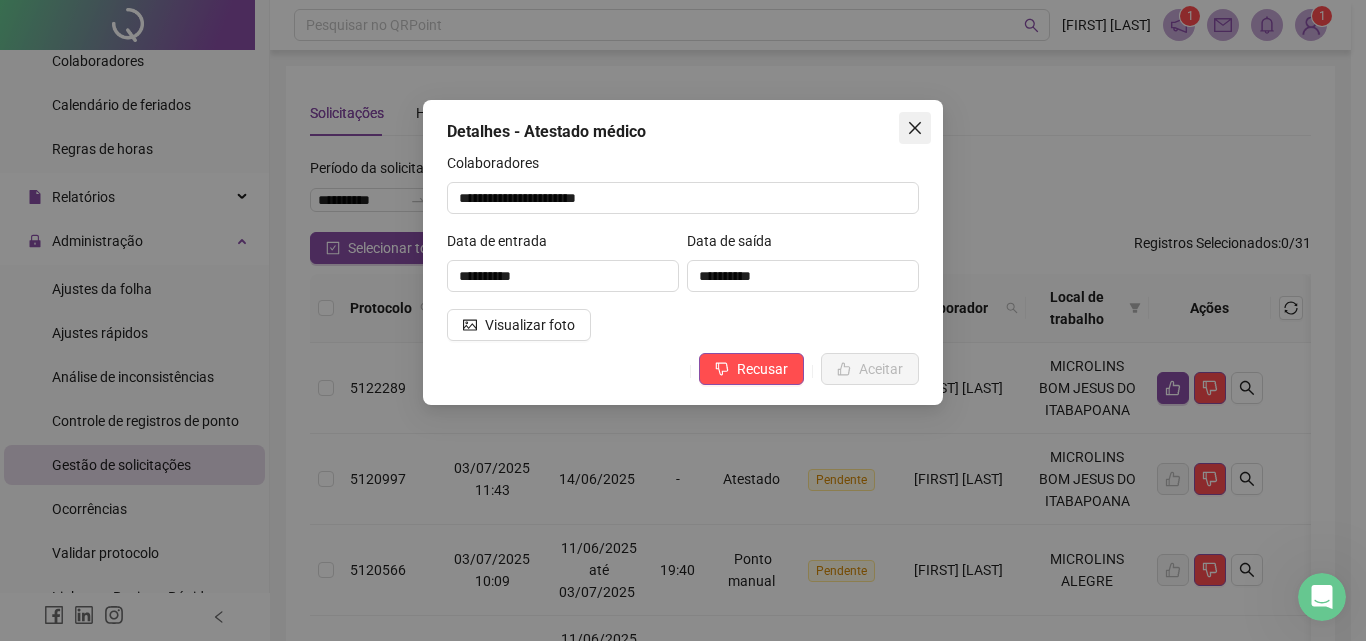 click 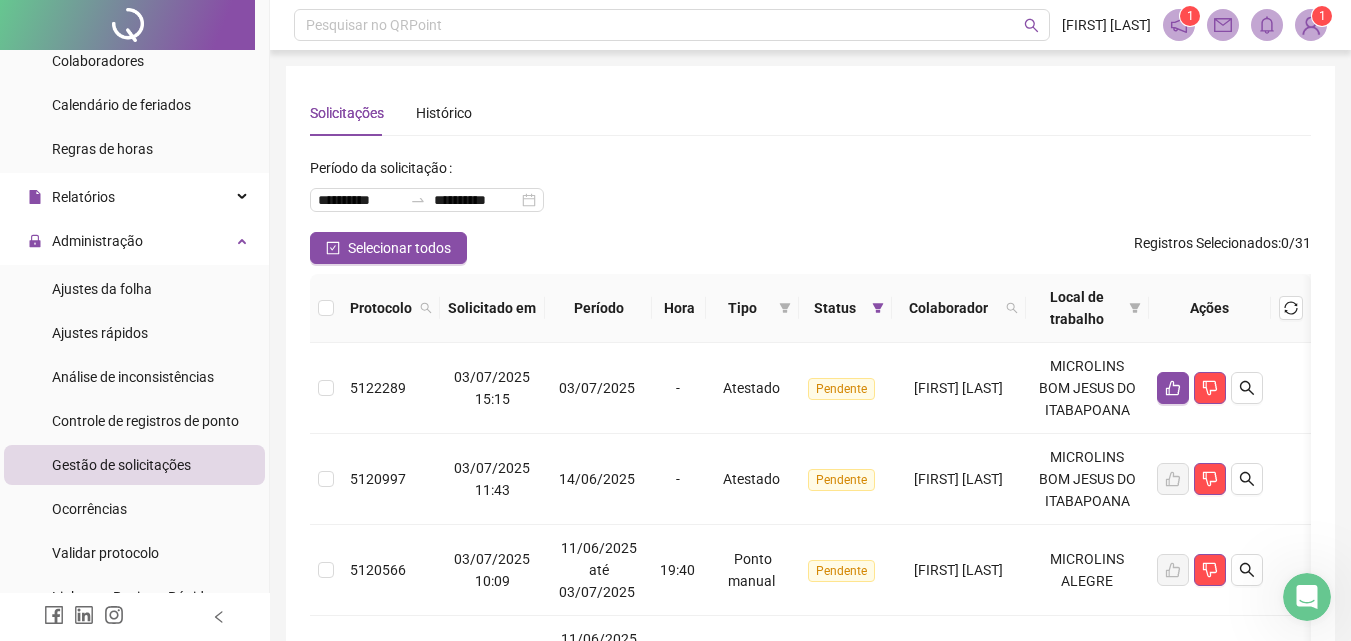 scroll, scrollTop: 560, scrollLeft: 0, axis: vertical 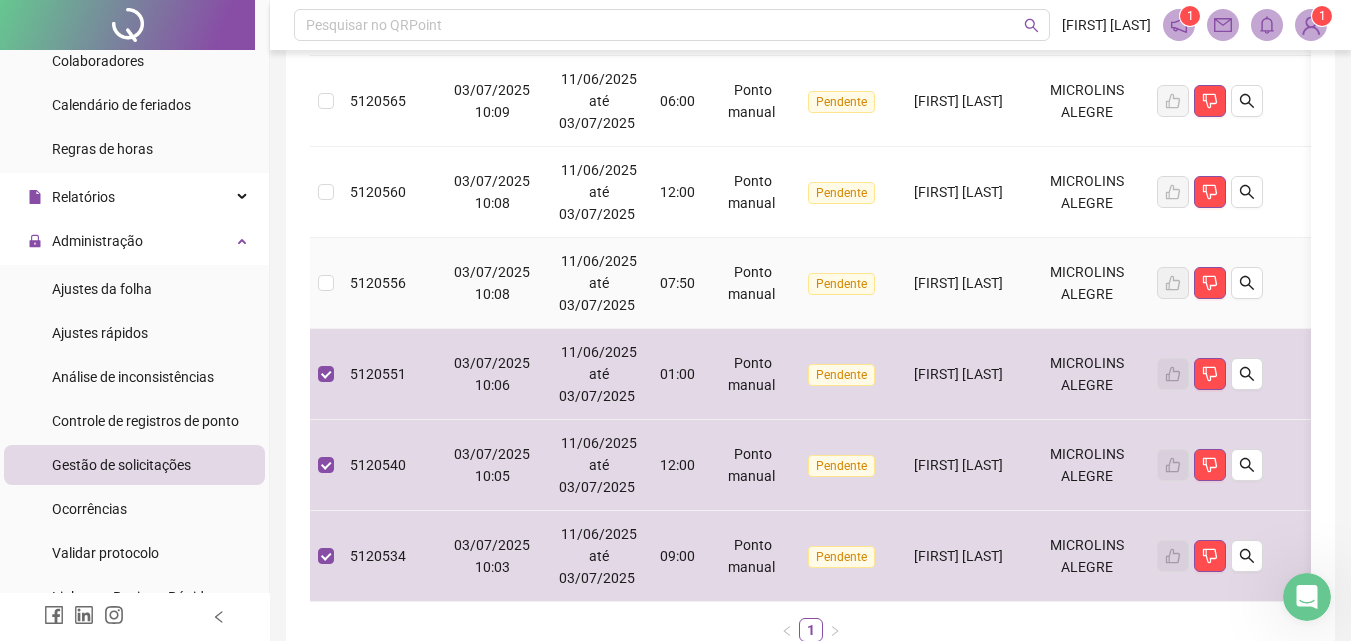 click at bounding box center (326, 283) 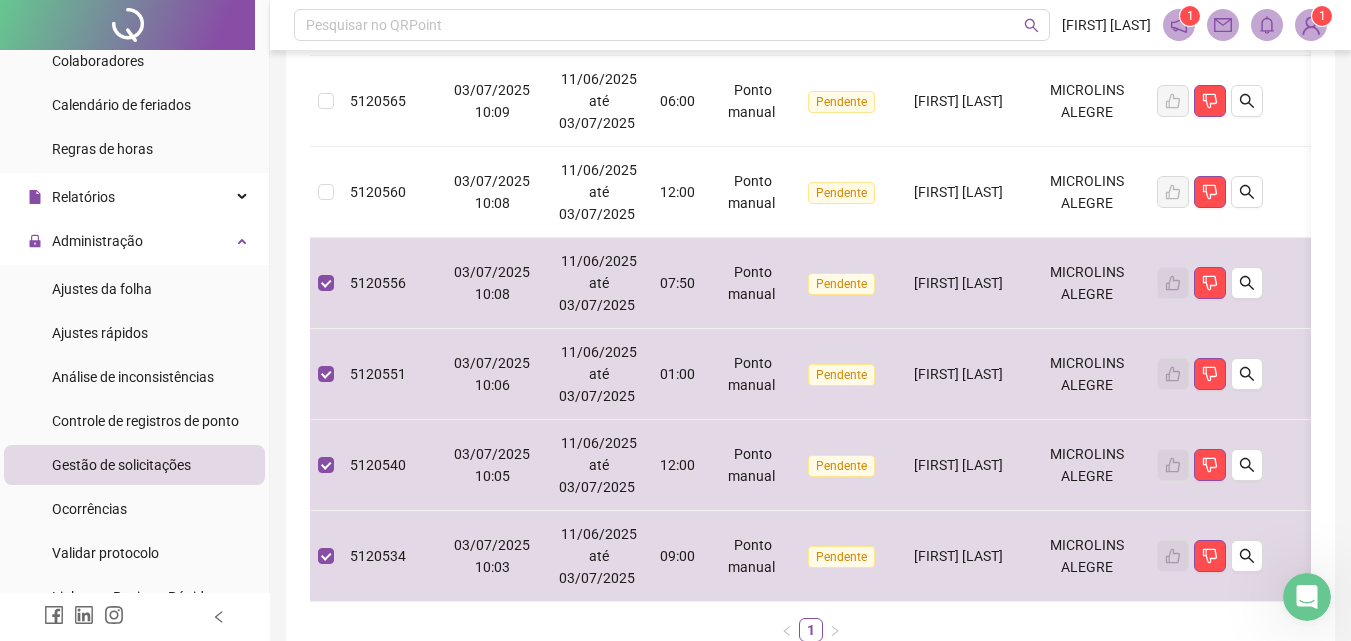 scroll, scrollTop: 746, scrollLeft: 0, axis: vertical 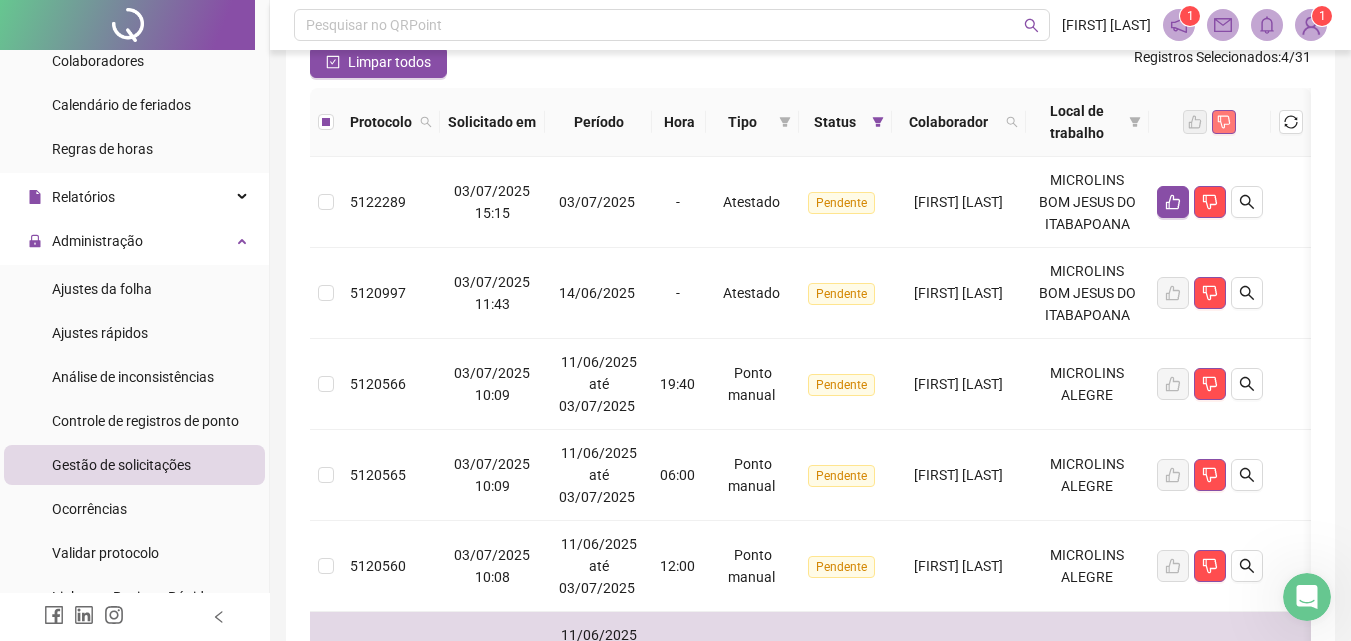 click 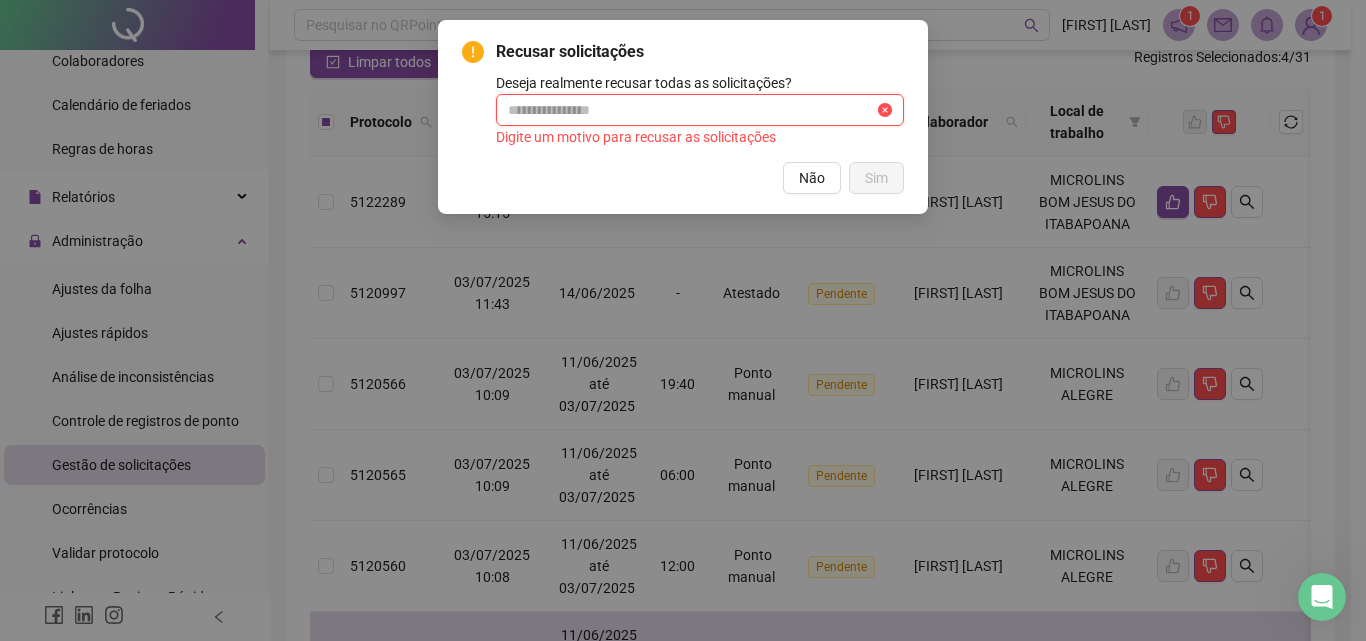 click at bounding box center [691, 110] 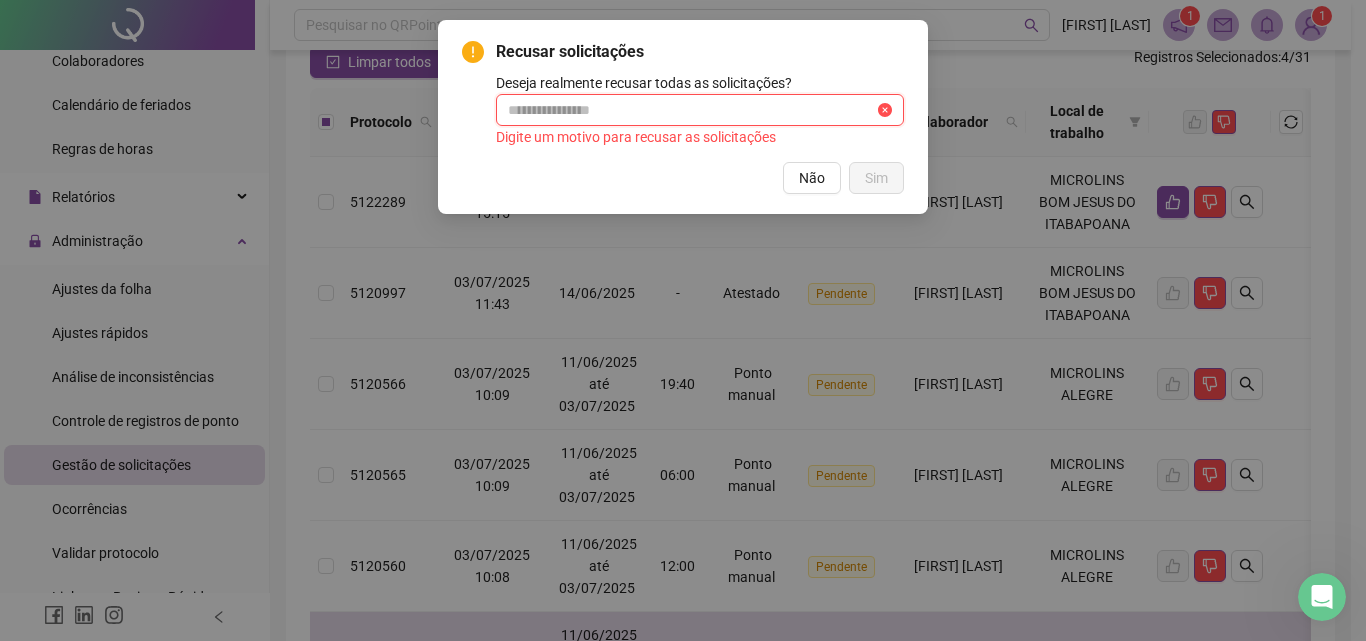 type on "**********" 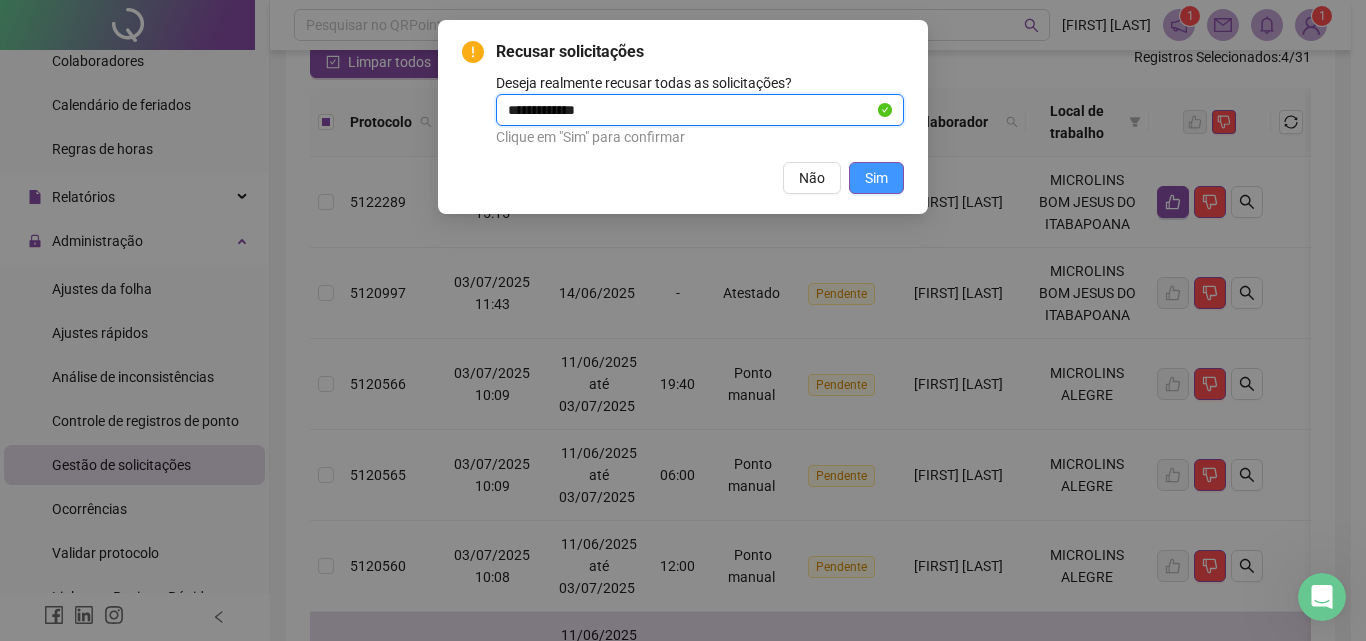 click on "Sim" at bounding box center [876, 178] 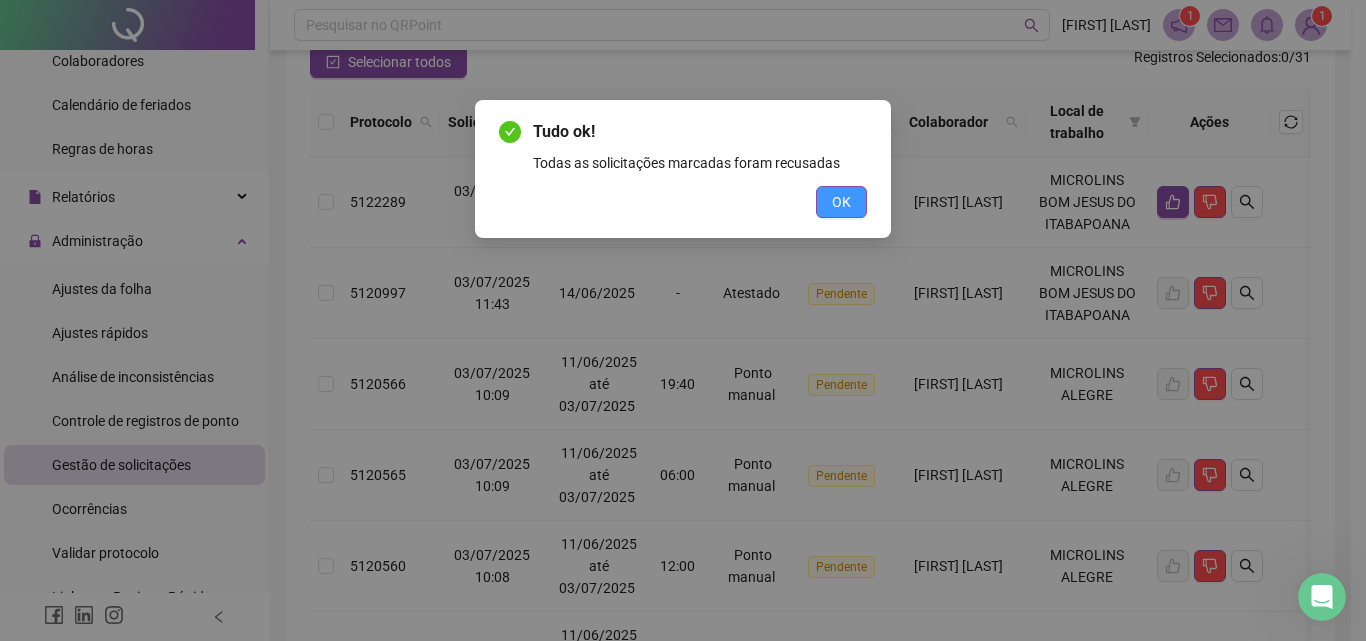 click on "OK" at bounding box center (841, 202) 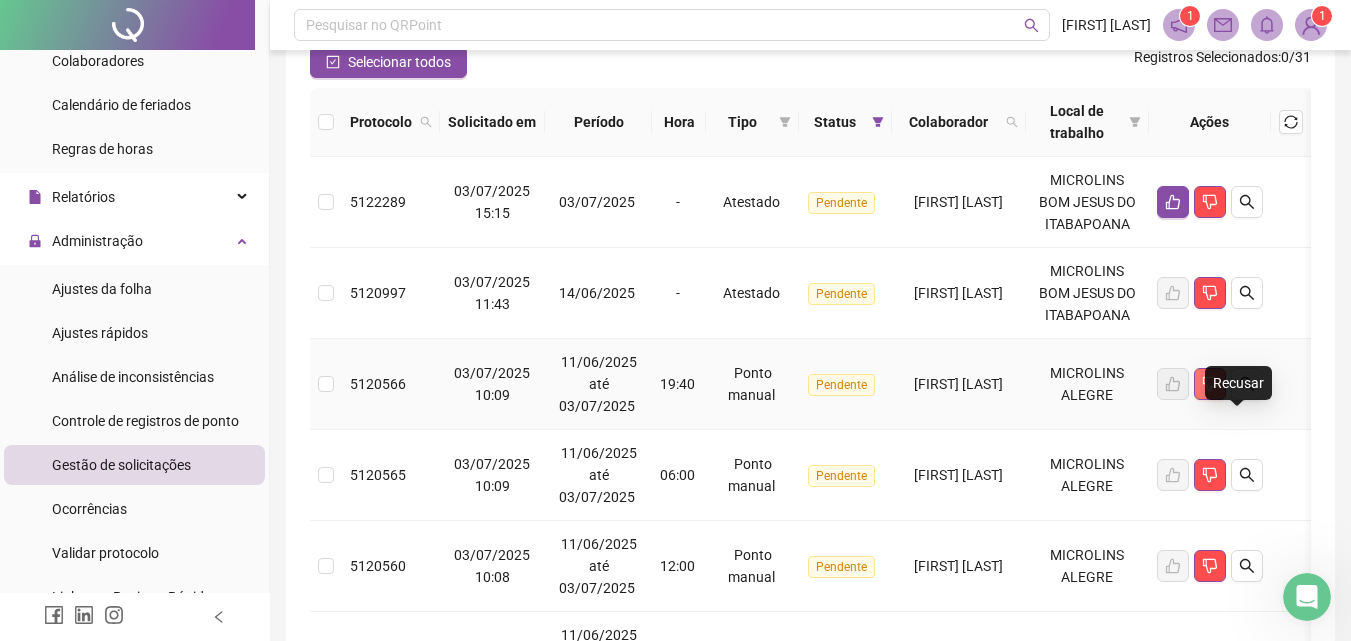 click 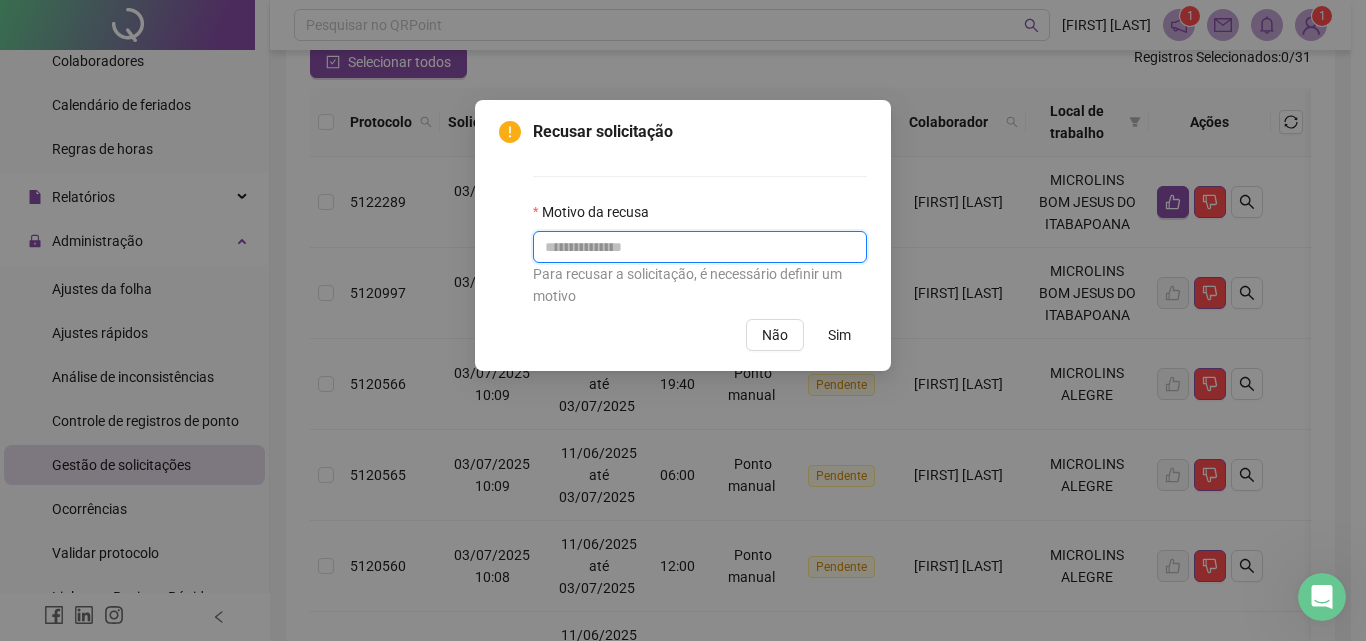 click at bounding box center [700, 247] 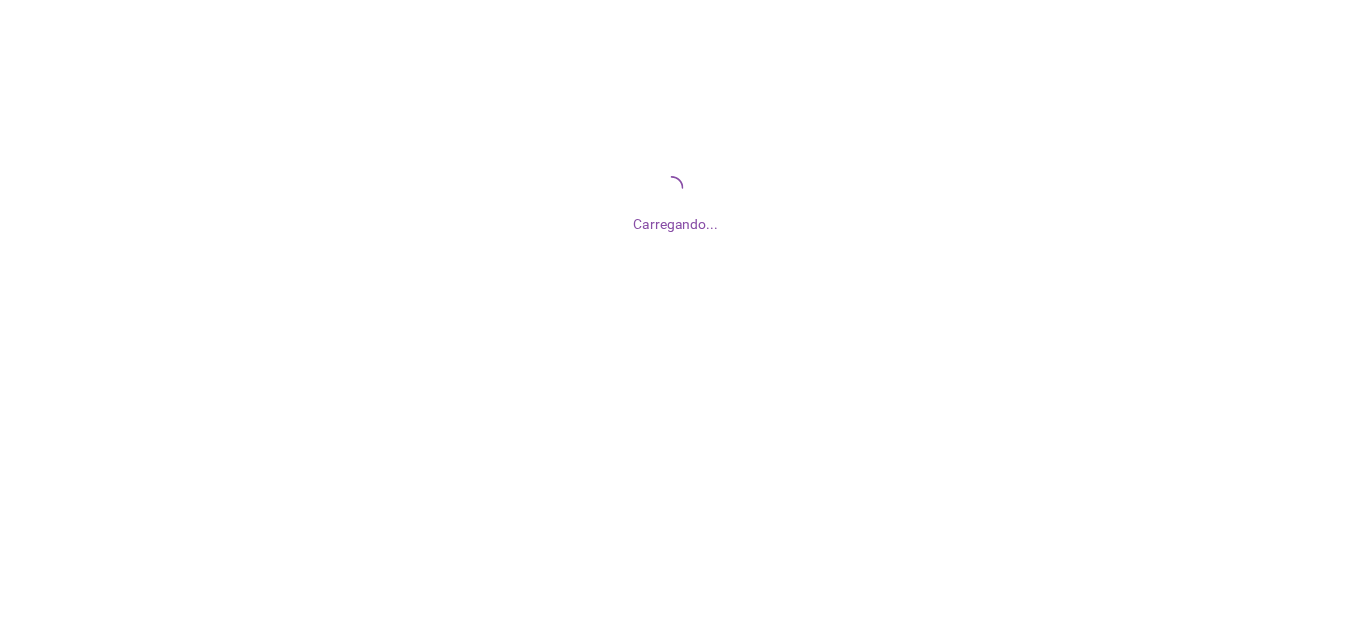 scroll, scrollTop: 0, scrollLeft: 0, axis: both 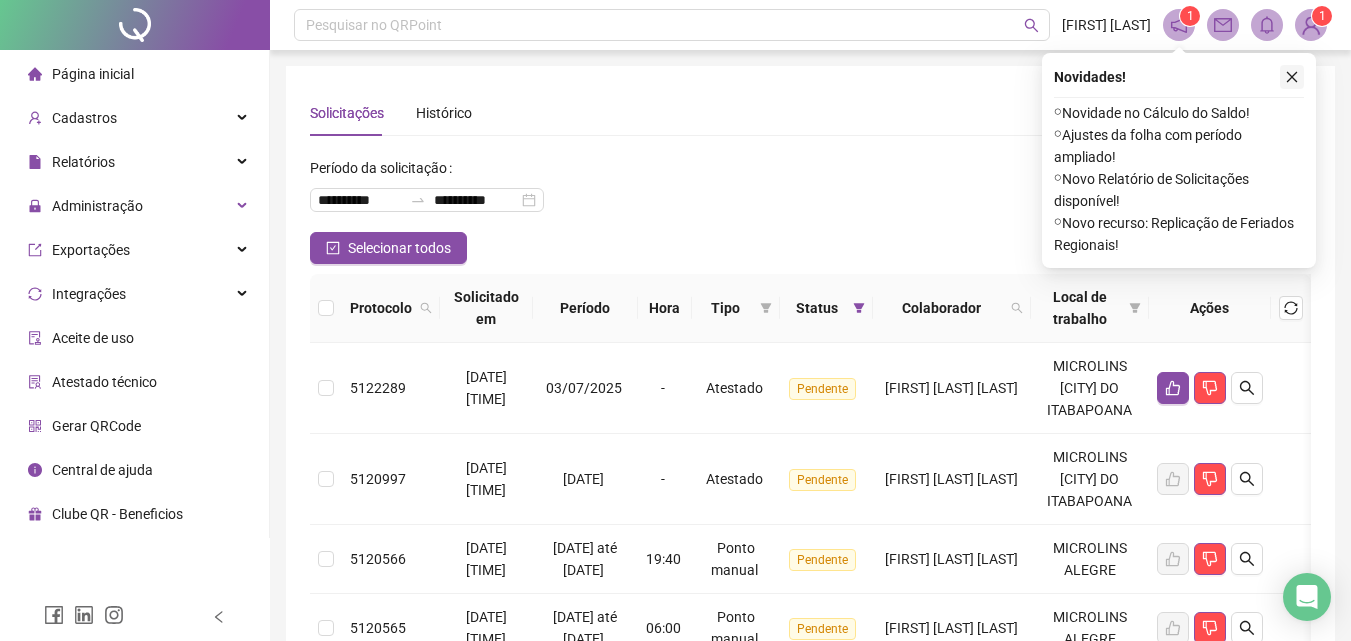 click 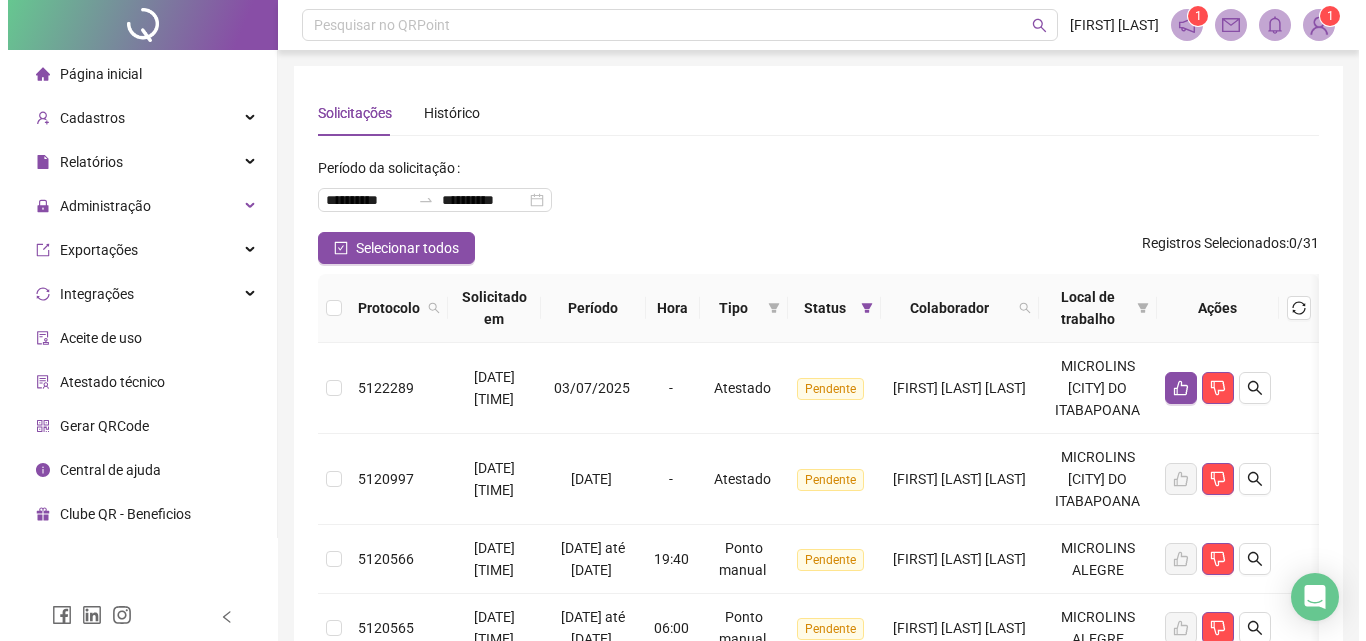 scroll, scrollTop: 560, scrollLeft: 0, axis: vertical 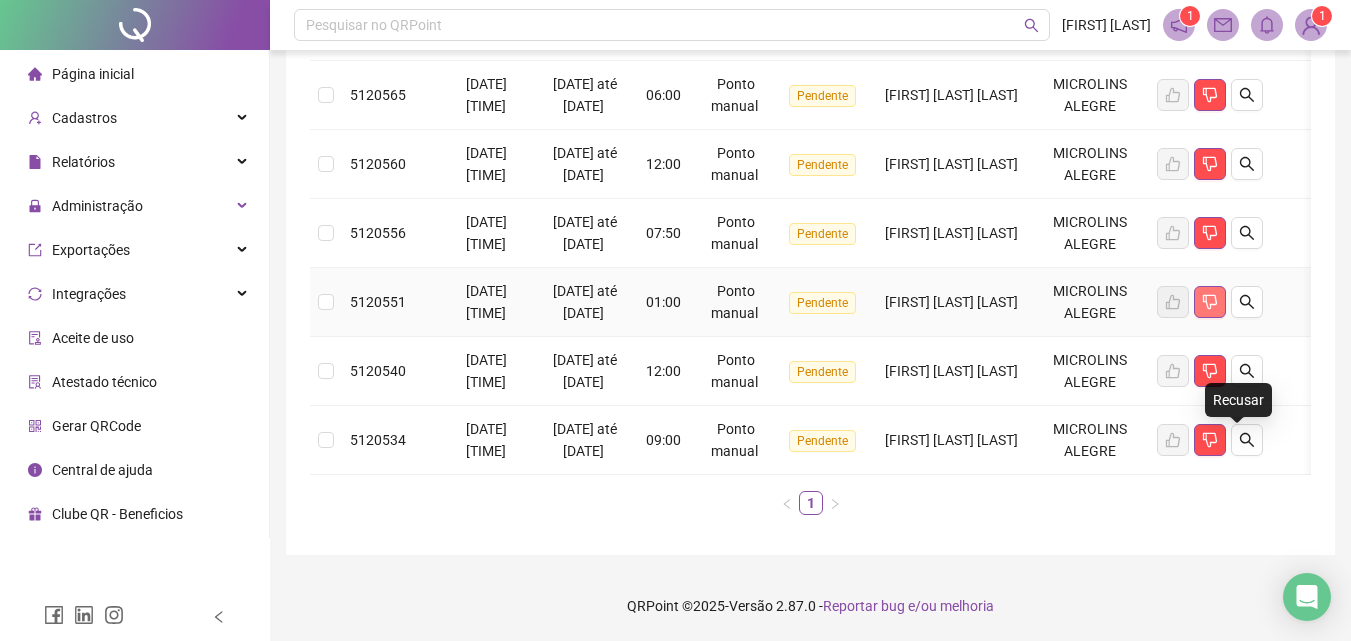 click at bounding box center (1210, 302) 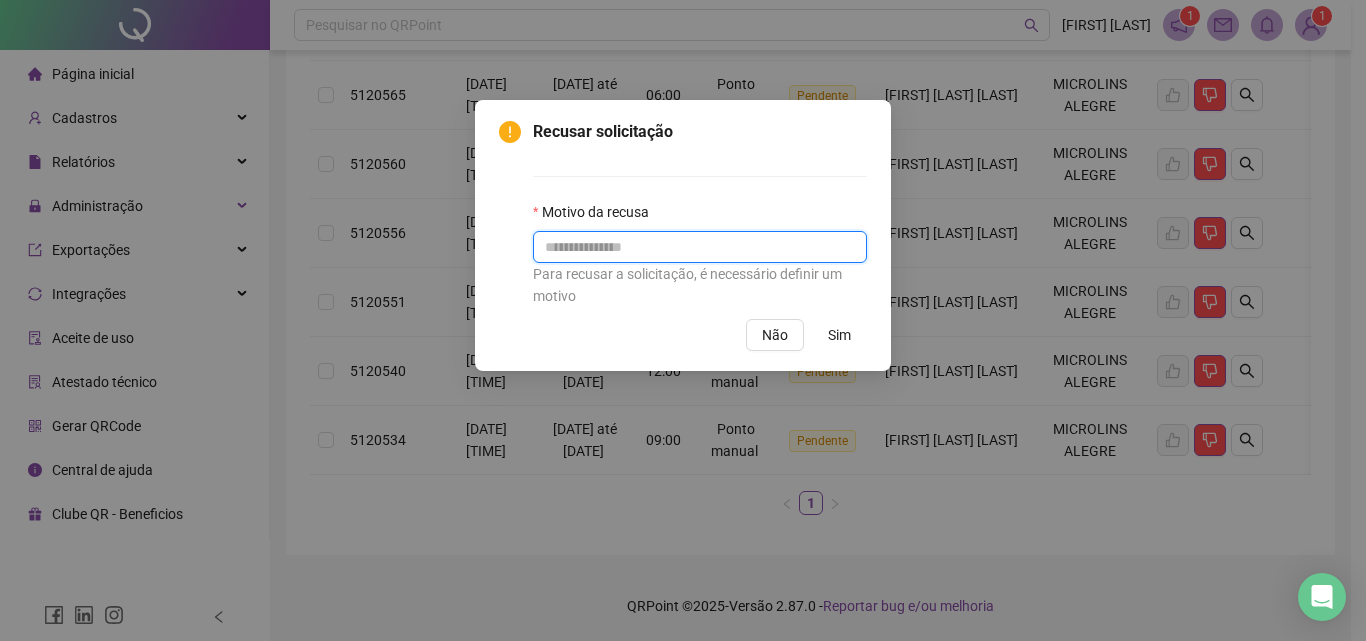 click at bounding box center (700, 247) 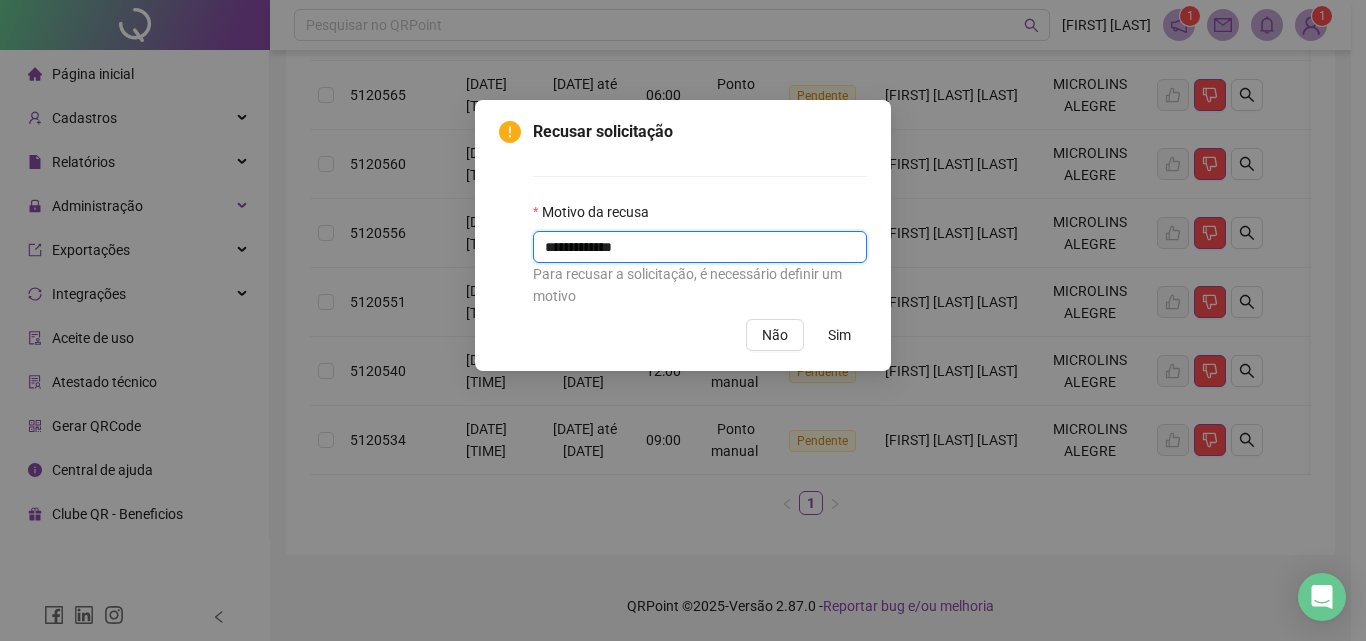 type on "**********" 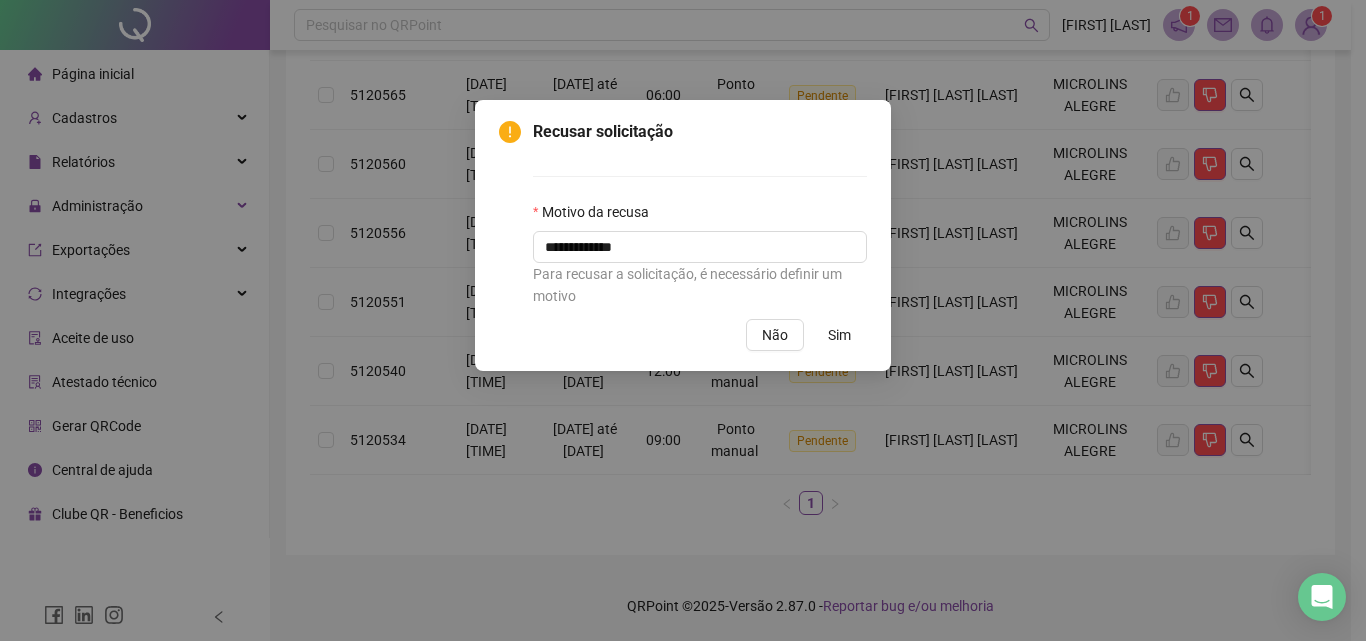 click on "Sim" at bounding box center (839, 335) 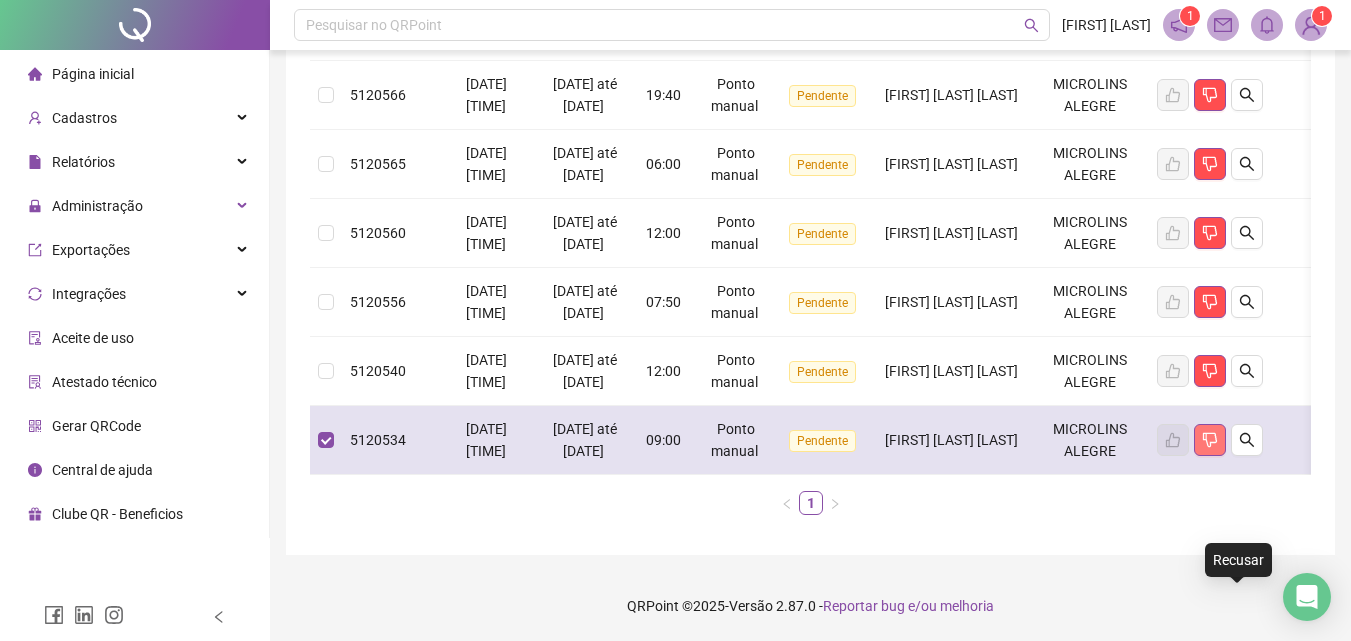click 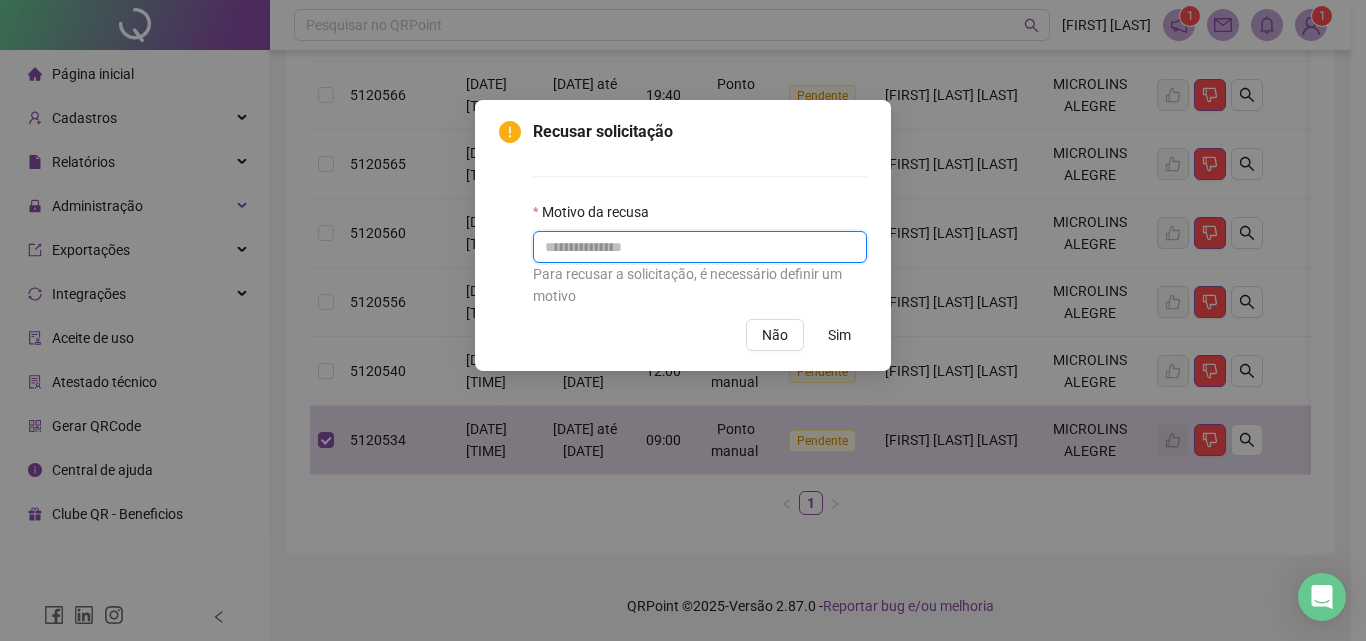 click at bounding box center (700, 247) 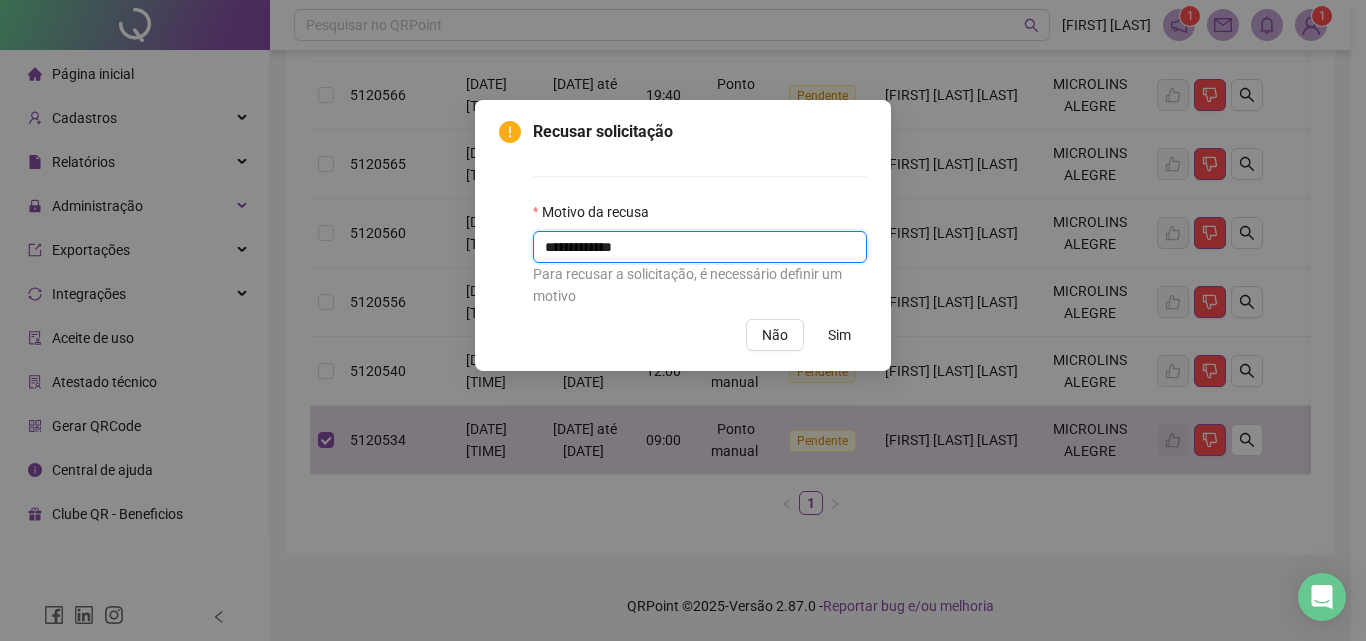 type on "**********" 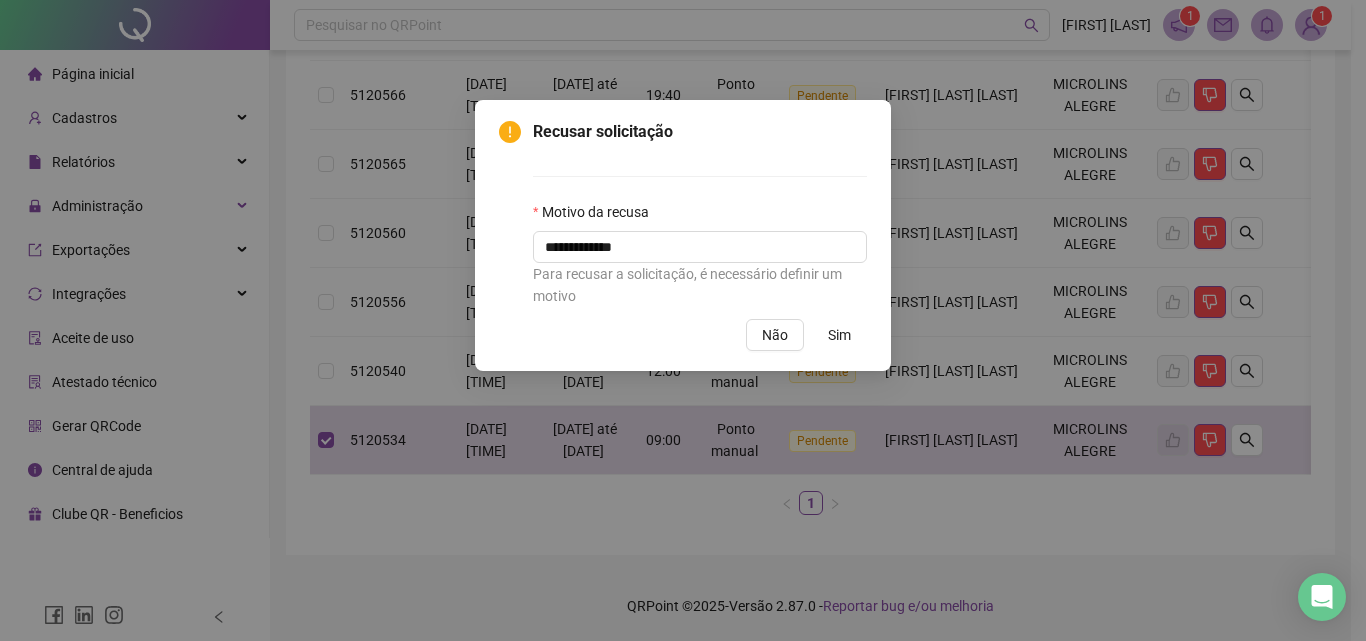 click on "Sim" at bounding box center (839, 335) 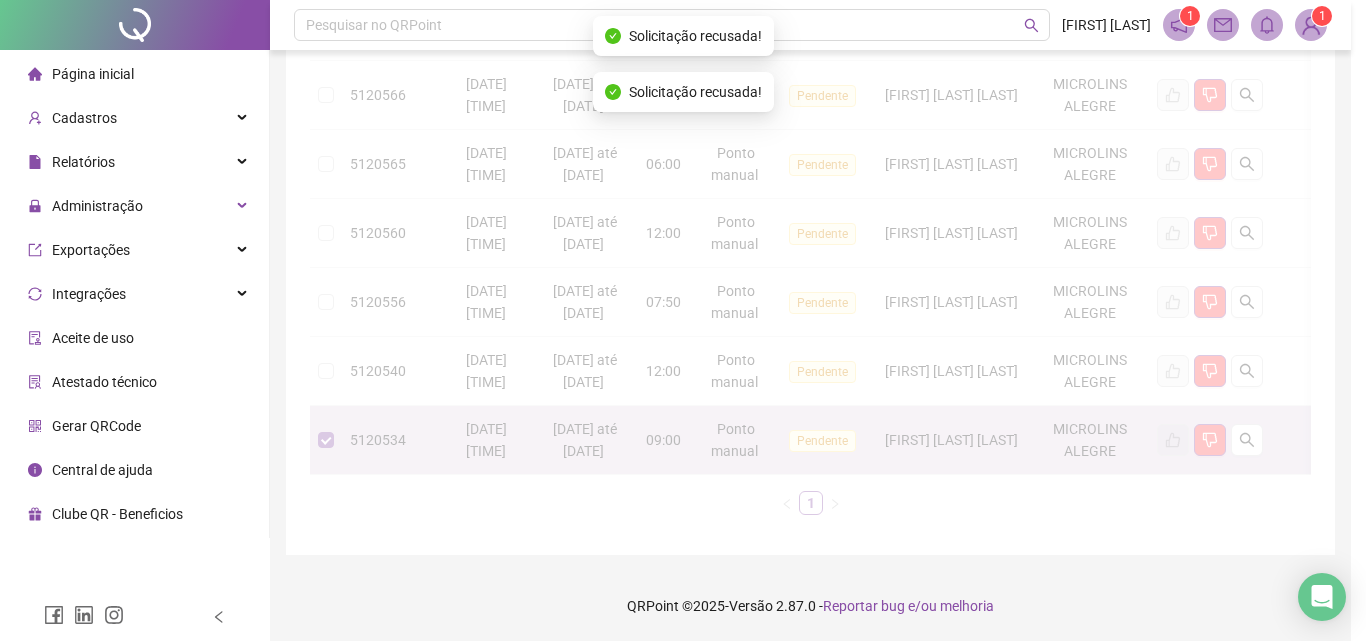 click on "**********" at bounding box center (683, 320) 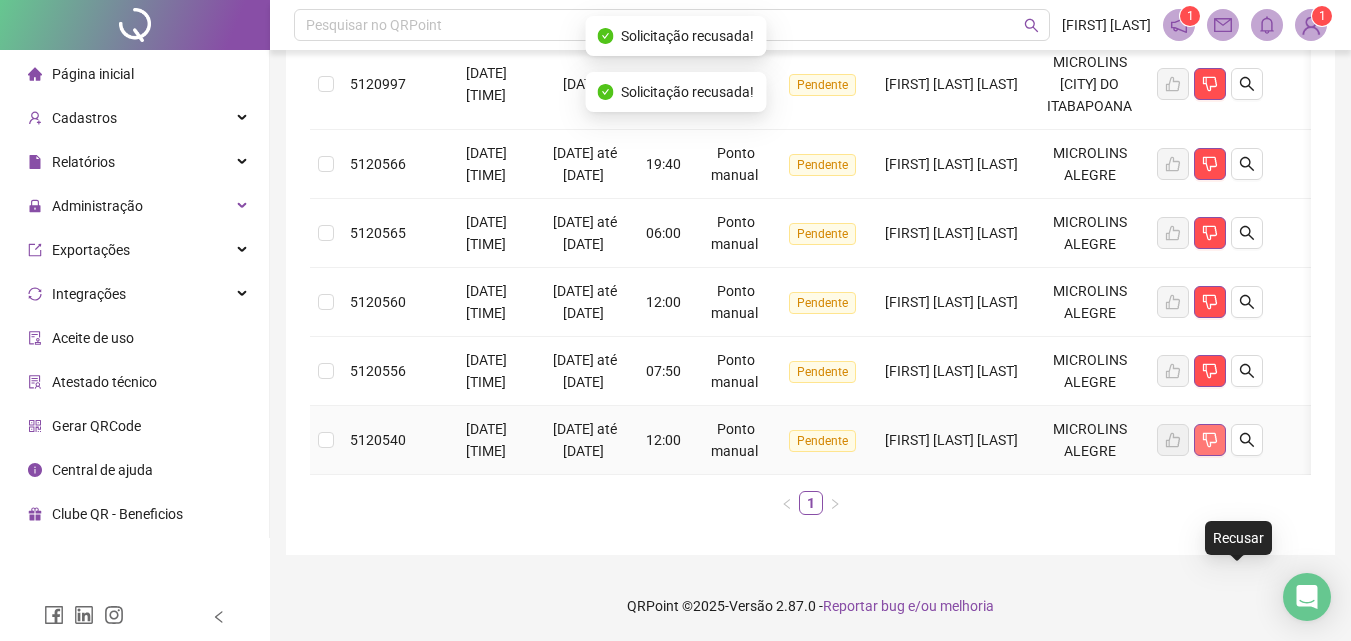 click 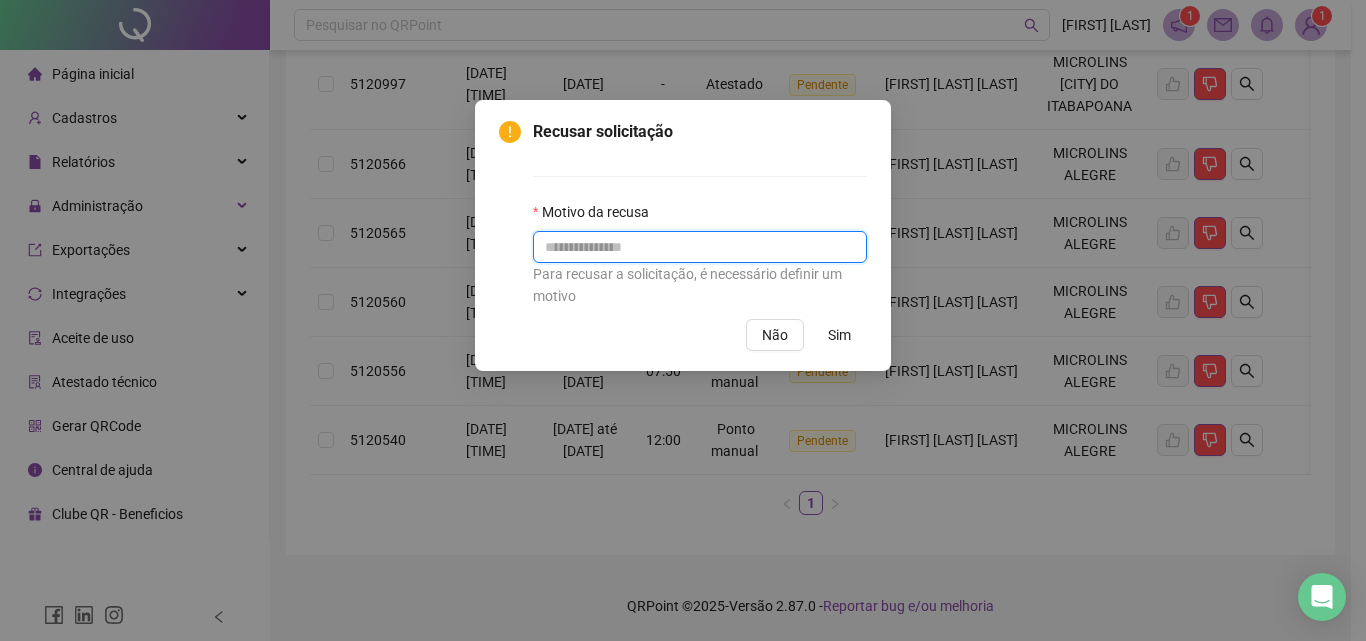 click at bounding box center [700, 247] 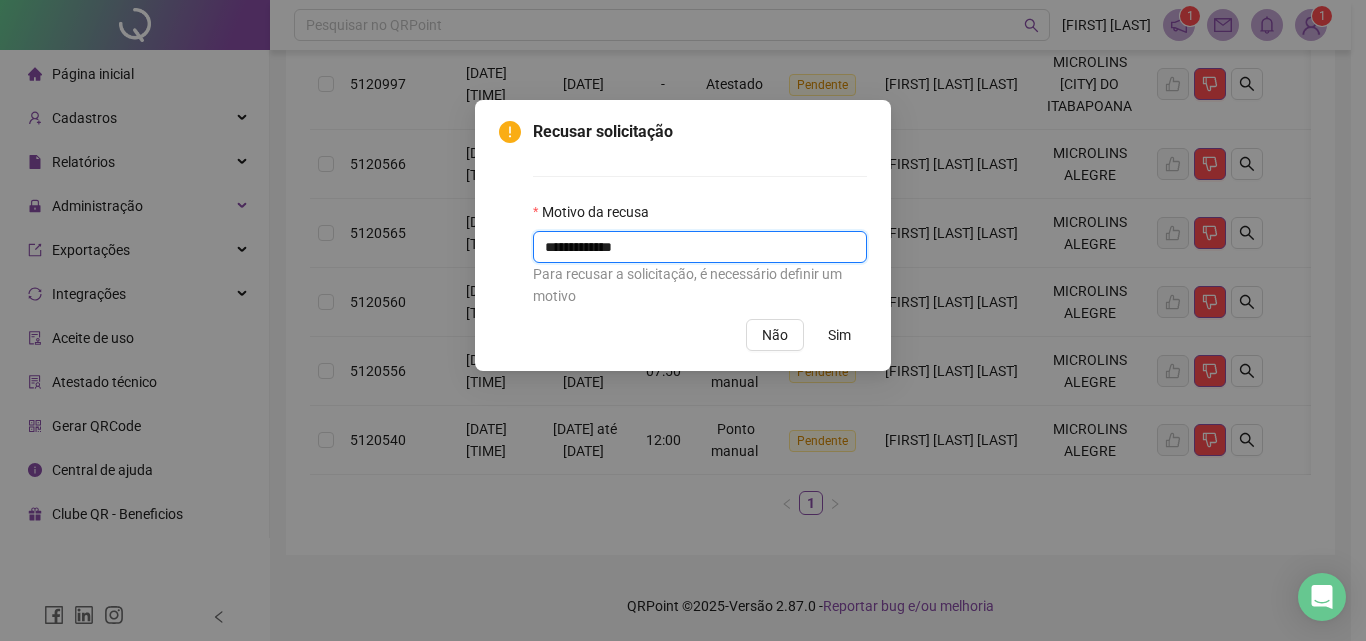type on "**********" 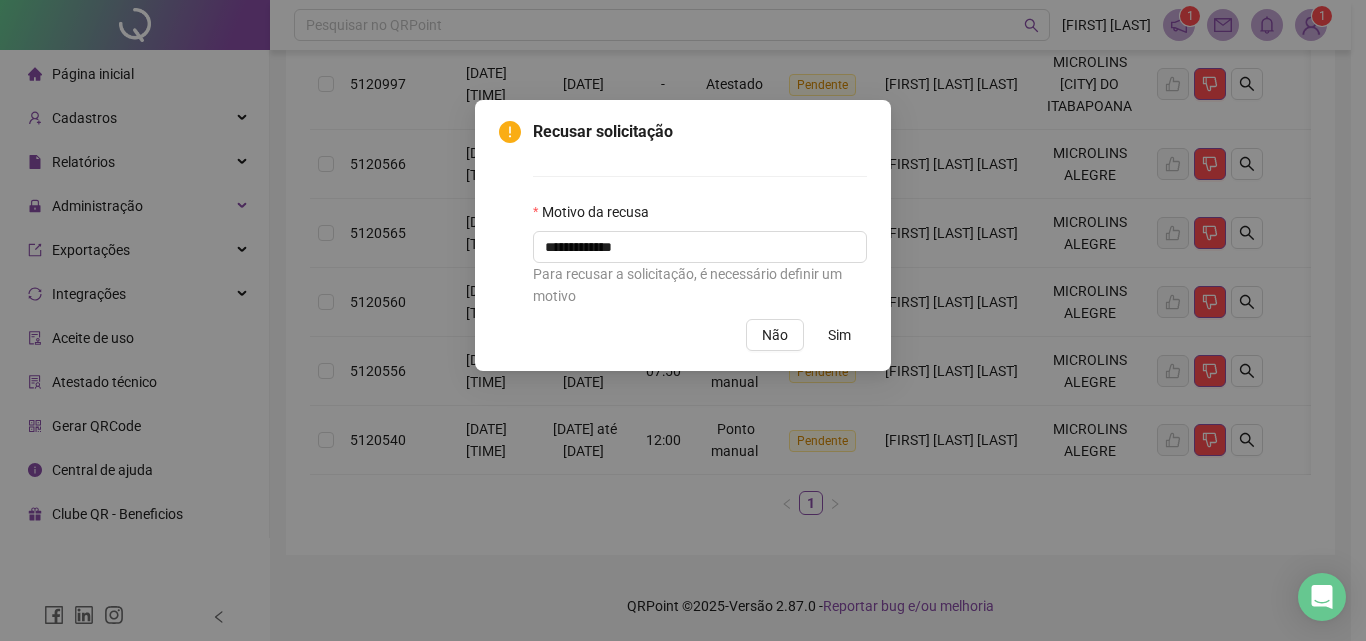 click on "Sim" at bounding box center [839, 335] 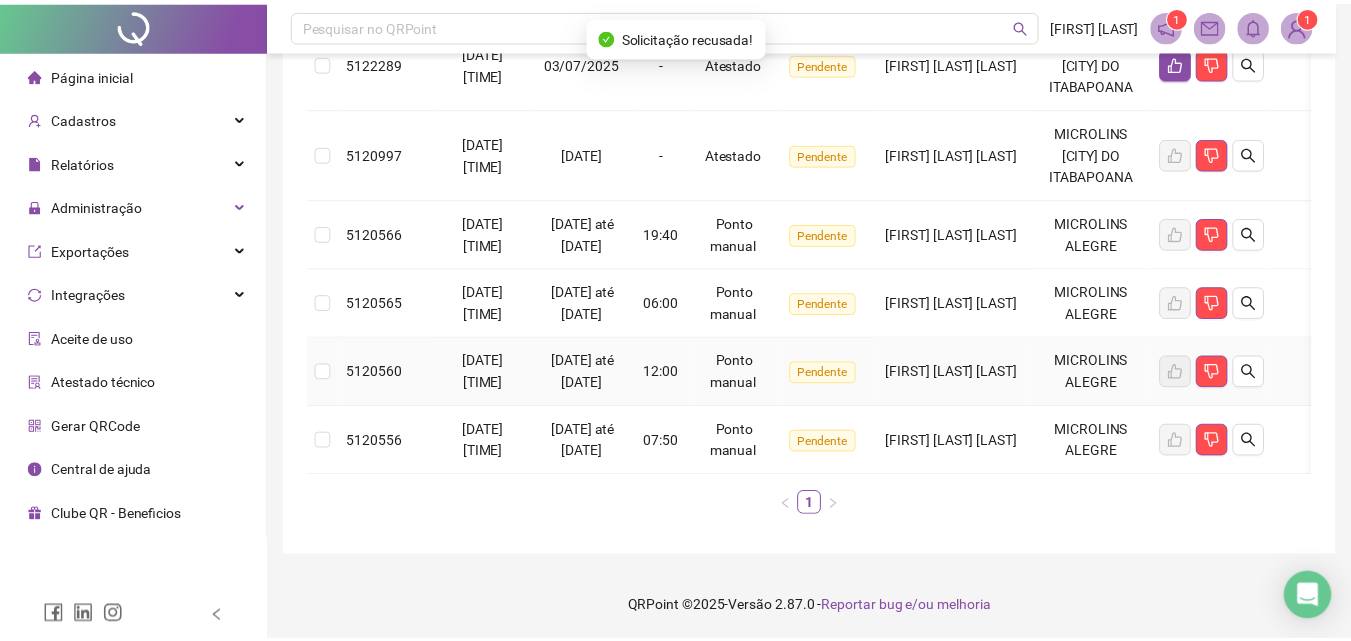 scroll, scrollTop: 473, scrollLeft: 0, axis: vertical 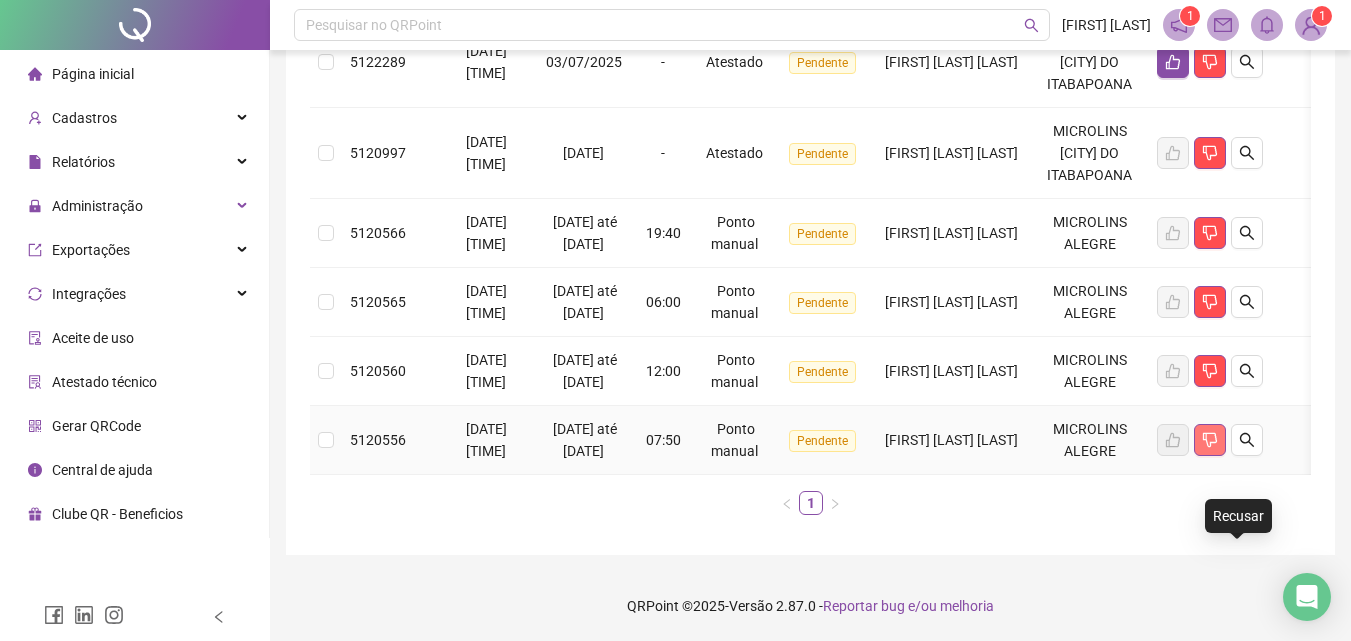 click 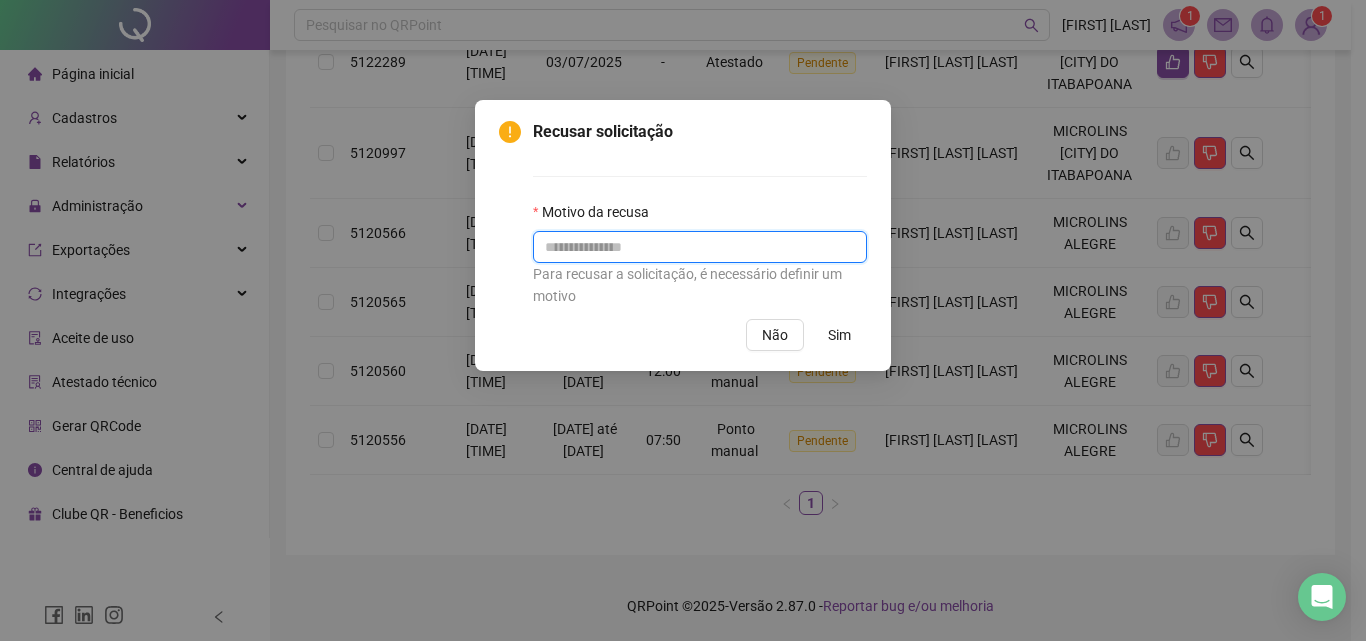 click at bounding box center (700, 247) 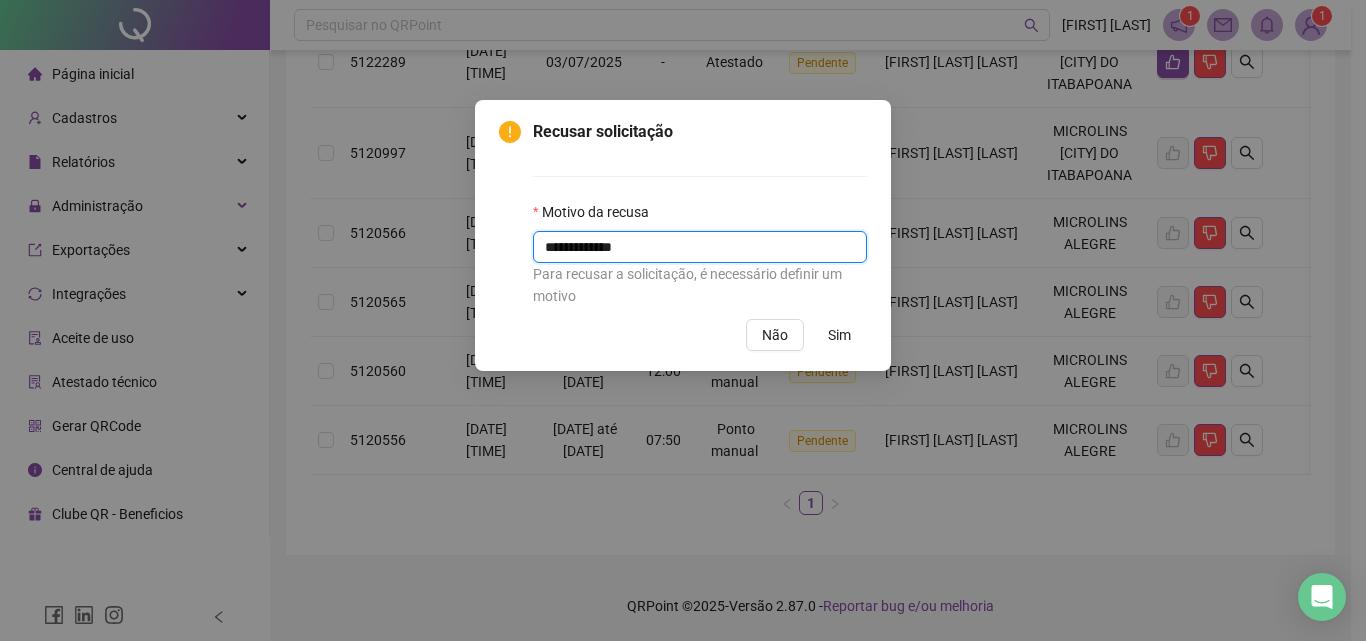 type on "**********" 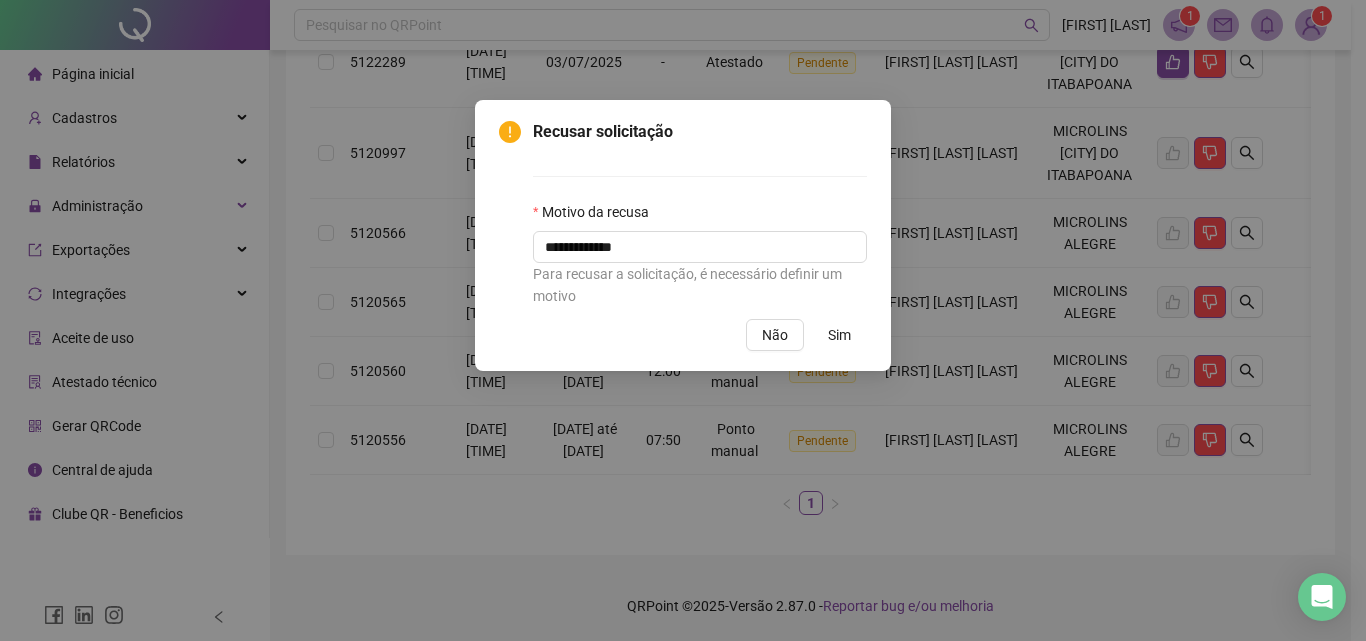 click on "Sim" at bounding box center (839, 335) 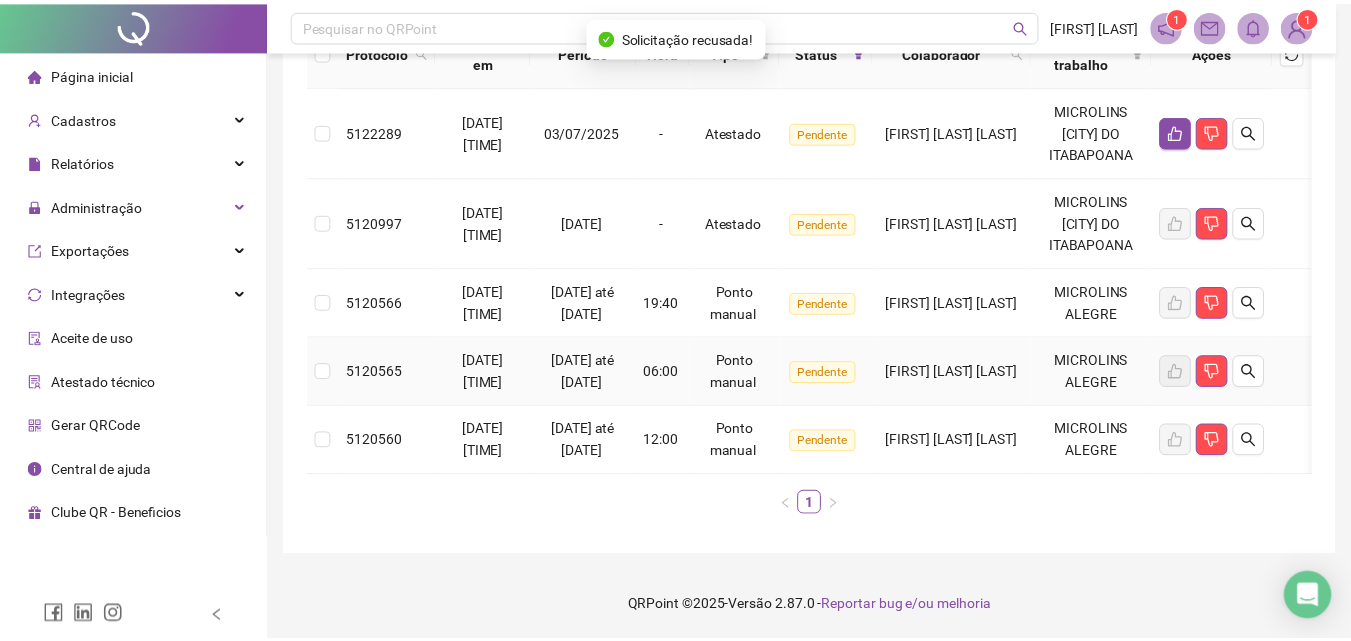 scroll, scrollTop: 382, scrollLeft: 0, axis: vertical 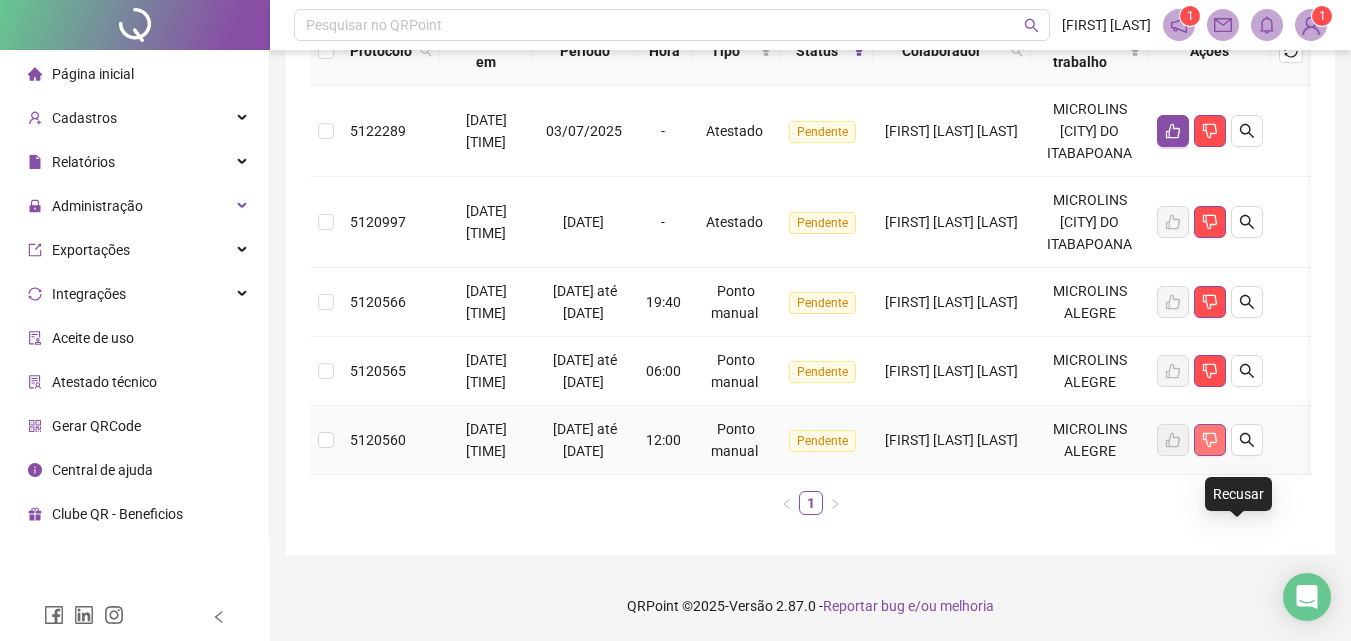click 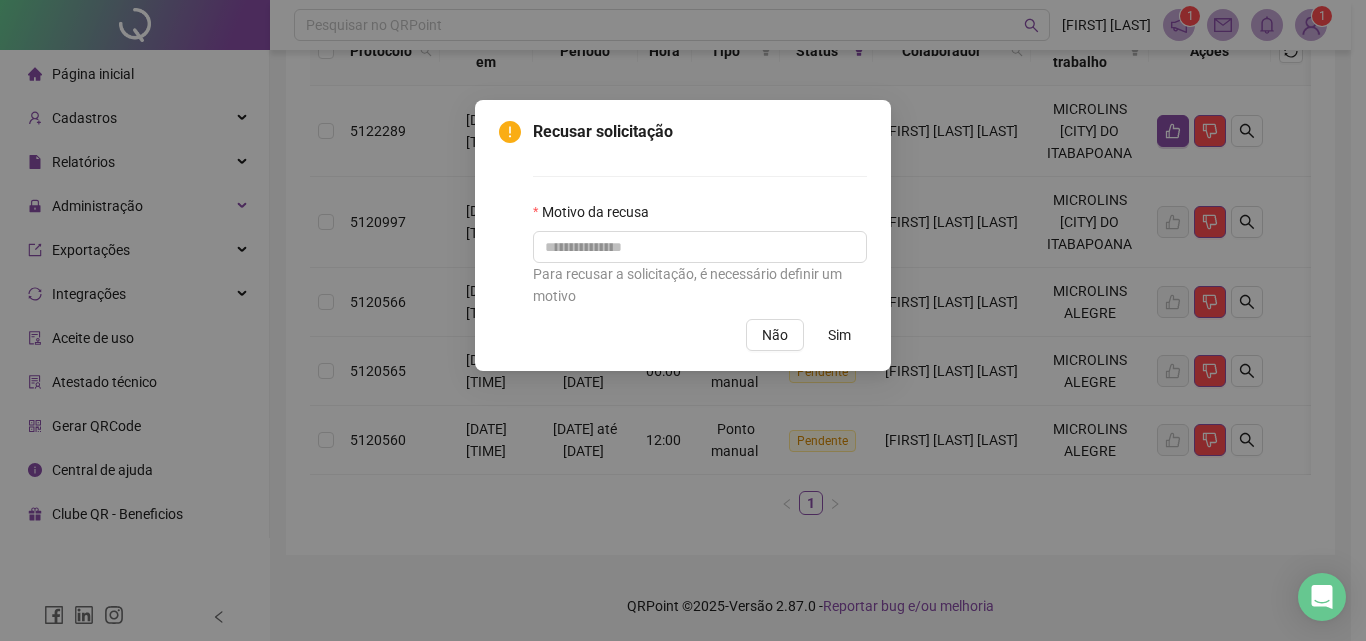 click on "Para recusar a solicitação, é necessário definir um motivo" at bounding box center [700, 285] 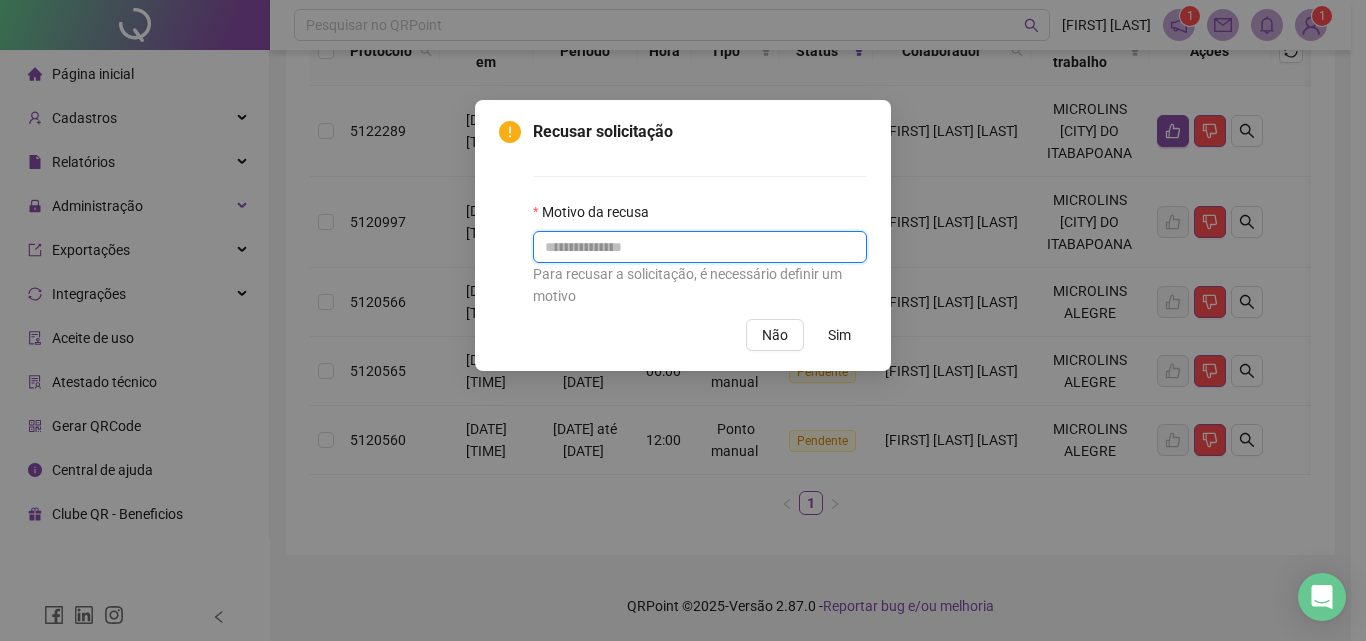 click at bounding box center (700, 247) 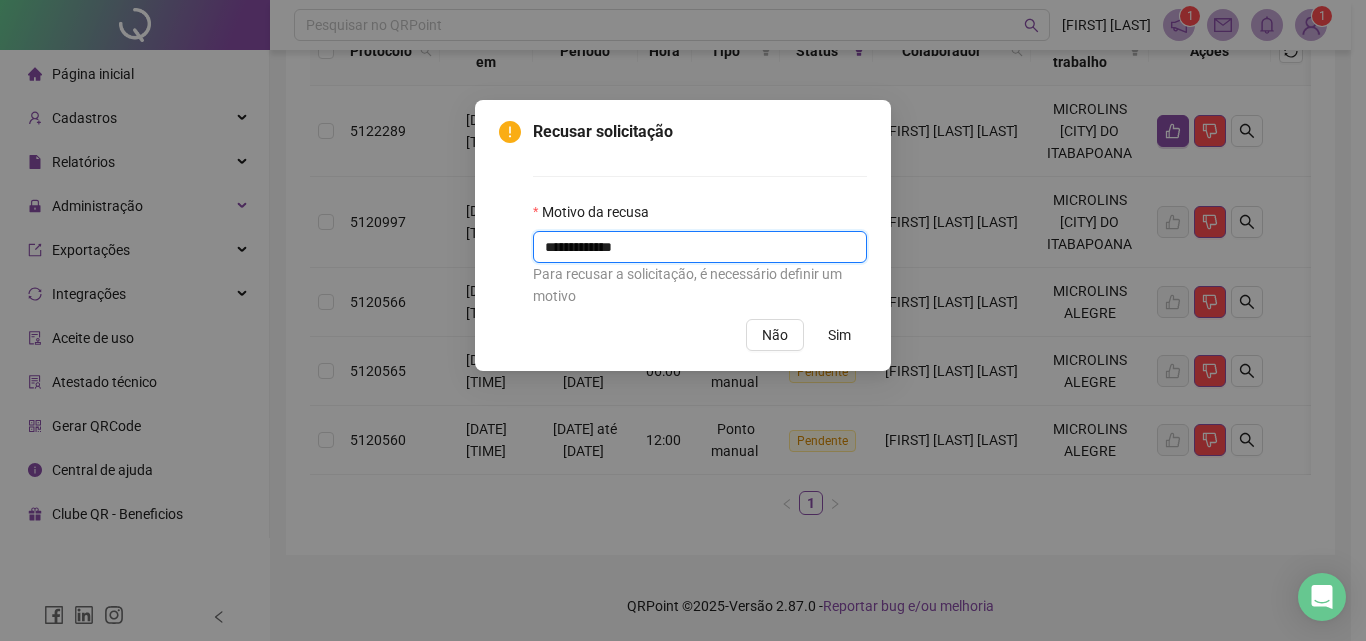 type on "**********" 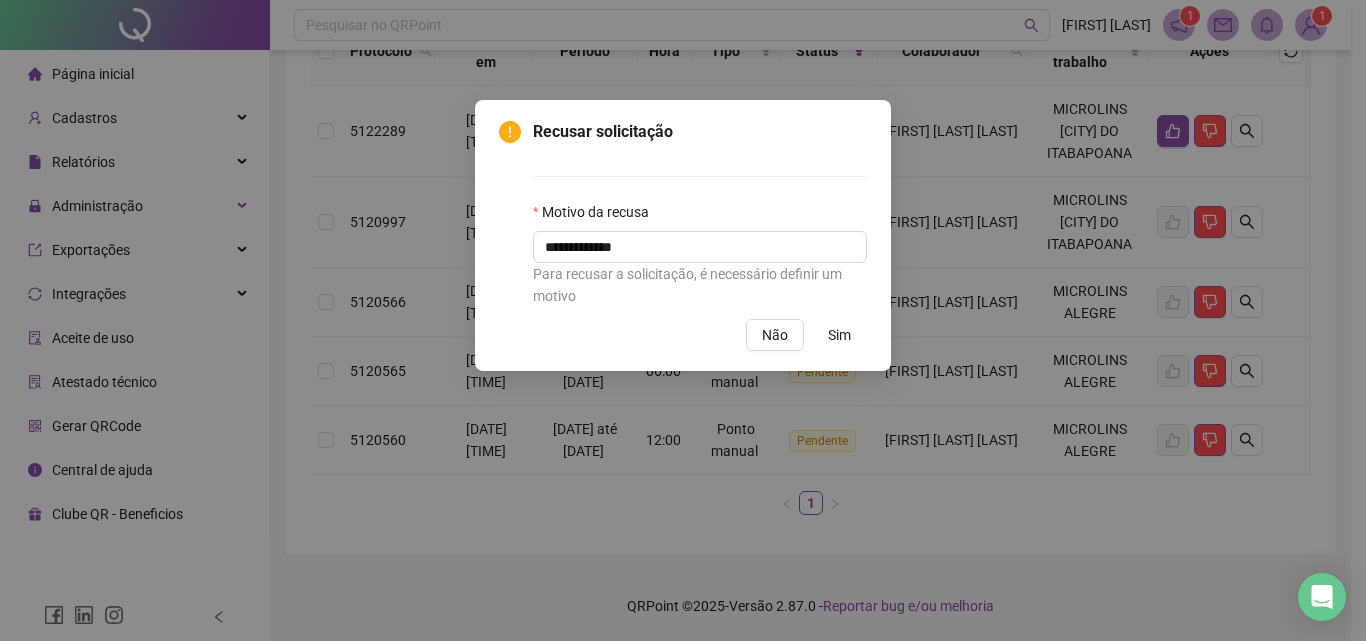 click on "Sim" at bounding box center [839, 335] 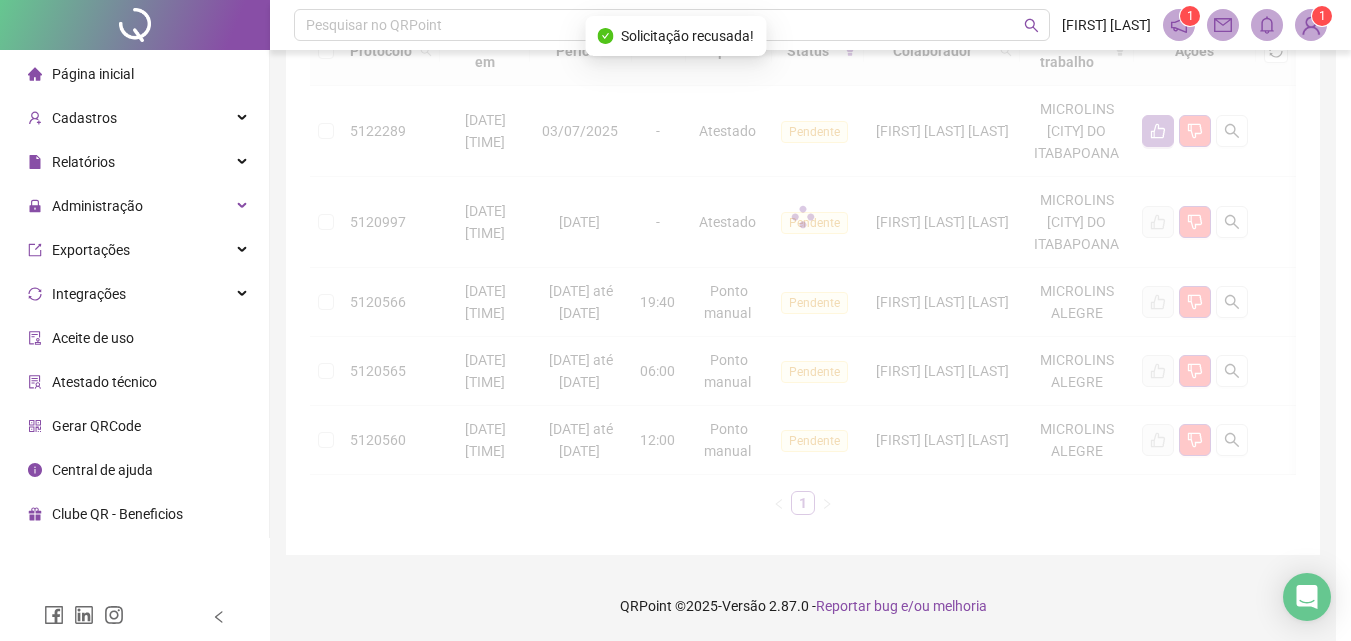 scroll, scrollTop: 291, scrollLeft: 0, axis: vertical 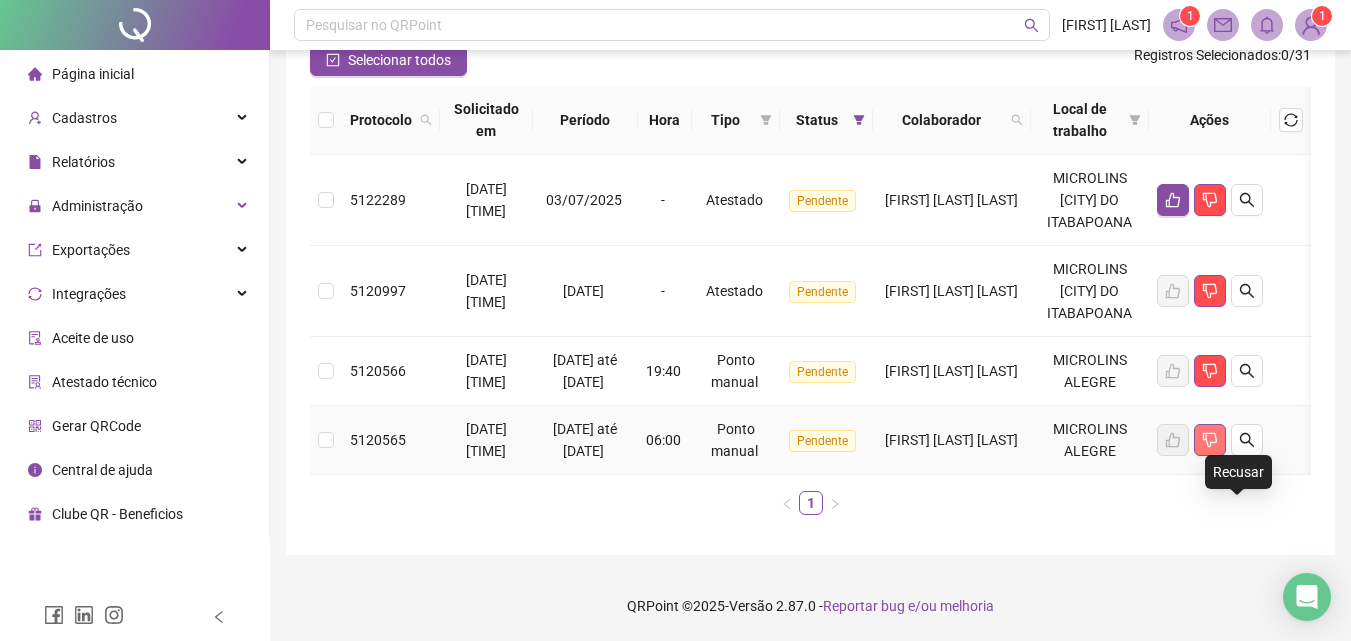 click at bounding box center (1210, 440) 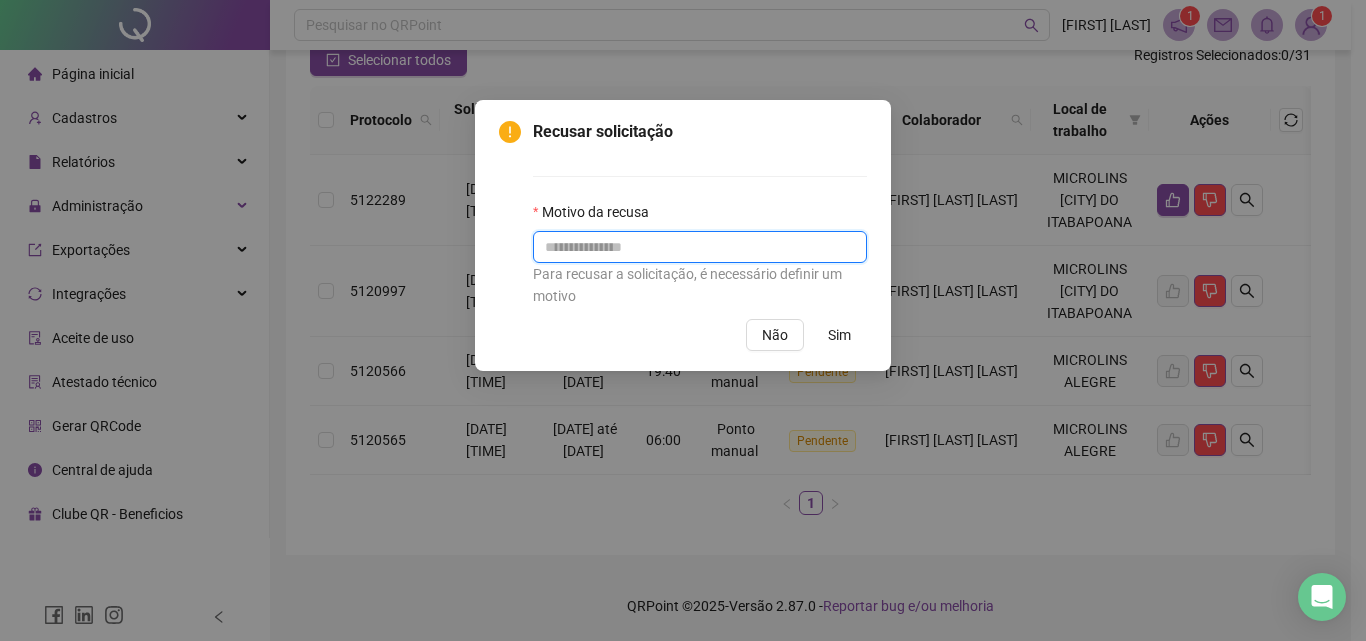 click at bounding box center [700, 247] 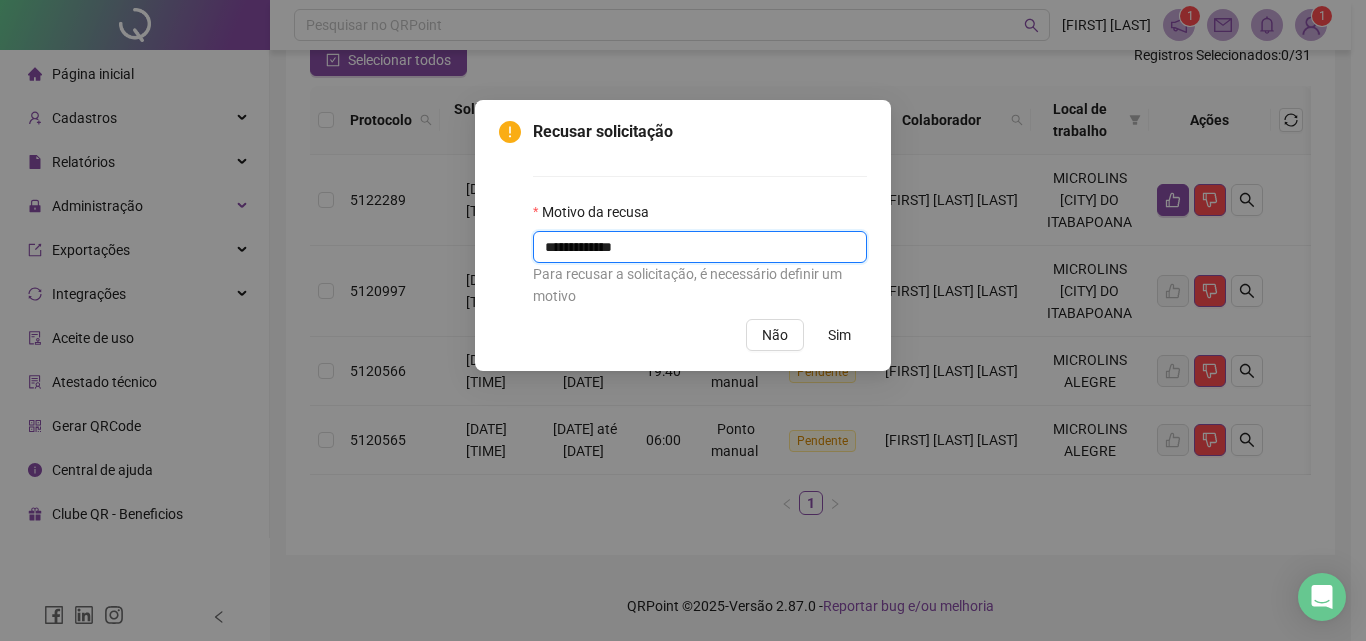 type on "**********" 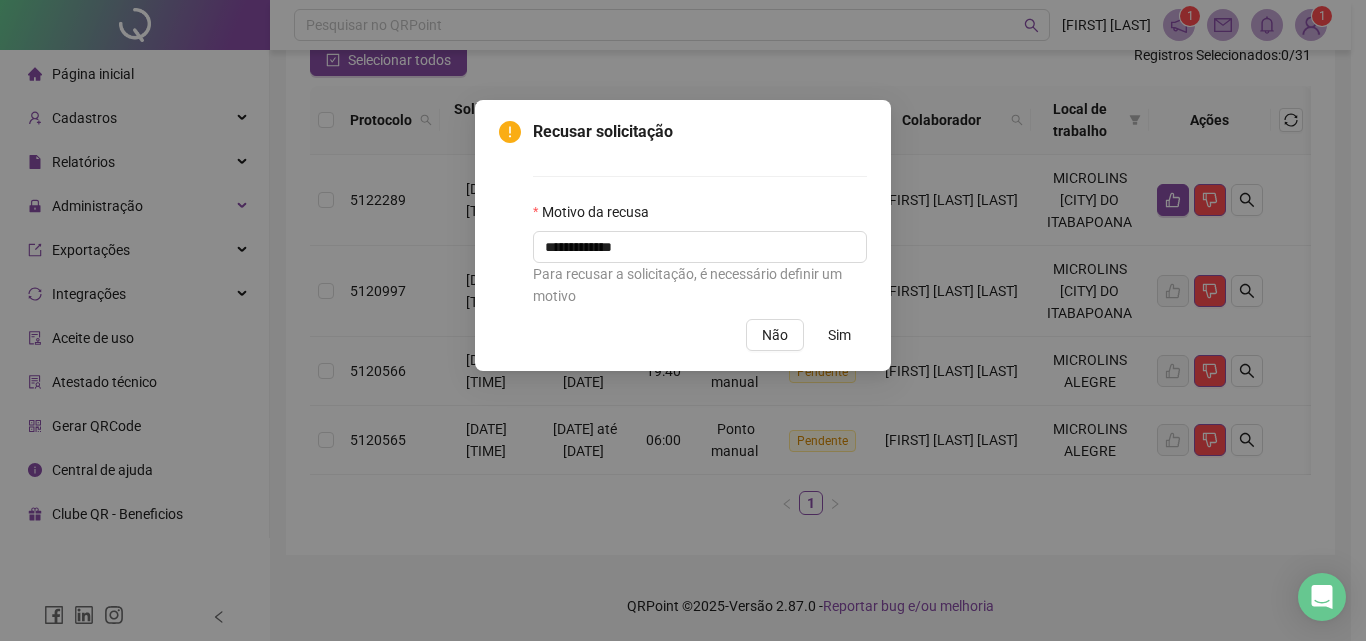 click on "Sim" at bounding box center (839, 335) 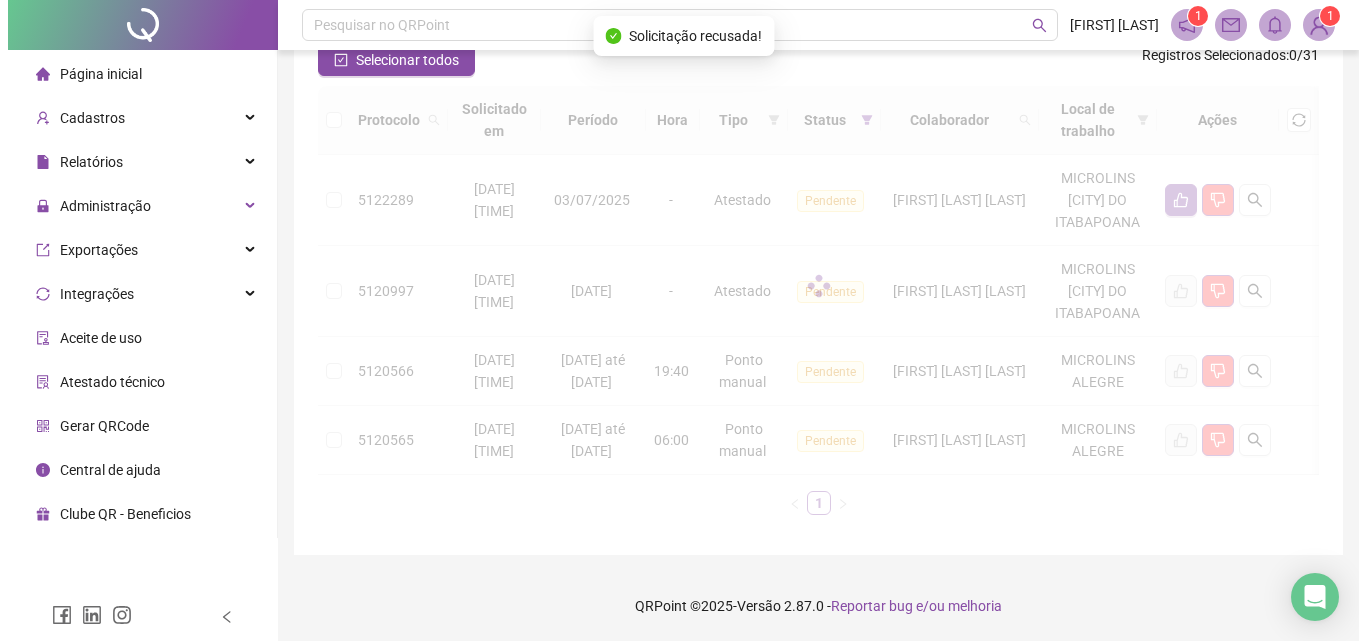 scroll, scrollTop: 185, scrollLeft: 0, axis: vertical 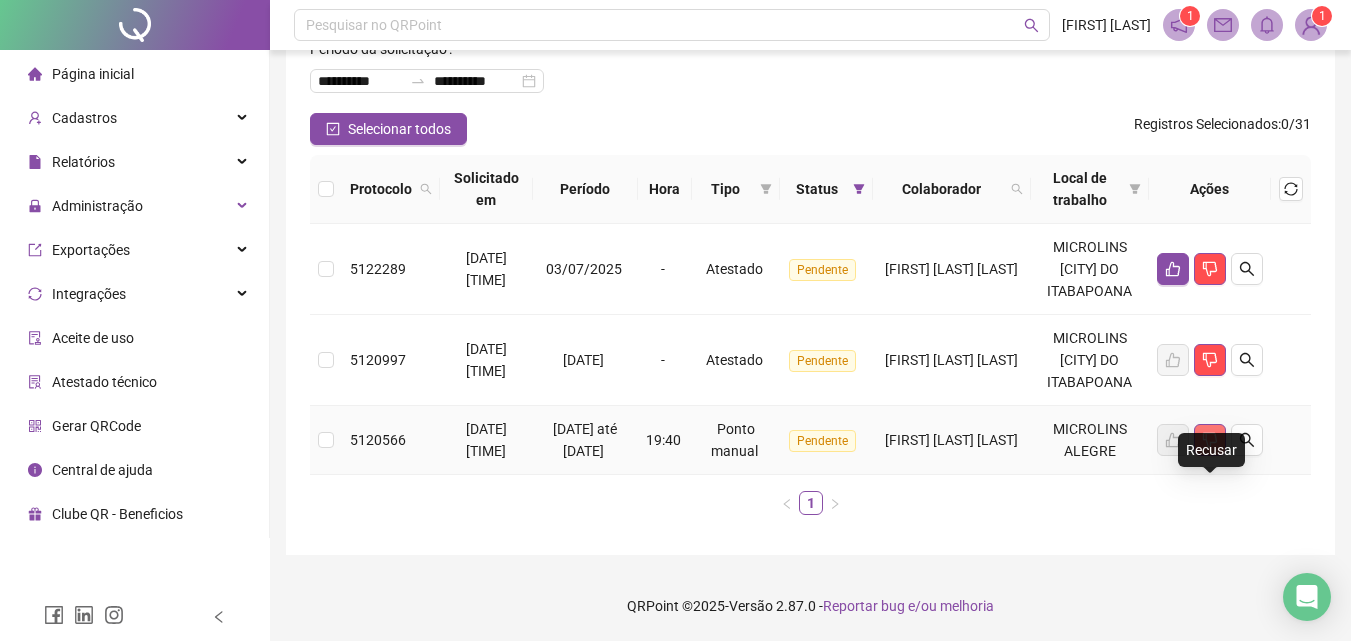click 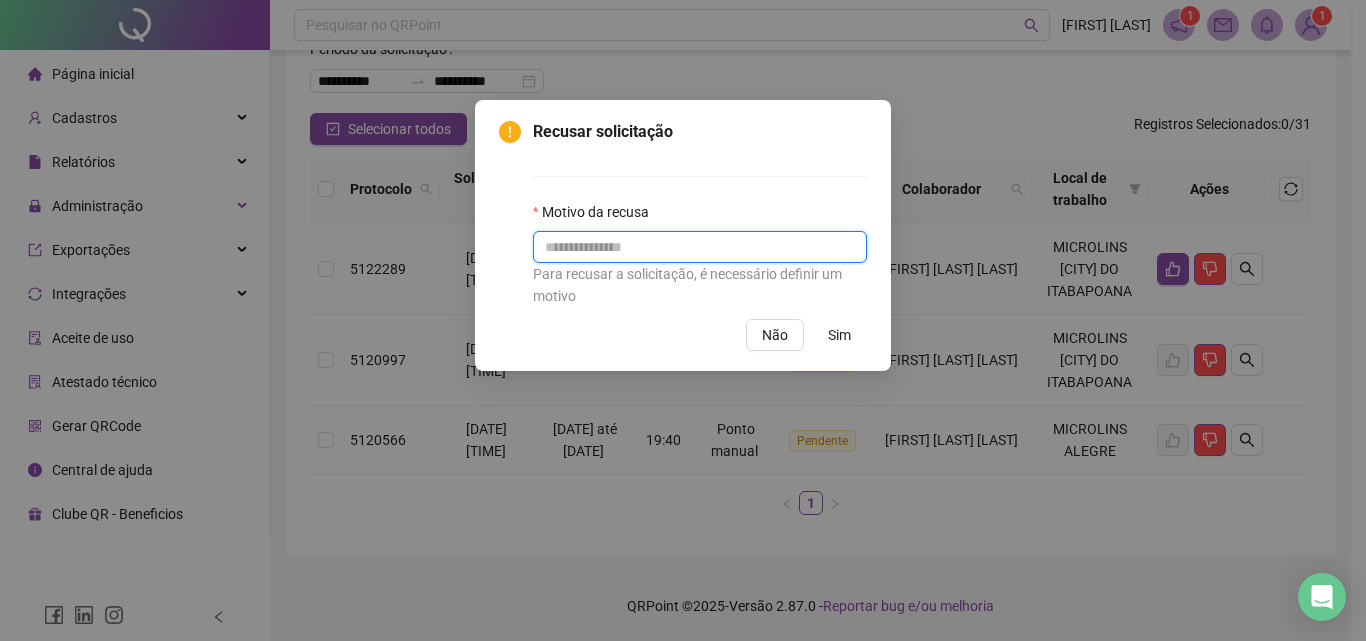 click at bounding box center (700, 247) 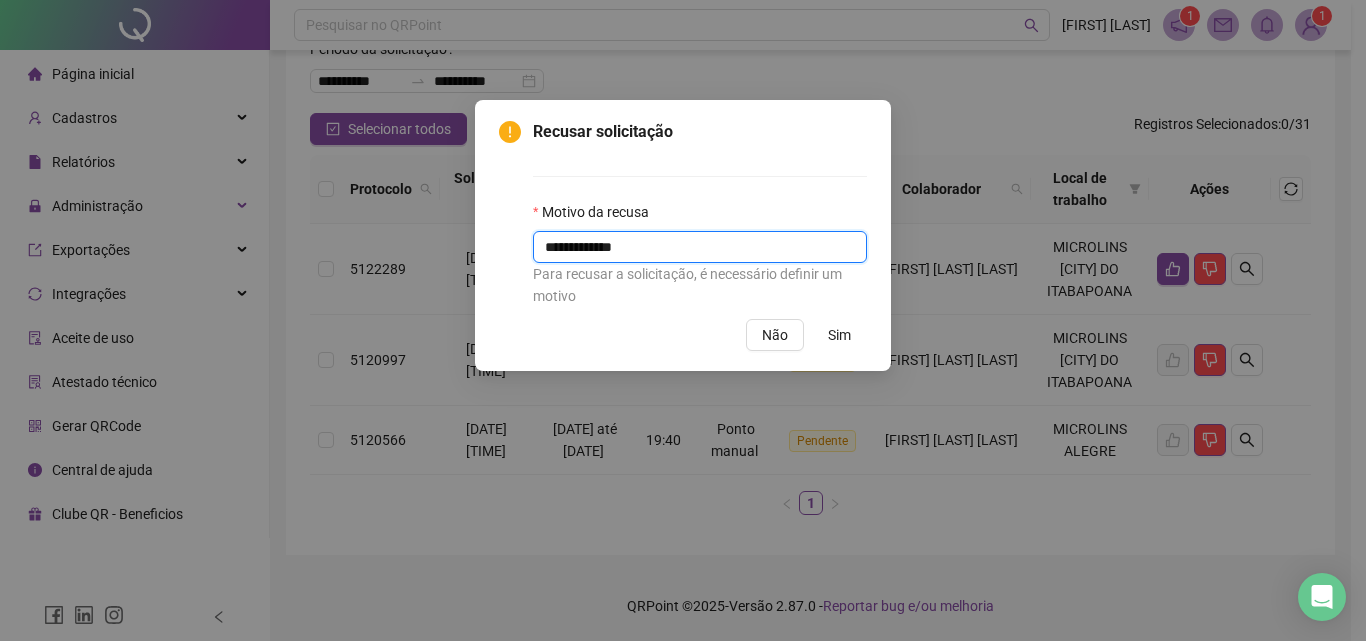 type on "**********" 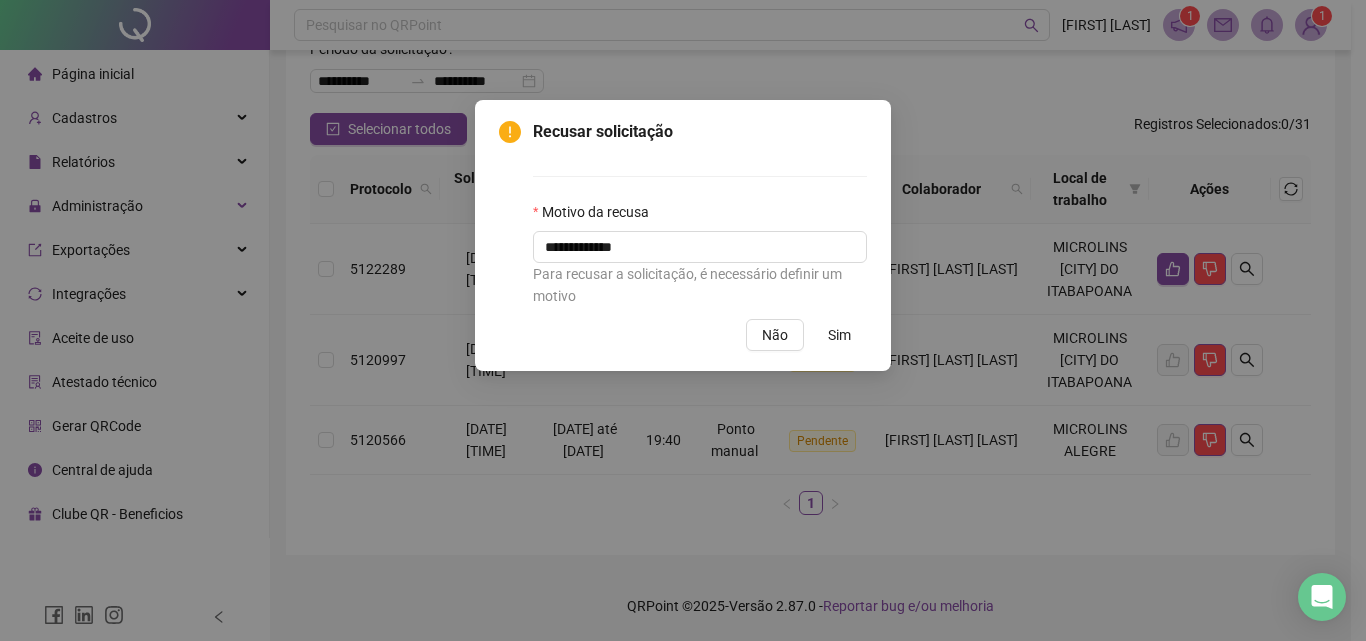 click on "Sim" at bounding box center [839, 335] 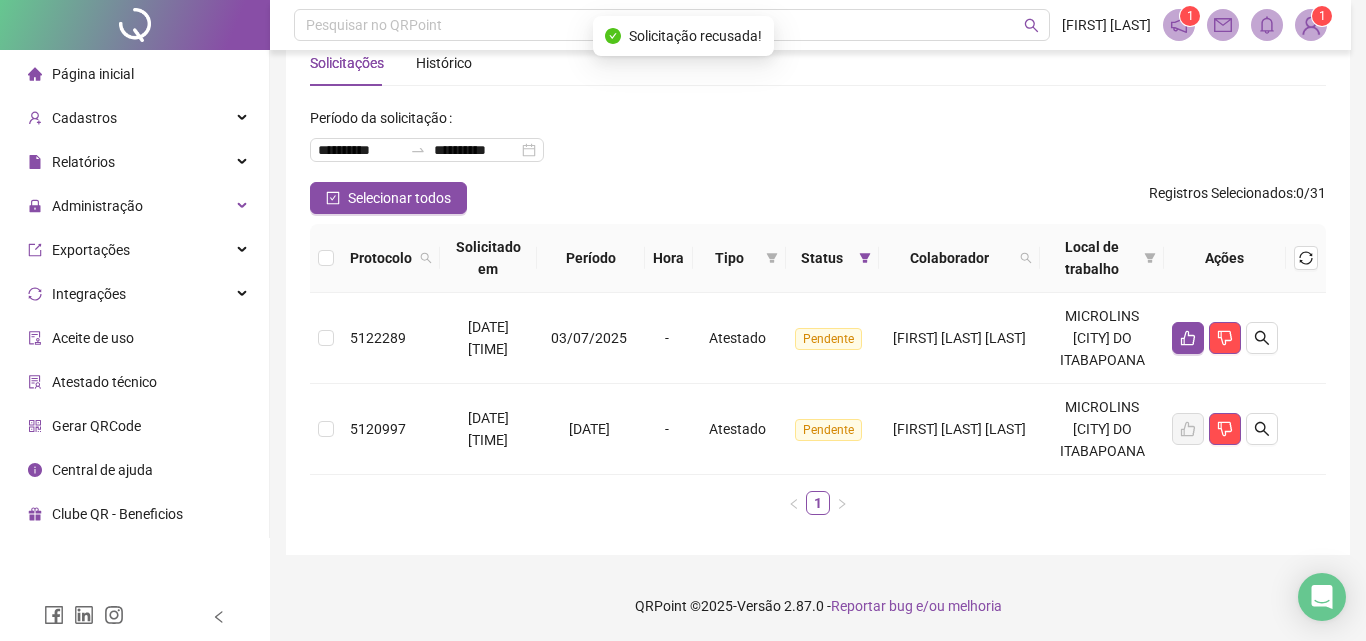 scroll, scrollTop: 50, scrollLeft: 0, axis: vertical 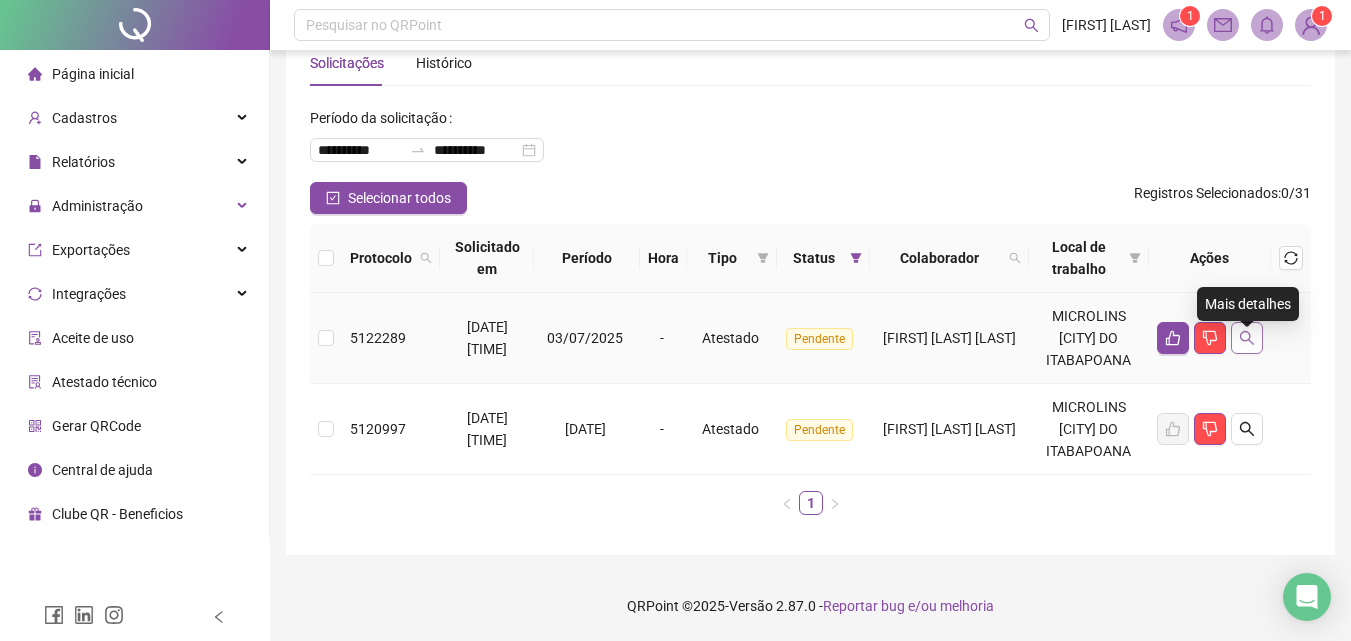 click at bounding box center (1247, 338) 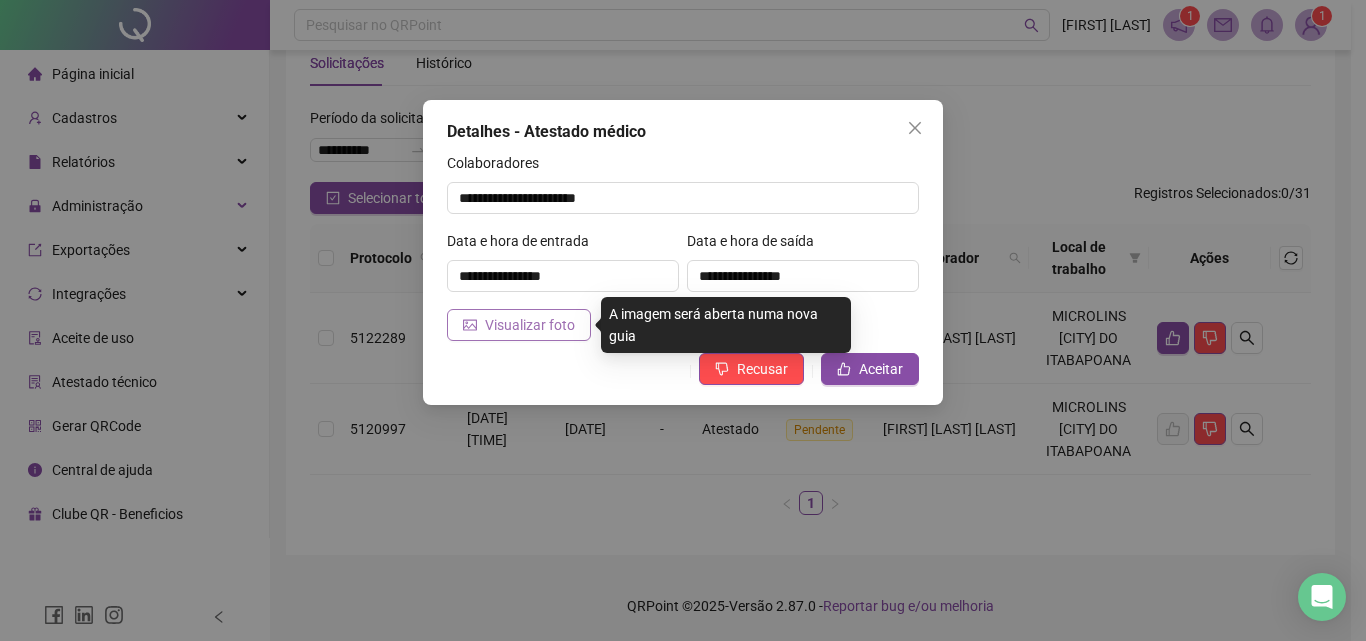 click on "Visualizar foto" at bounding box center (530, 325) 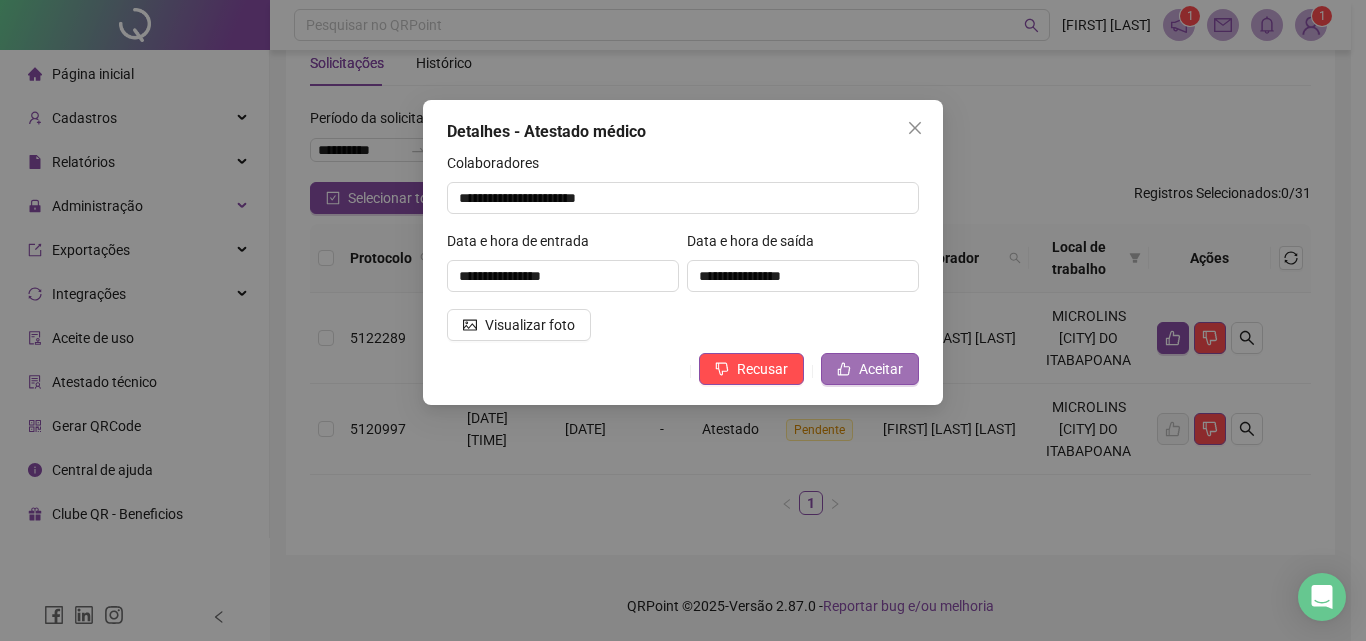 click on "Aceitar" at bounding box center [870, 369] 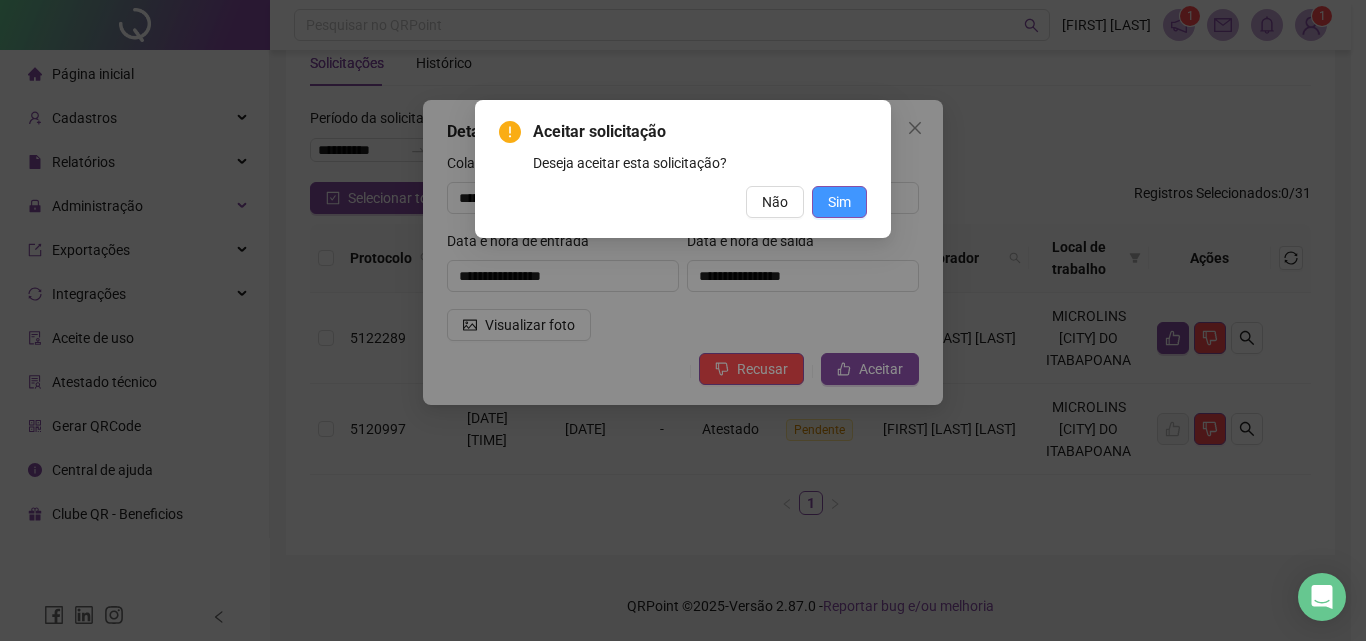 click on "Sim" at bounding box center (839, 202) 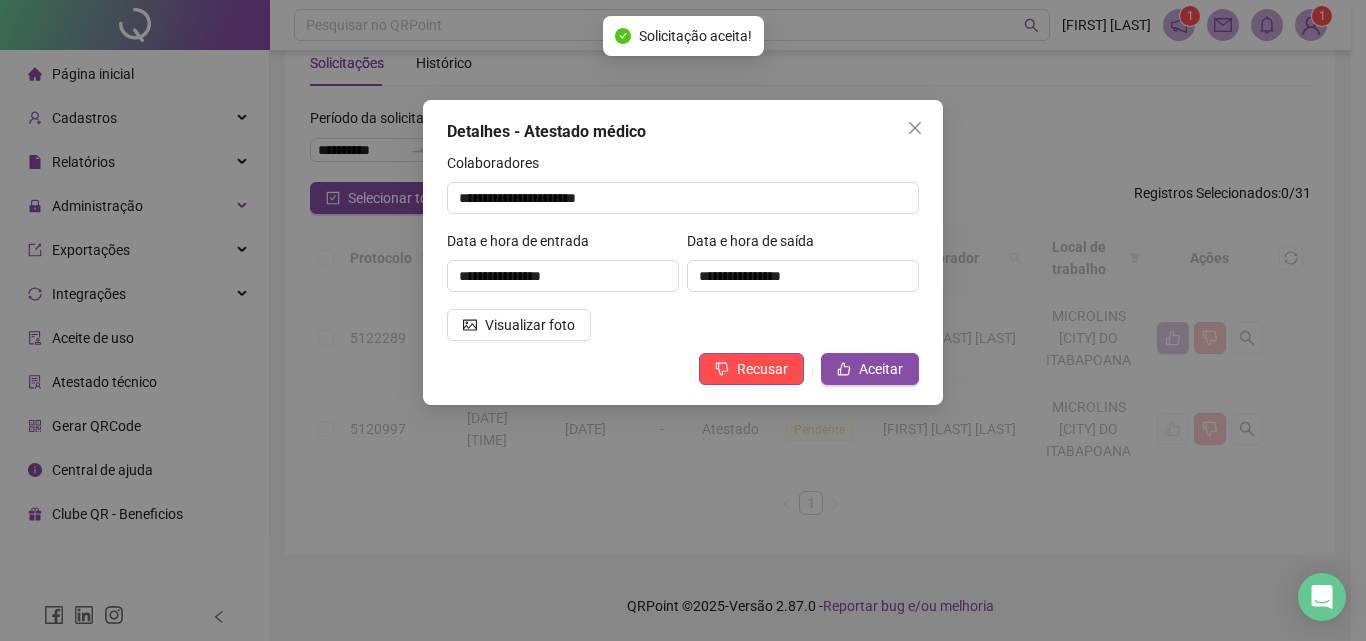 scroll, scrollTop: 0, scrollLeft: 0, axis: both 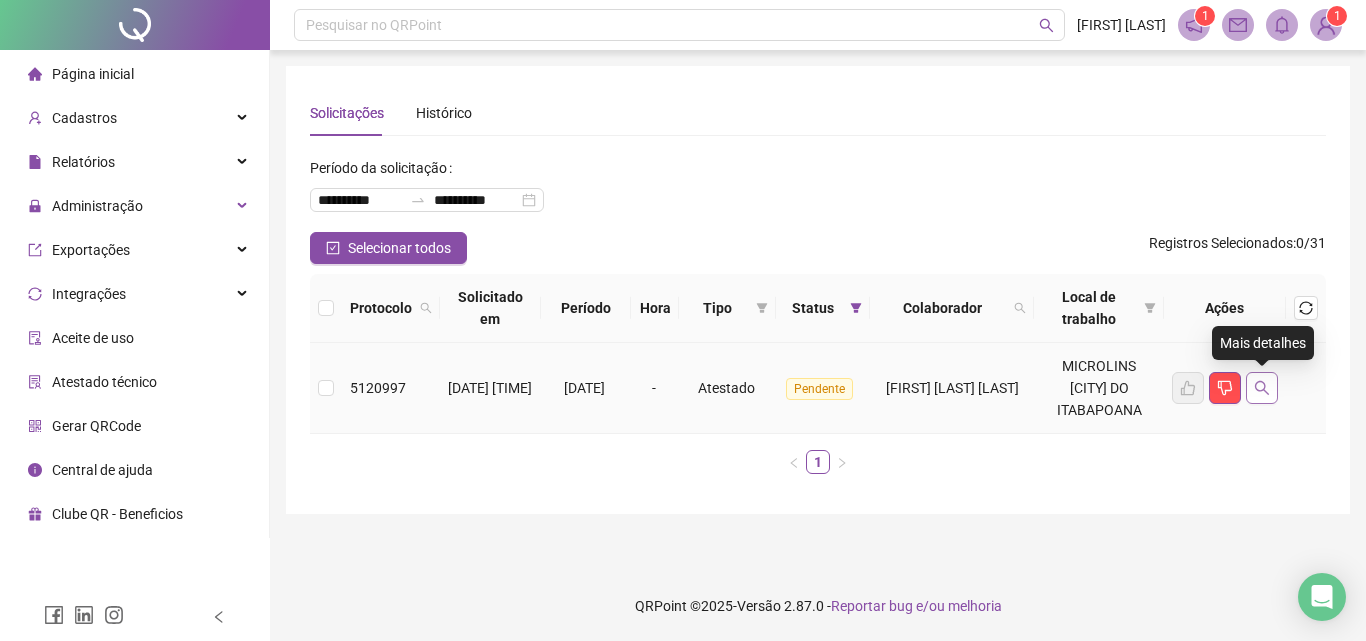 click 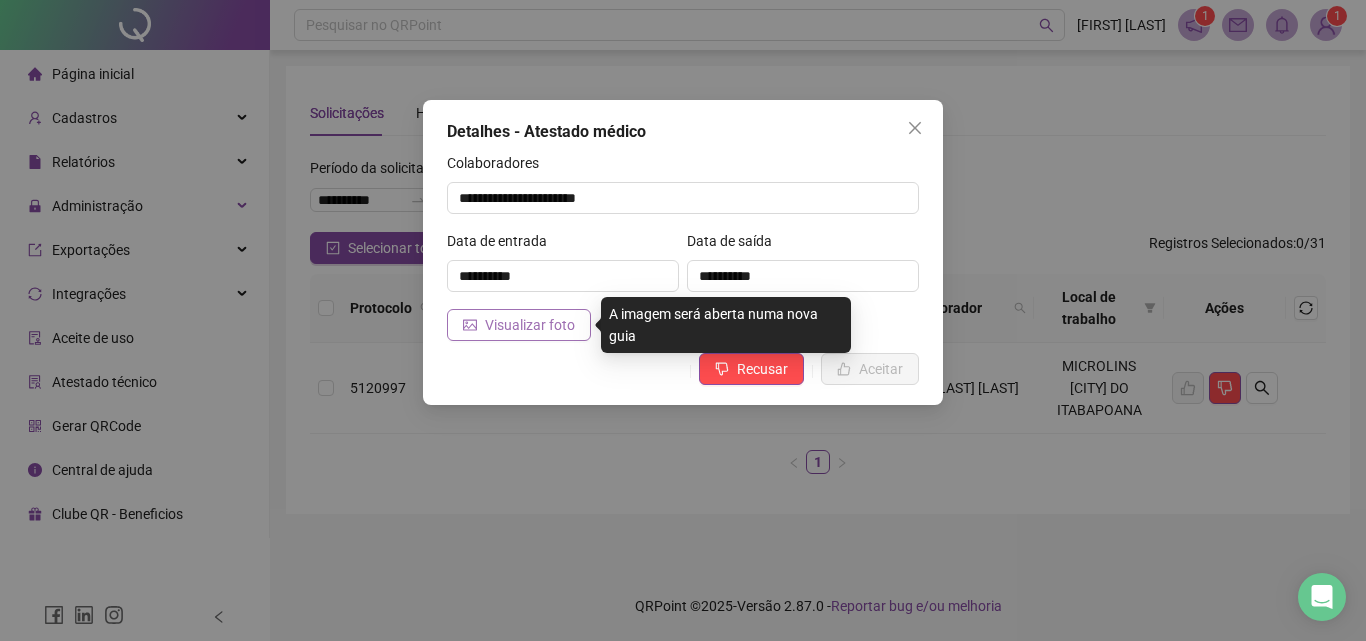 click on "Visualizar foto" at bounding box center [519, 325] 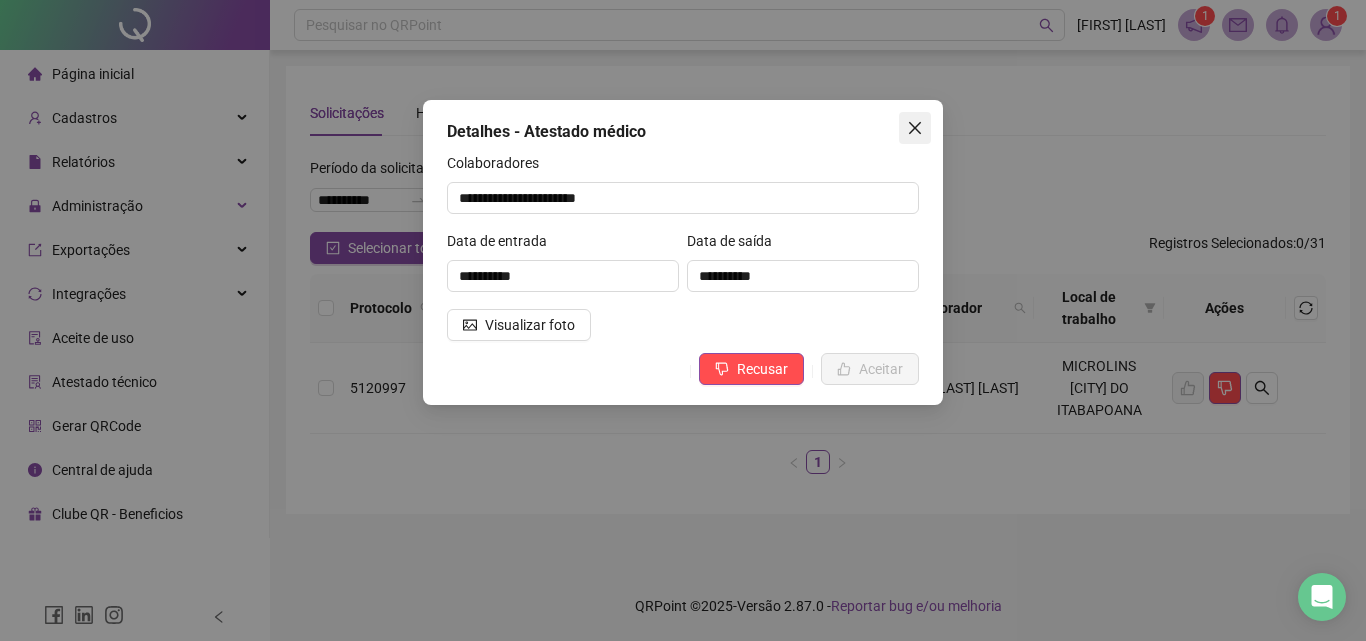 click 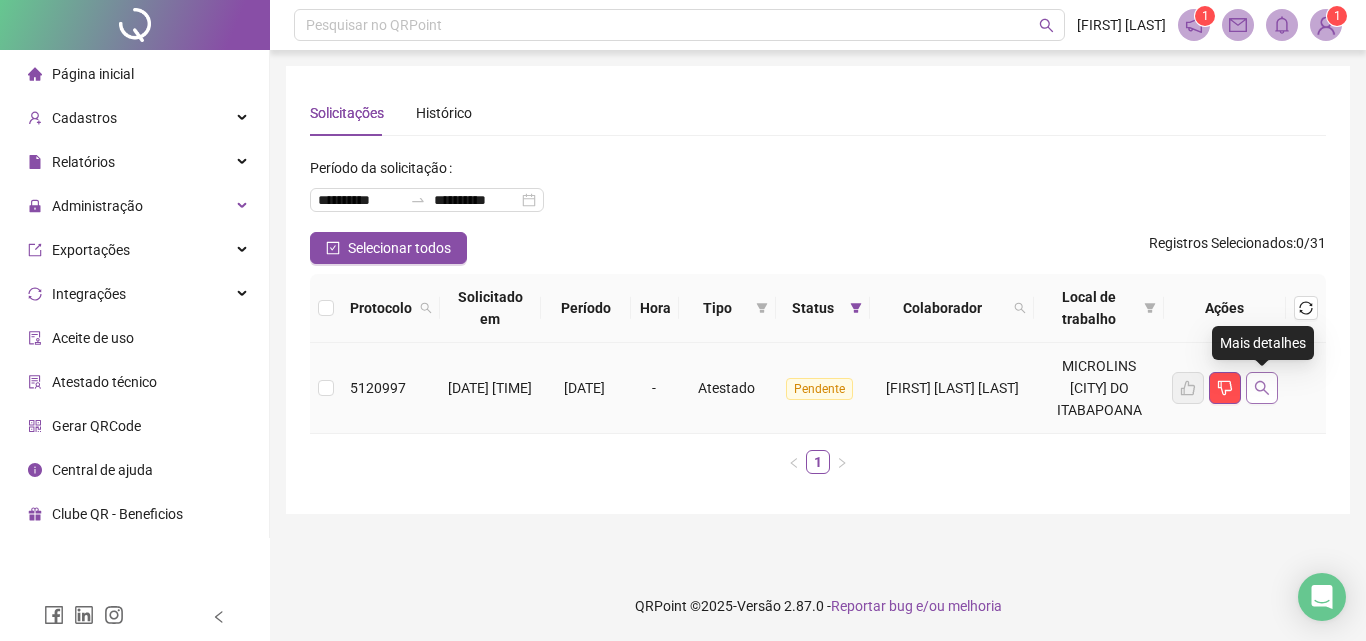 click 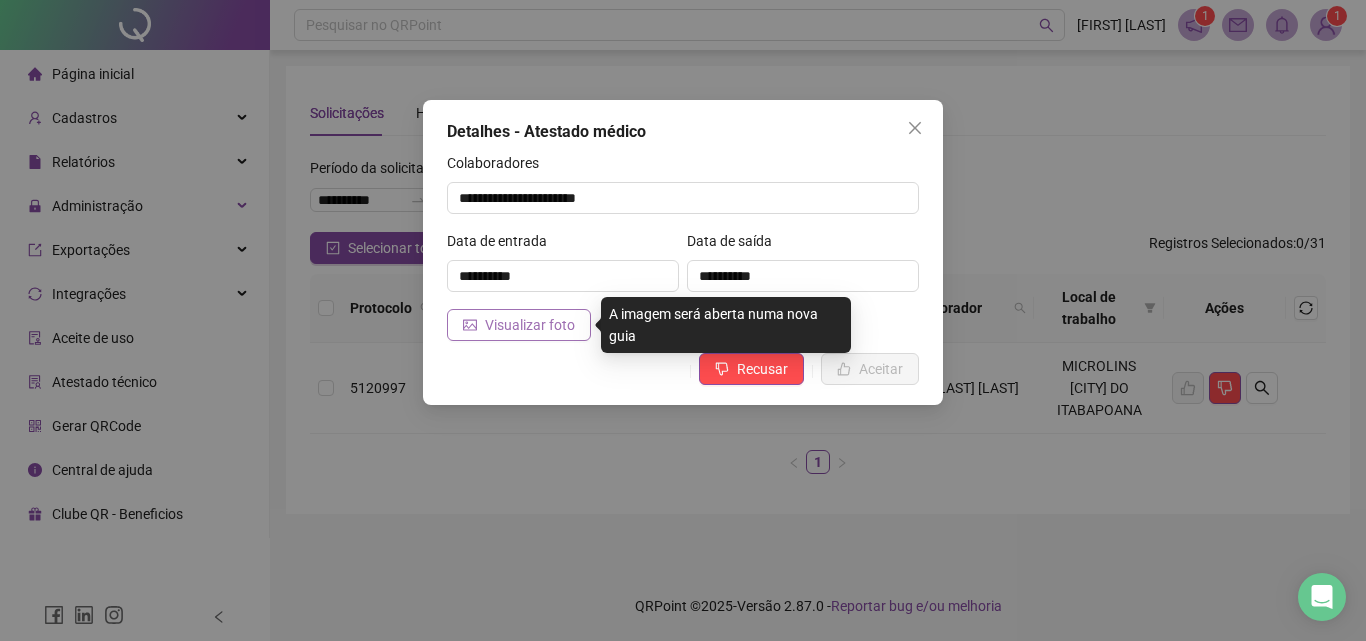 click on "Visualizar foto" at bounding box center (530, 325) 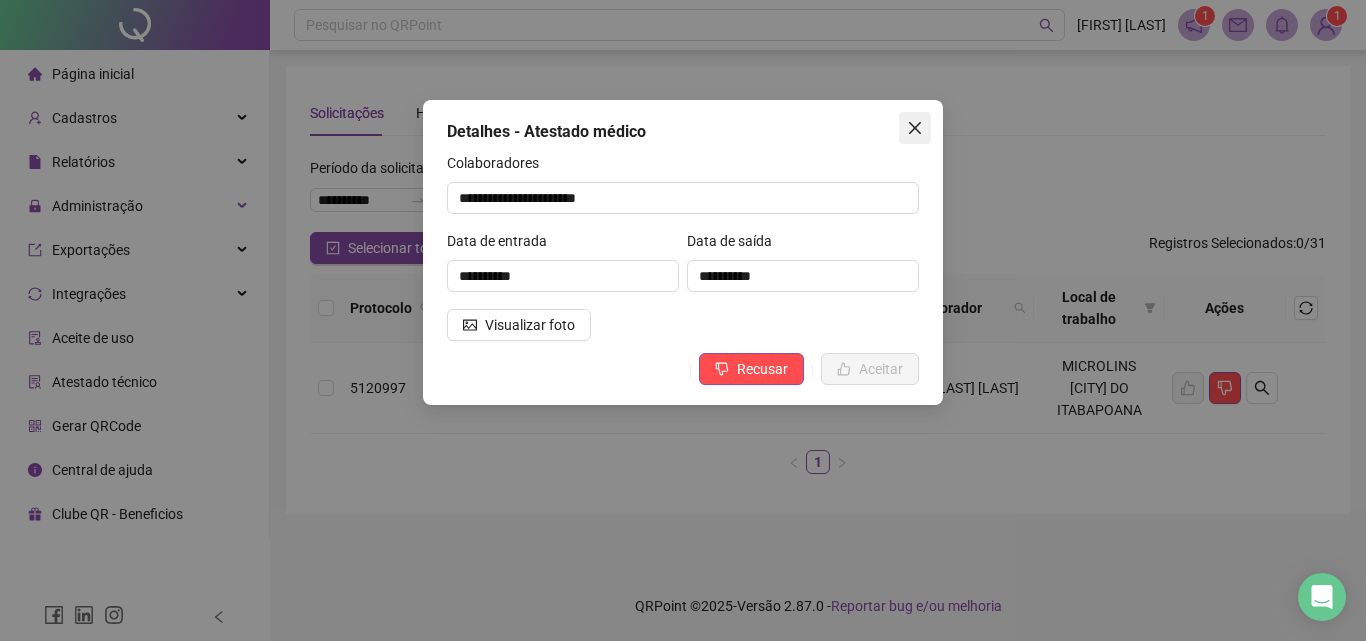 click 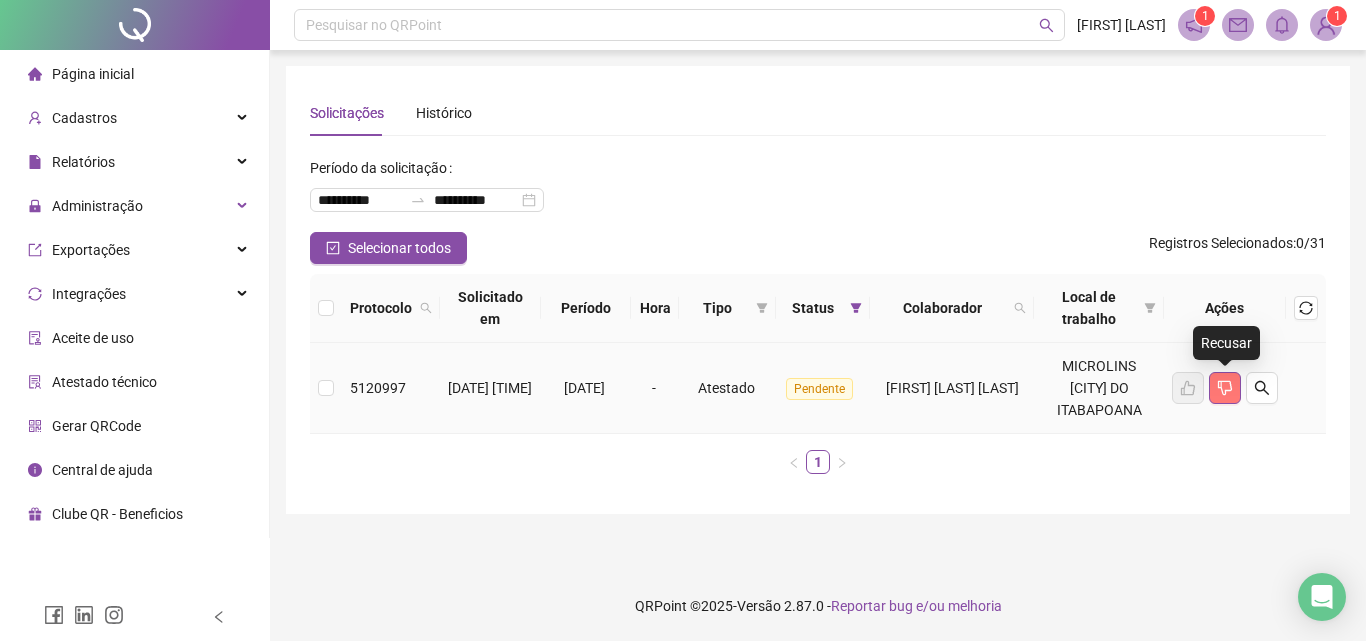 click 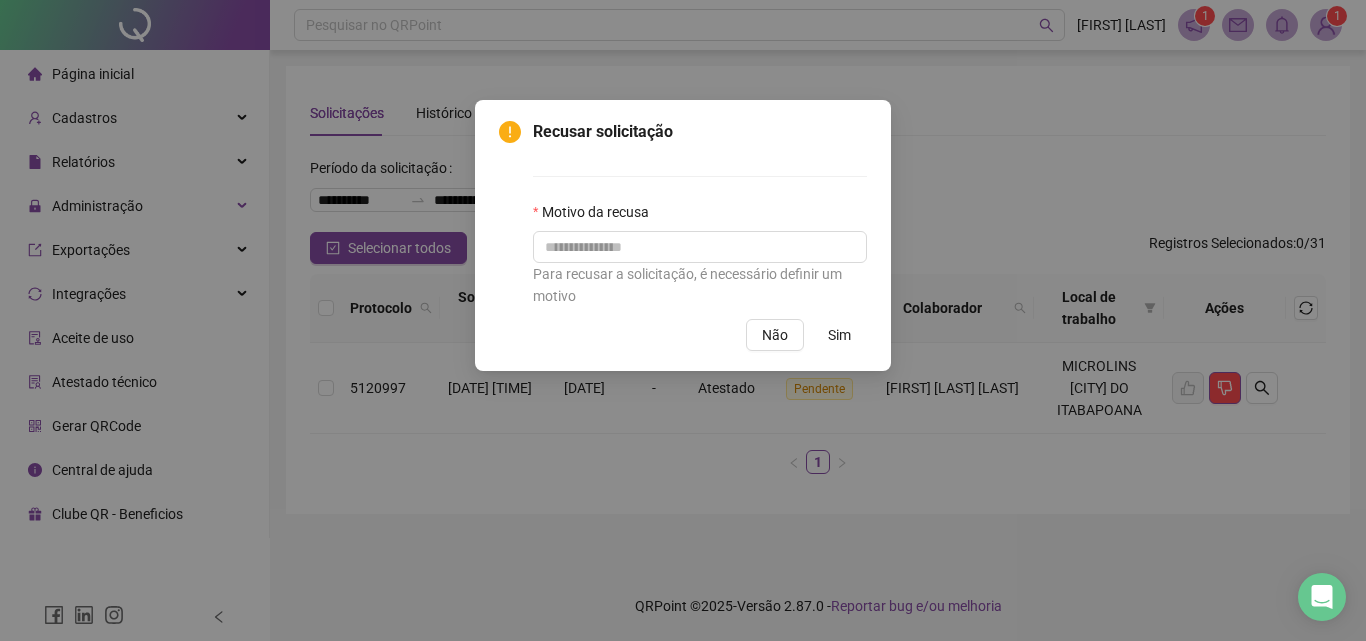 click on "Para recusar a solicitação, é necessário definir um motivo" at bounding box center [700, 285] 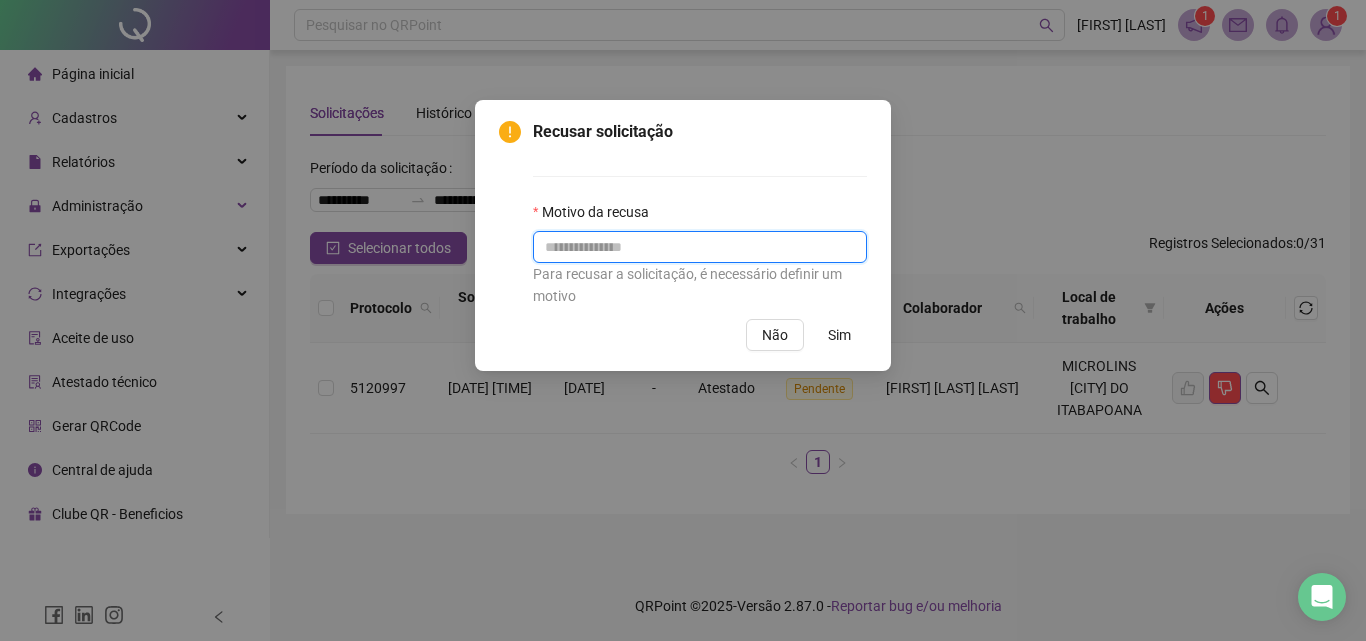 click at bounding box center (700, 247) 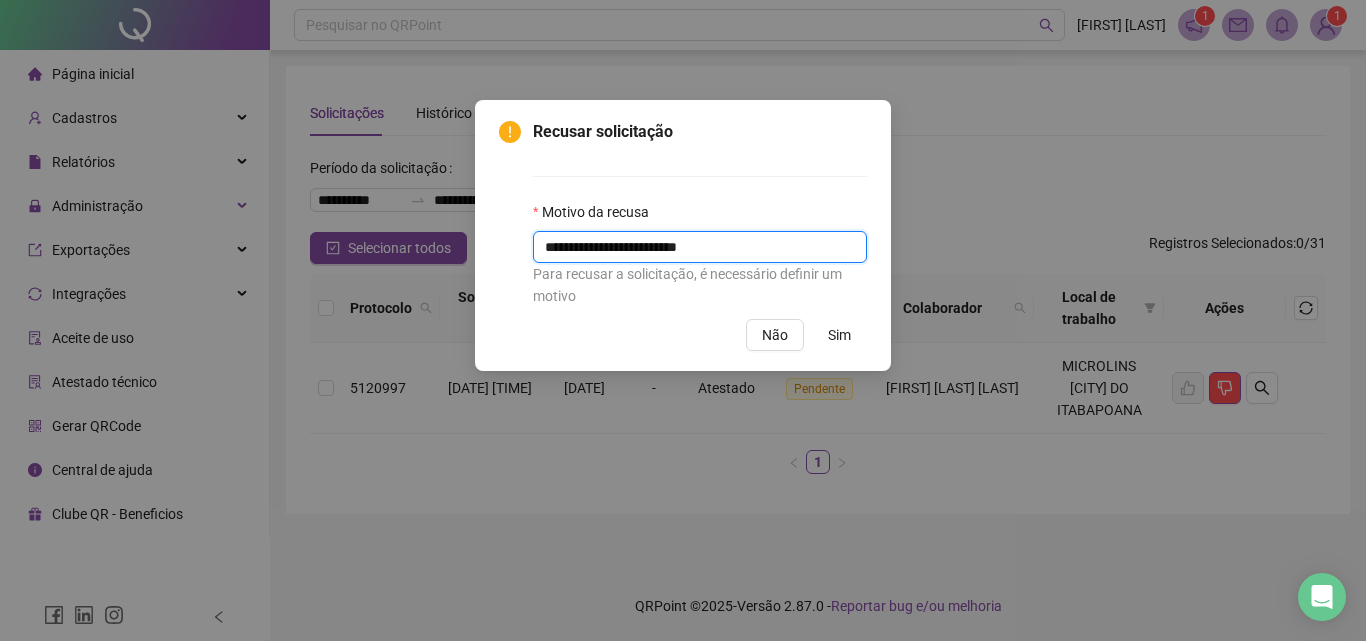 type on "**********" 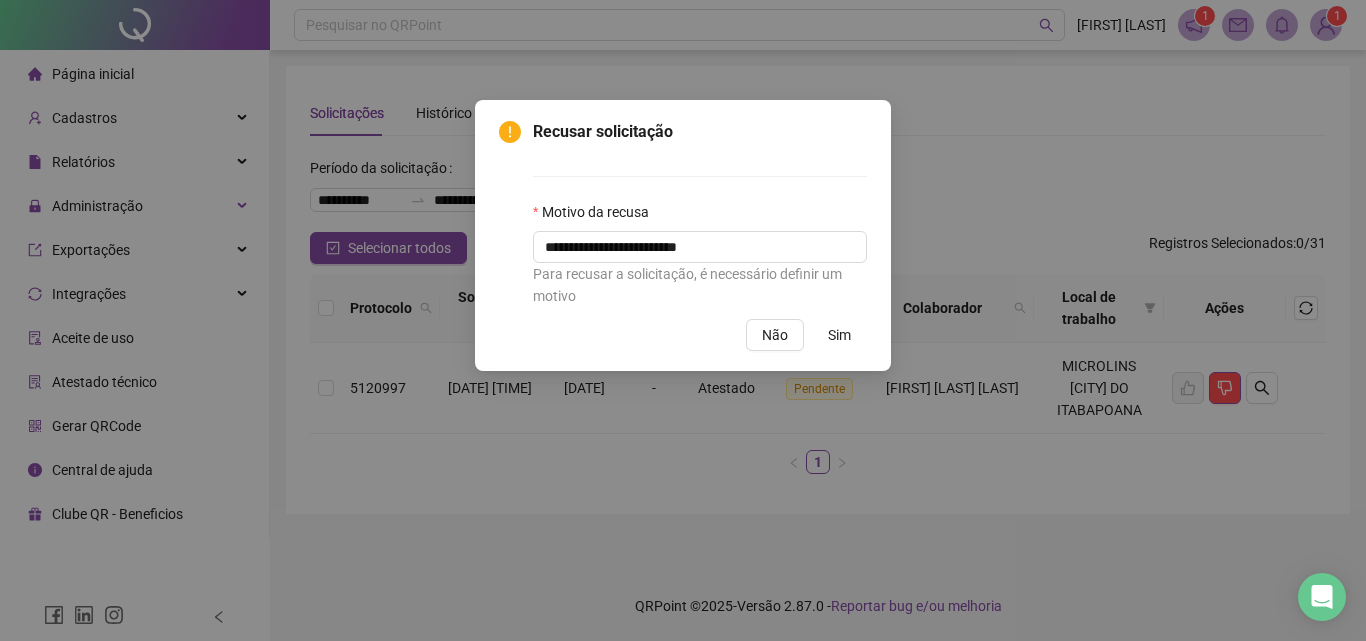 click on "Sim" at bounding box center [839, 335] 